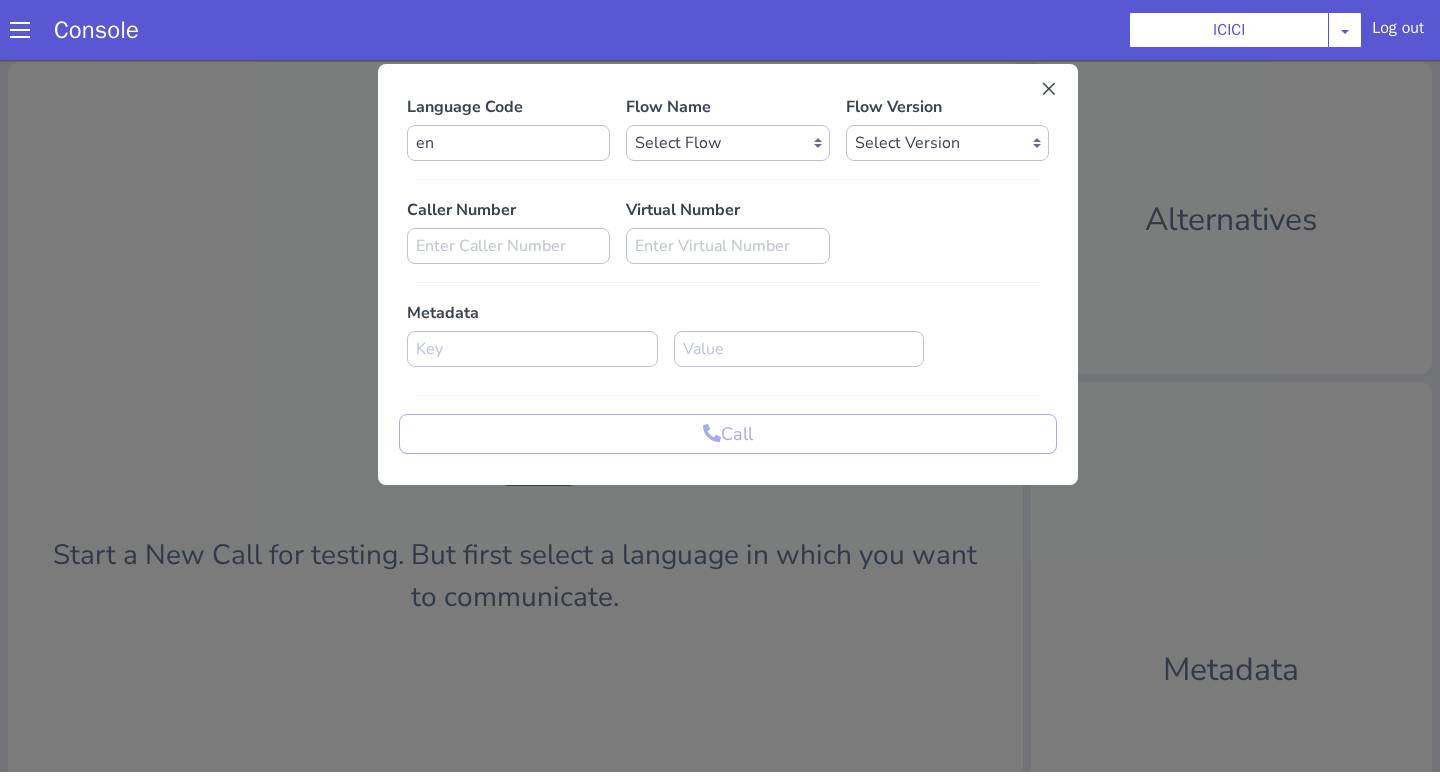 scroll, scrollTop: 0, scrollLeft: 0, axis: both 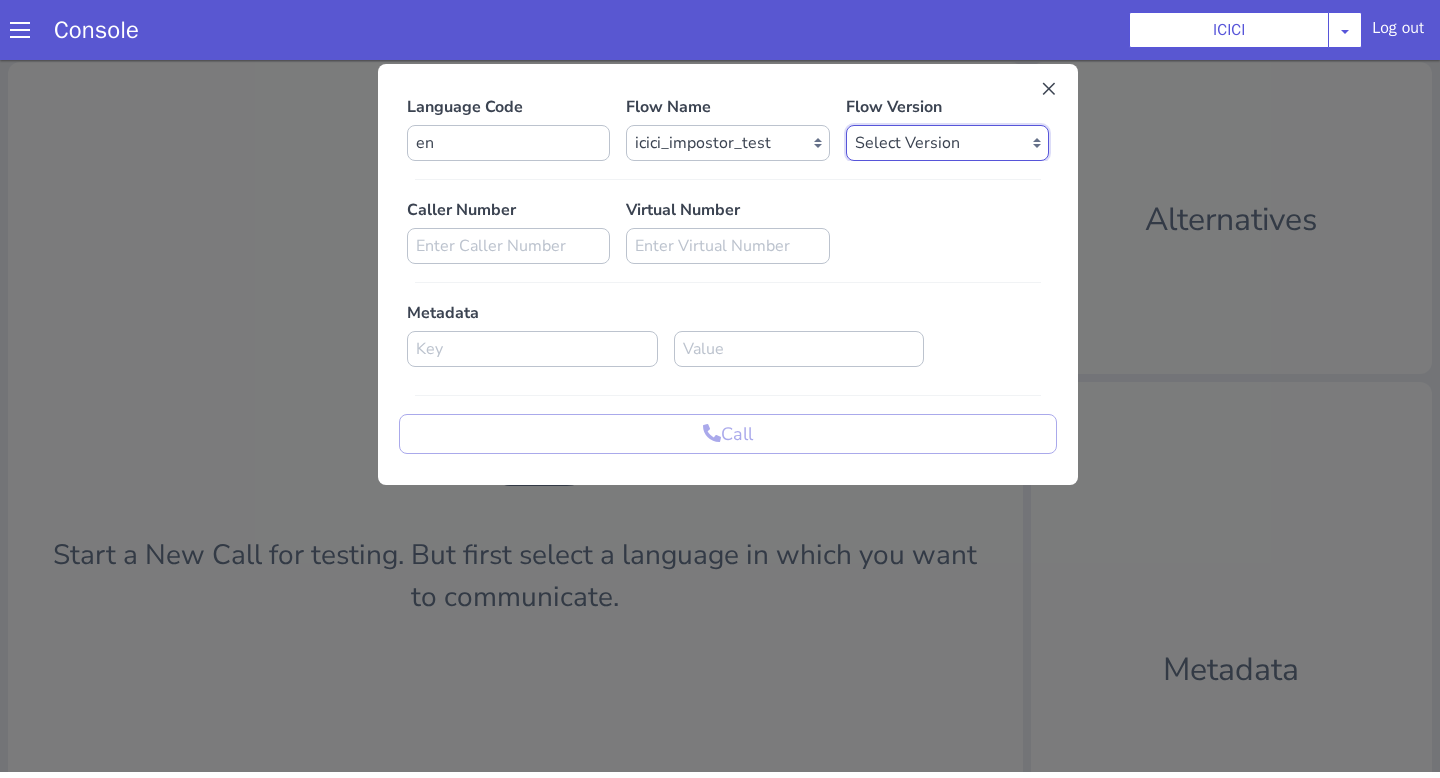 click on "Select Version 0.0.43 0.0.42 0.0.41 0.0.40 0.0.39 0.0.38 0.0.37 0.0.36 0.0.35 0.0.34 0.0.33 0.0.32 0.0.31 0.0.30 0.0.29 0.0.28 0.0.27 0.0.26 0.0.25 0.0.24 0.0.23 0.0.22 0.0.21 0.0.20 0.0.19 0.0.18 0.0.17 0.0.16 0.0.15 0.0.14 0.0.13 0.0.12 0.0.11 0.0.10 0.0.9 0.0.8 0.0.7 0.0.6 0.0.5 0.0.4 0.0.3 0.0.2 0.0.1" at bounding box center (947, 143) 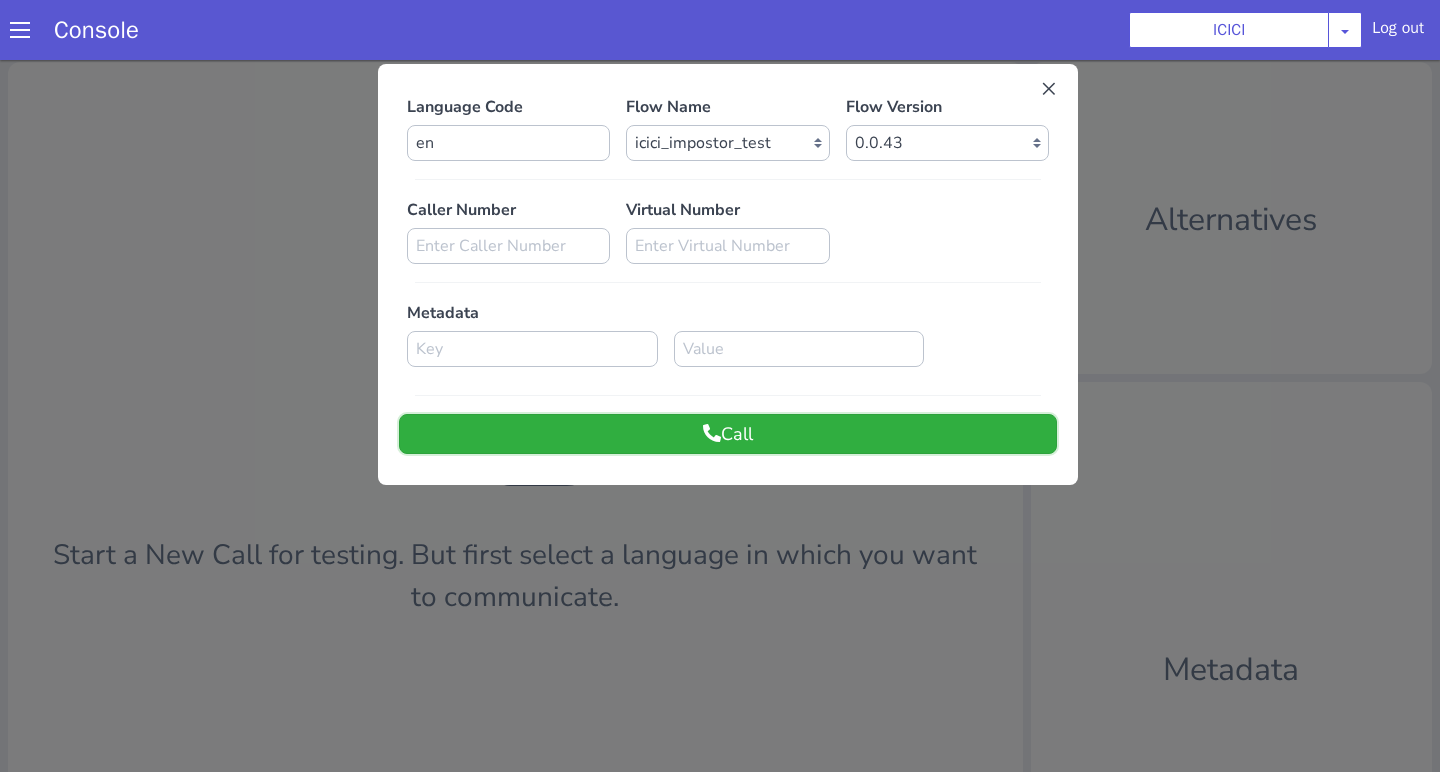click on "Call" at bounding box center [728, 434] 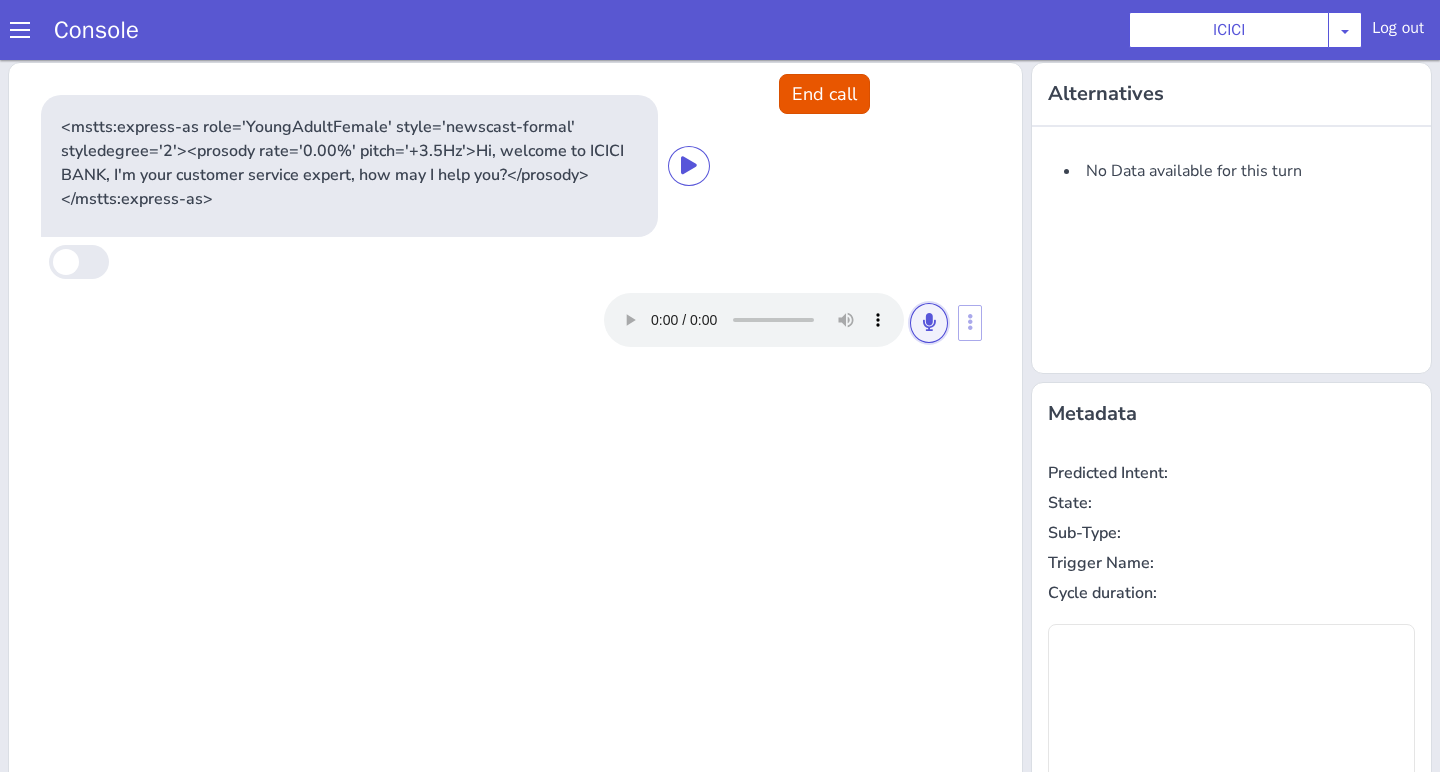 click at bounding box center [929, 323] 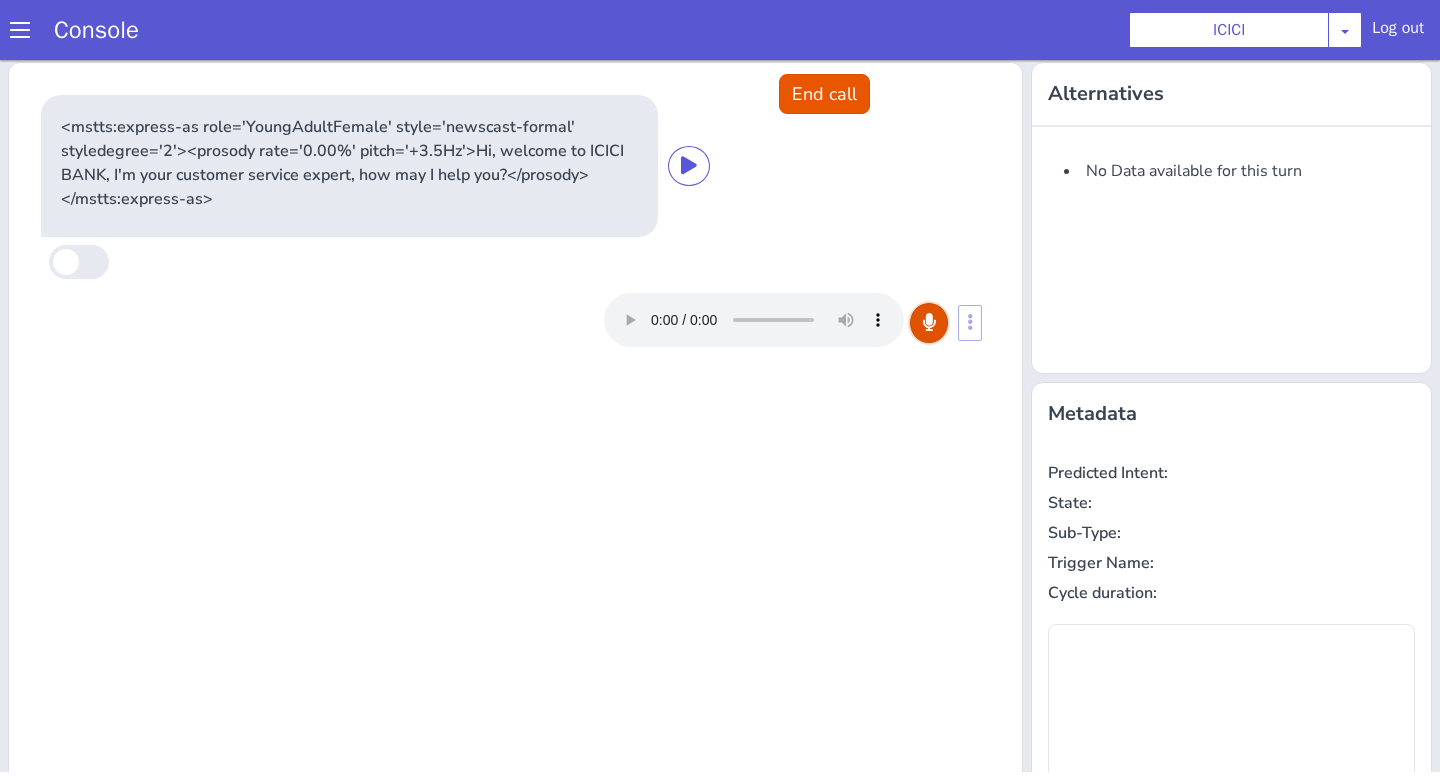 click at bounding box center (929, 323) 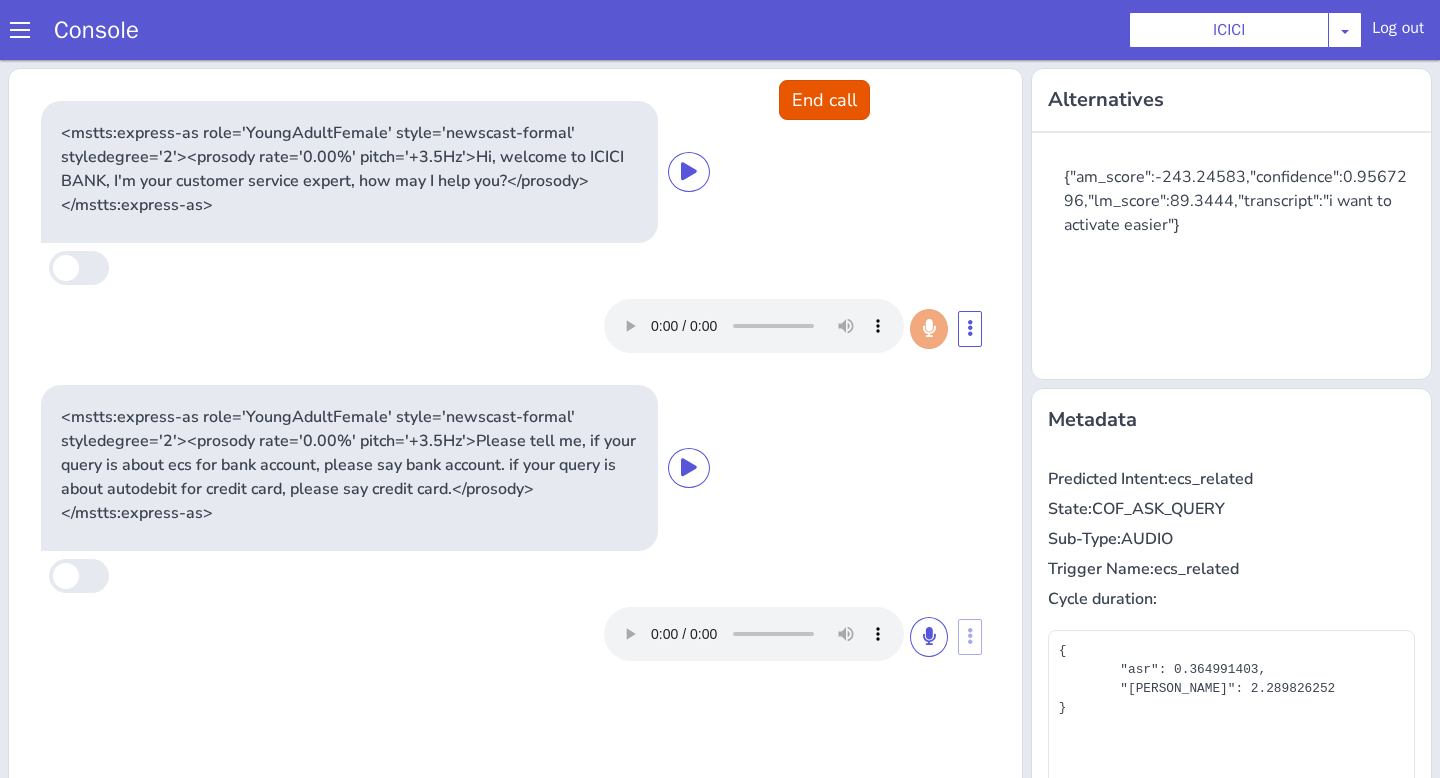 scroll, scrollTop: 0, scrollLeft: 0, axis: both 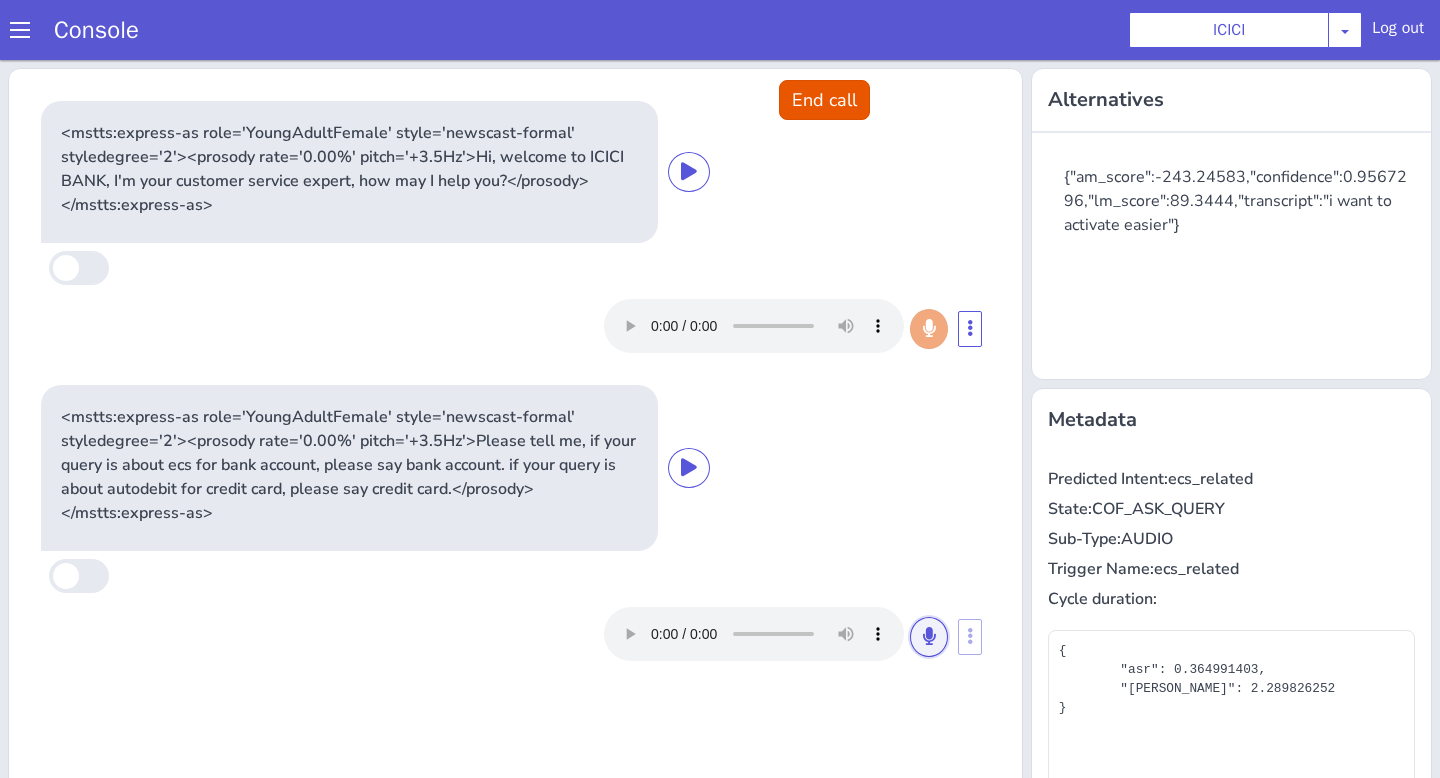 click at bounding box center [929, 637] 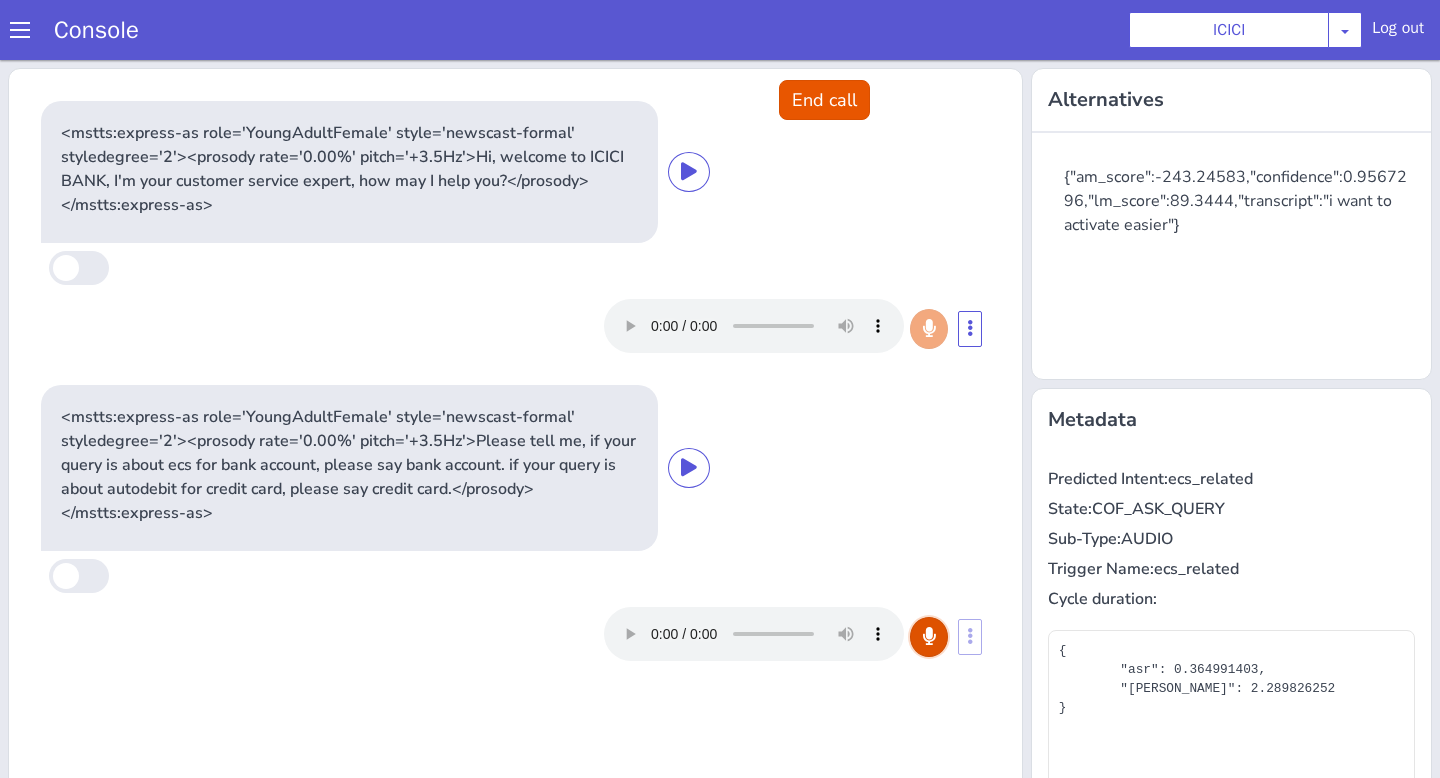 click at bounding box center [929, 637] 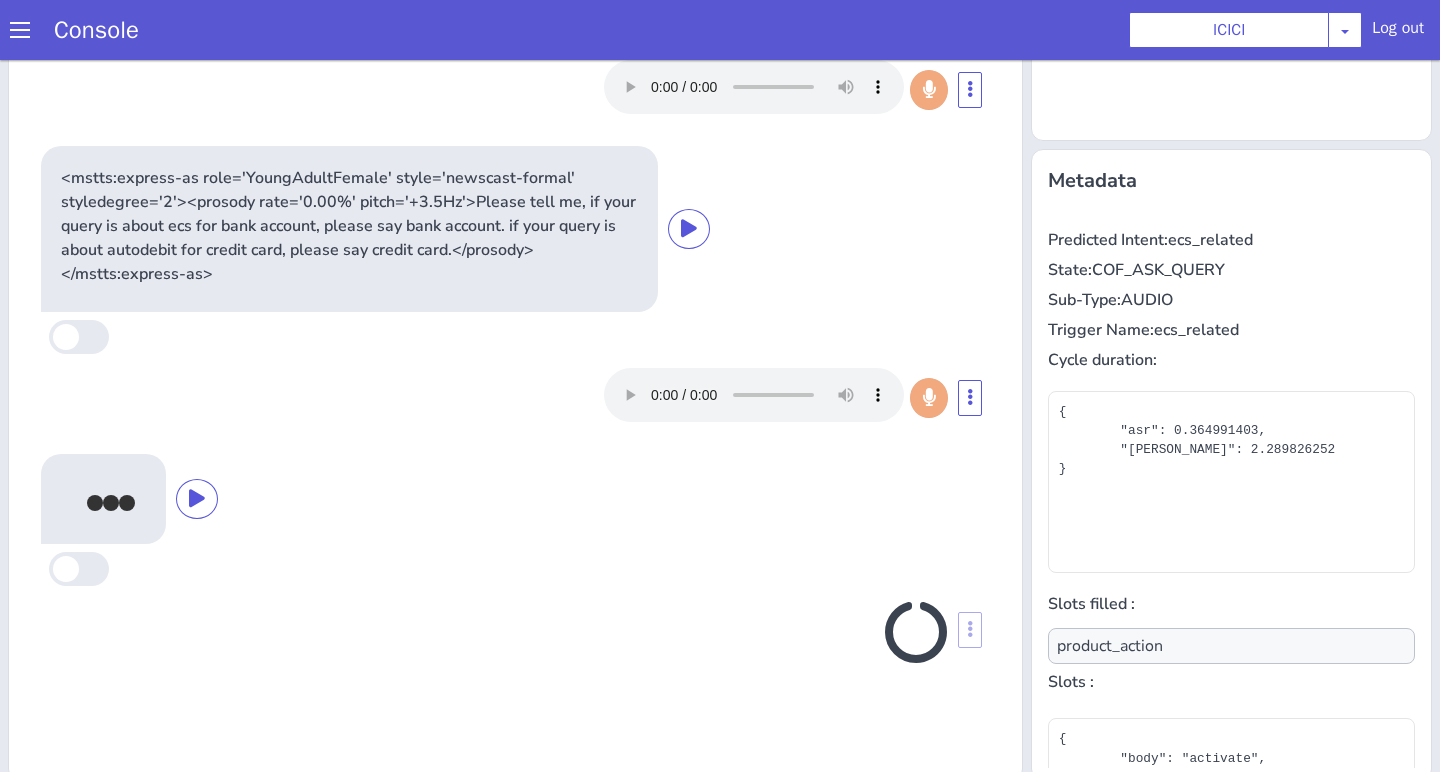scroll, scrollTop: 242, scrollLeft: 0, axis: vertical 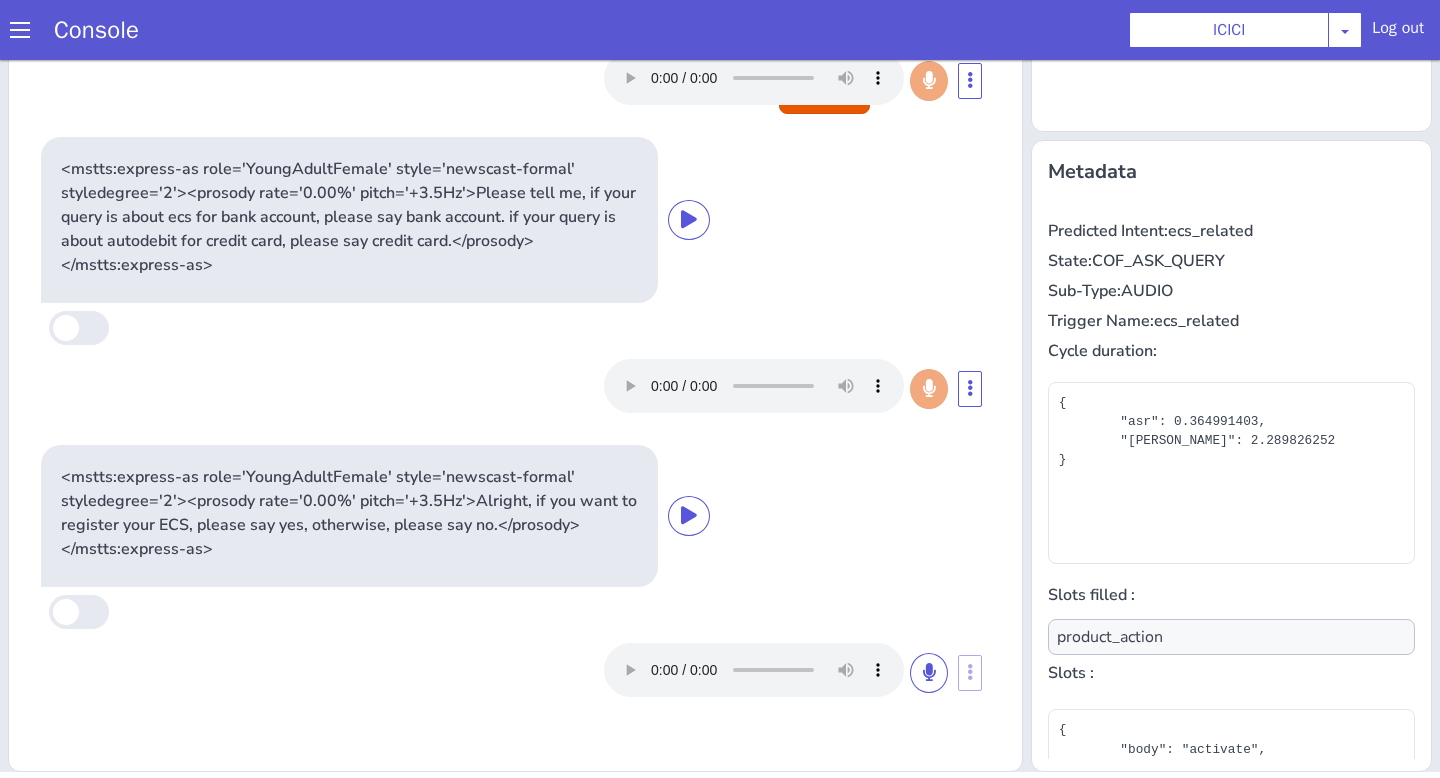type on "product" 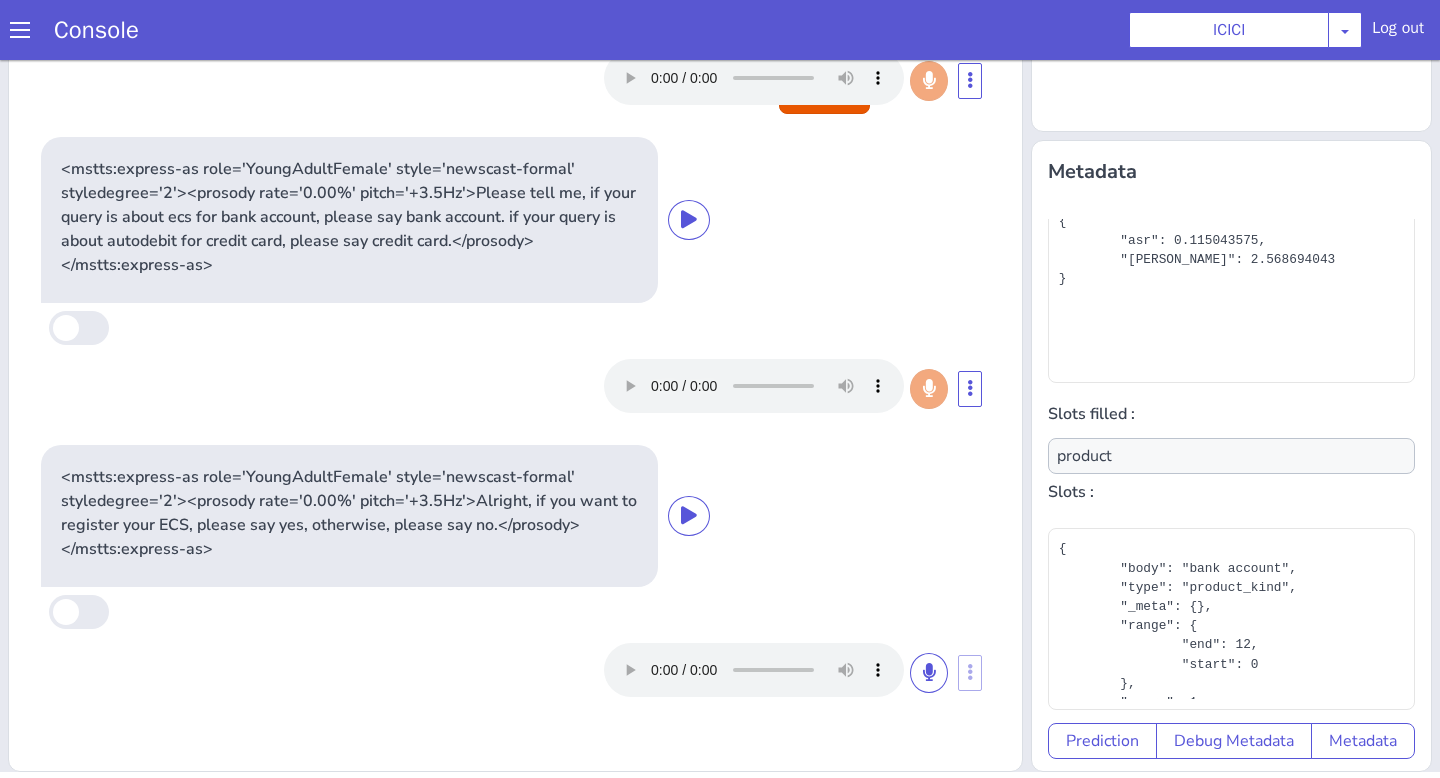 scroll, scrollTop: 0, scrollLeft: 0, axis: both 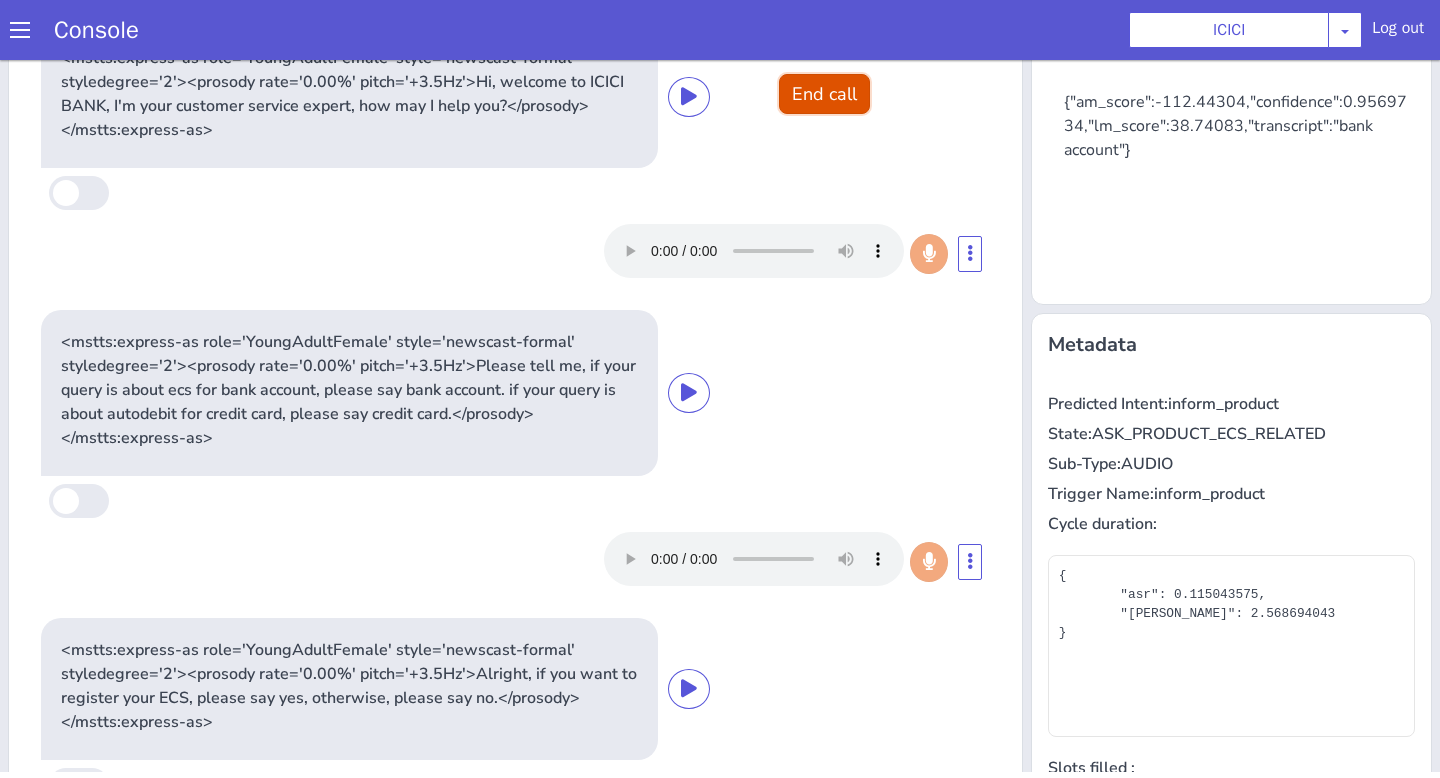 click on "End call" at bounding box center (824, 94) 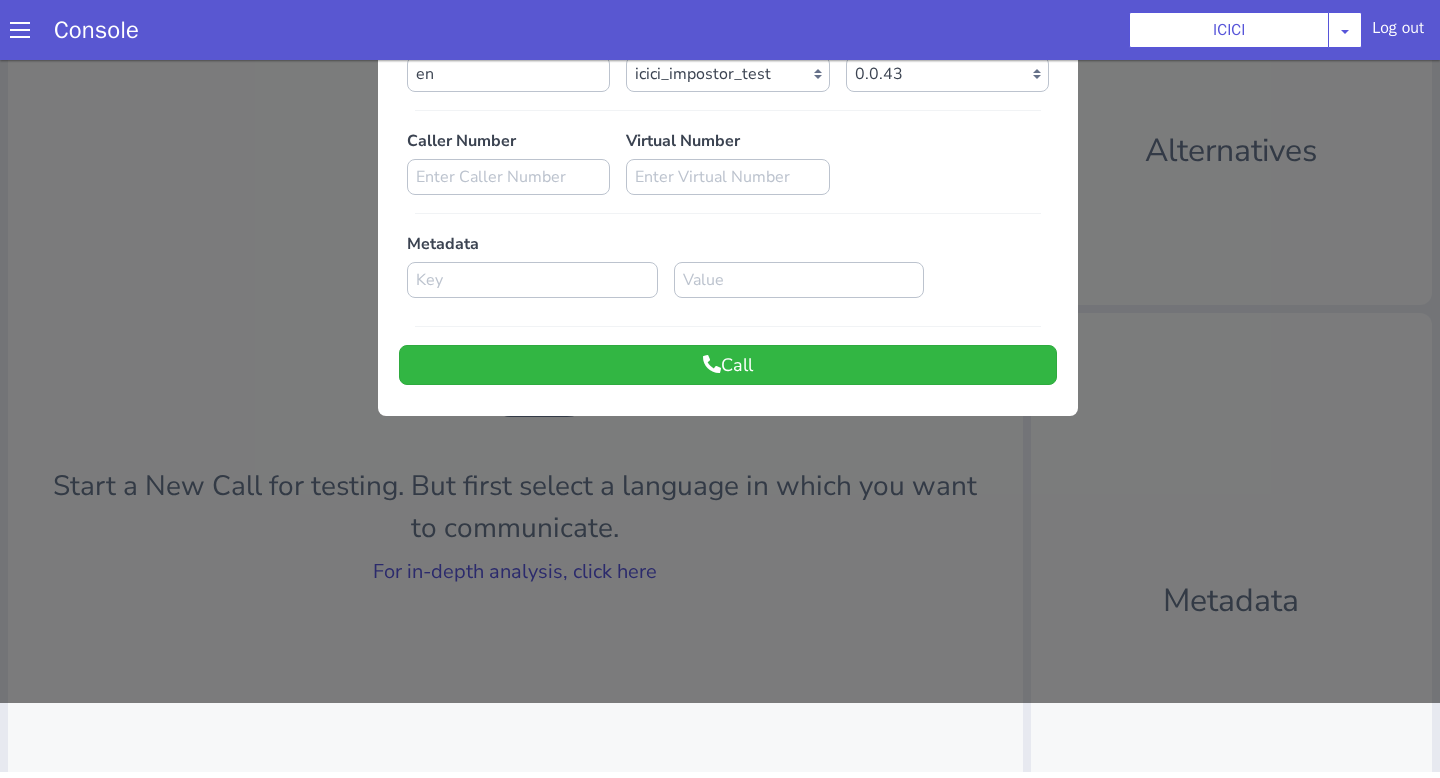 click at bounding box center (720, 344) 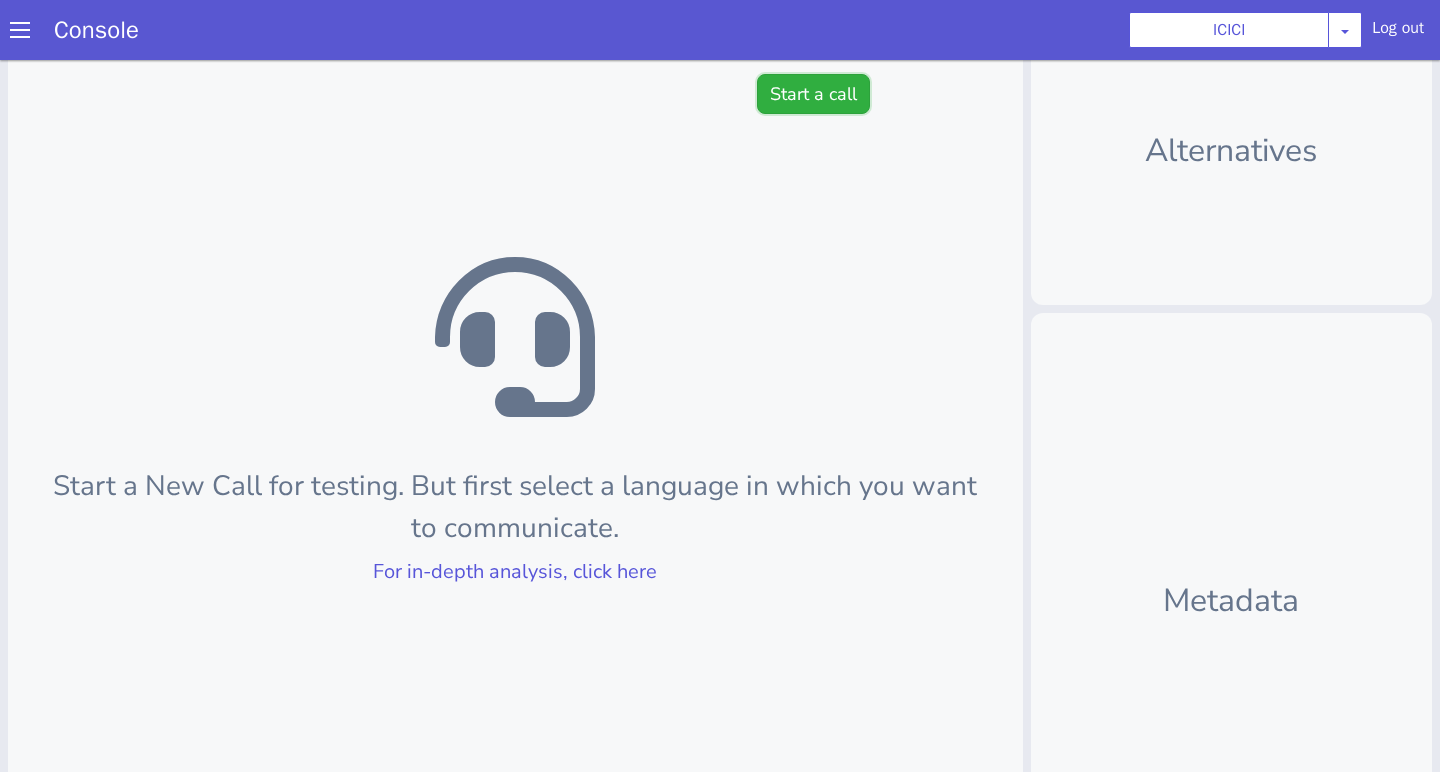 click on "Start a call" at bounding box center [813, 94] 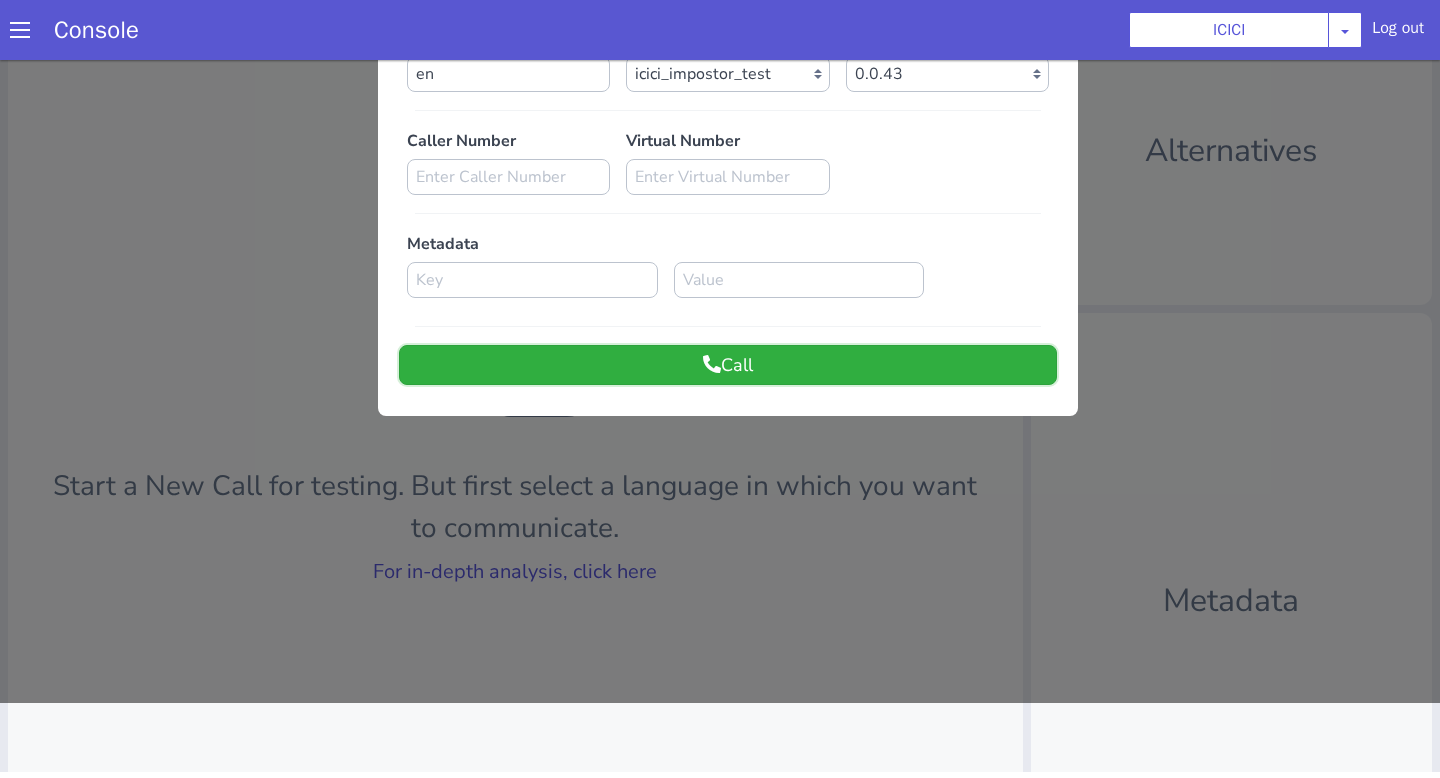 click on "Call" at bounding box center [728, 365] 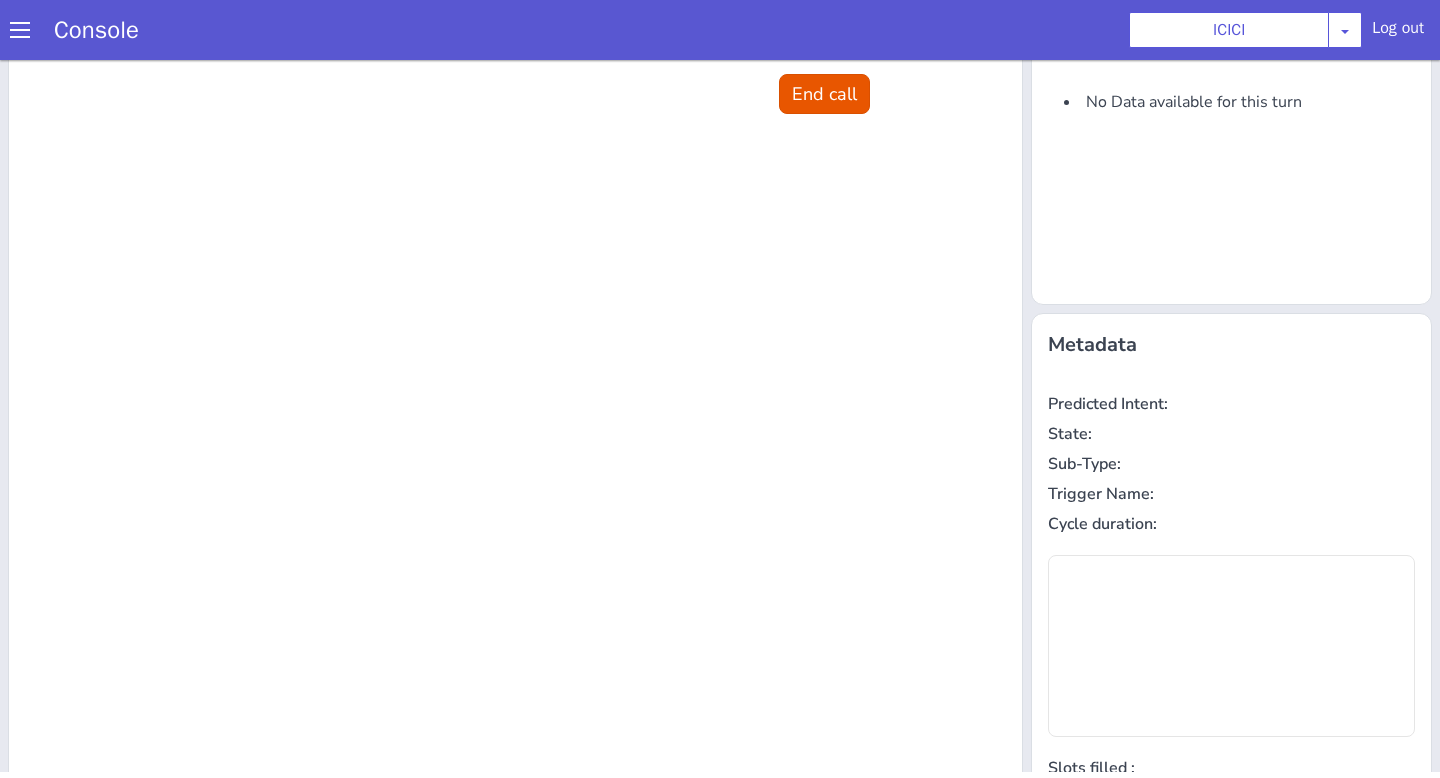 scroll, scrollTop: 0, scrollLeft: 0, axis: both 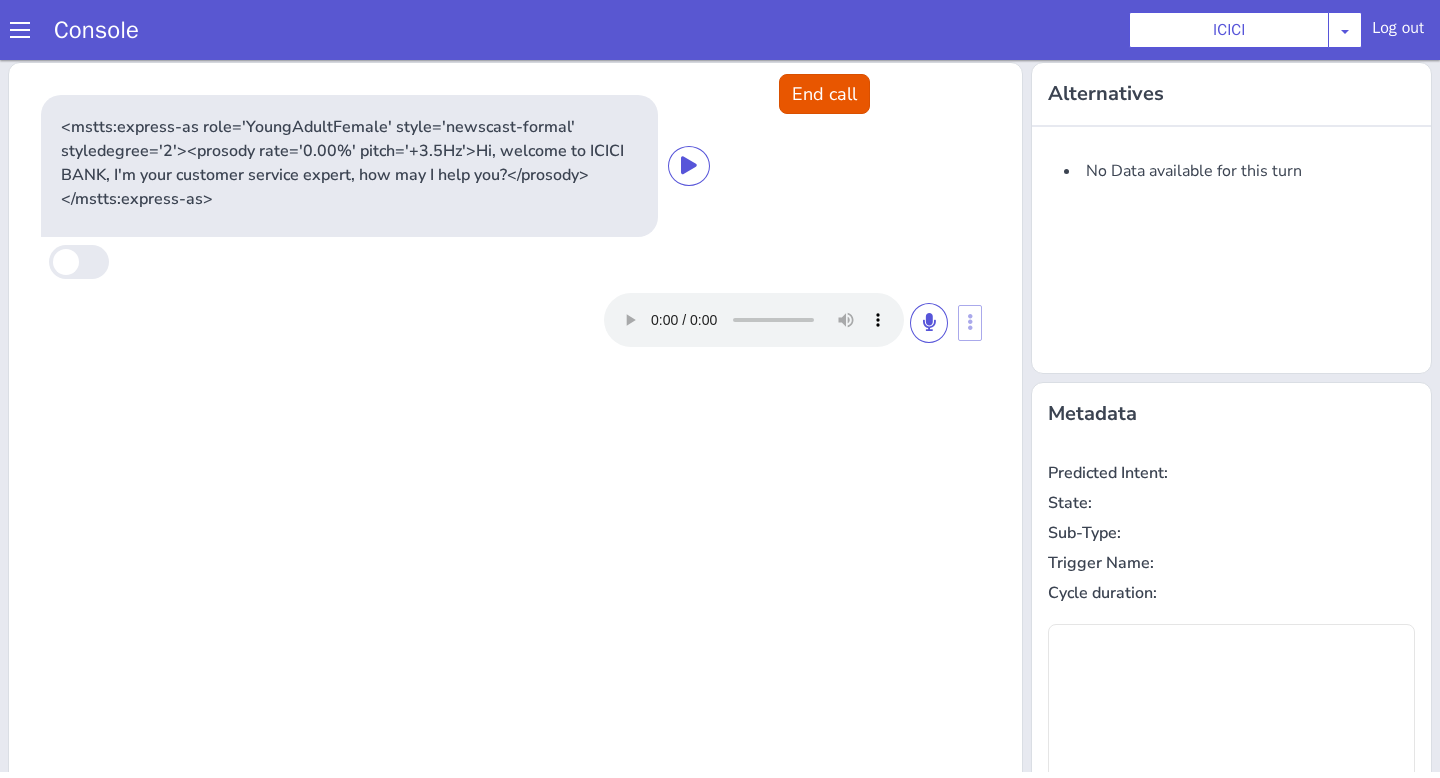 click at bounding box center [776, 320] 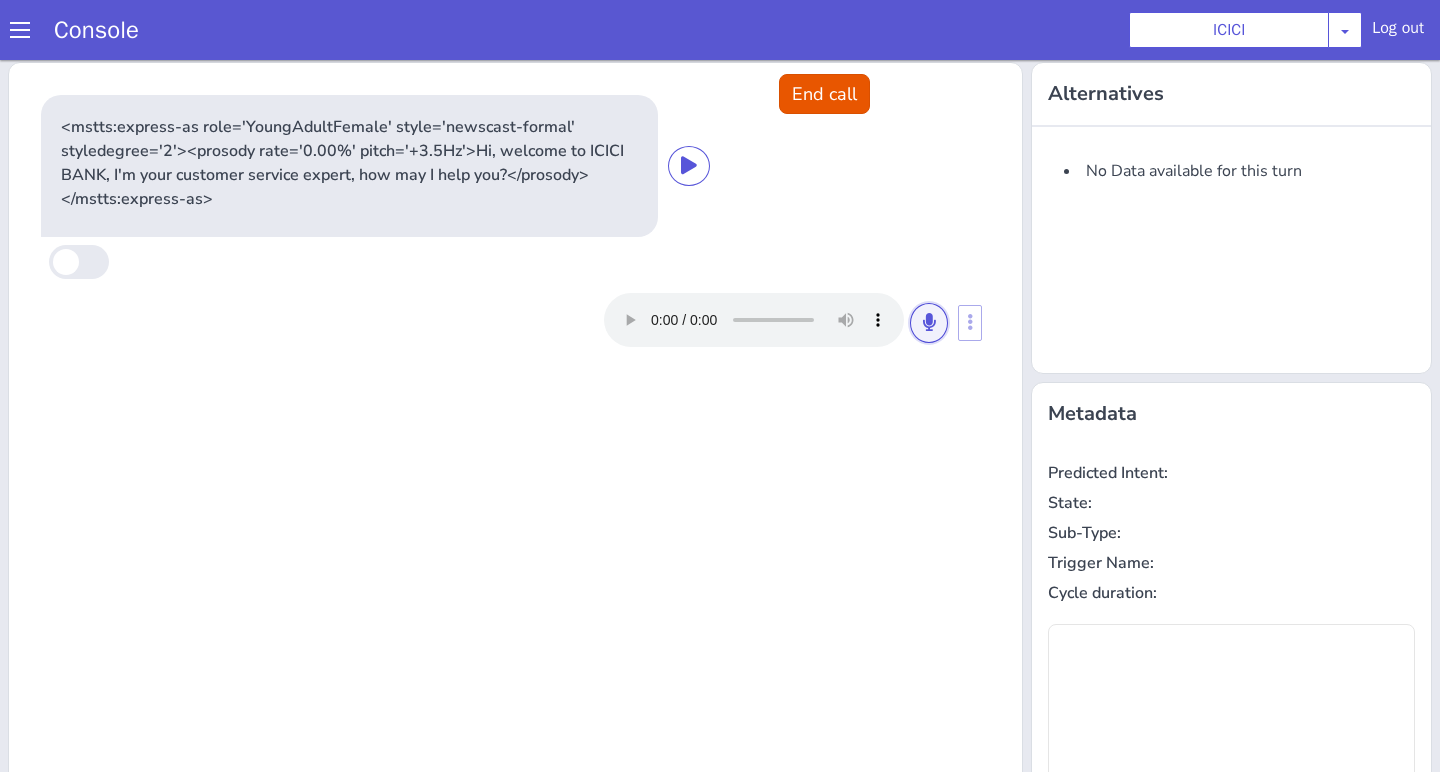 click at bounding box center [929, 323] 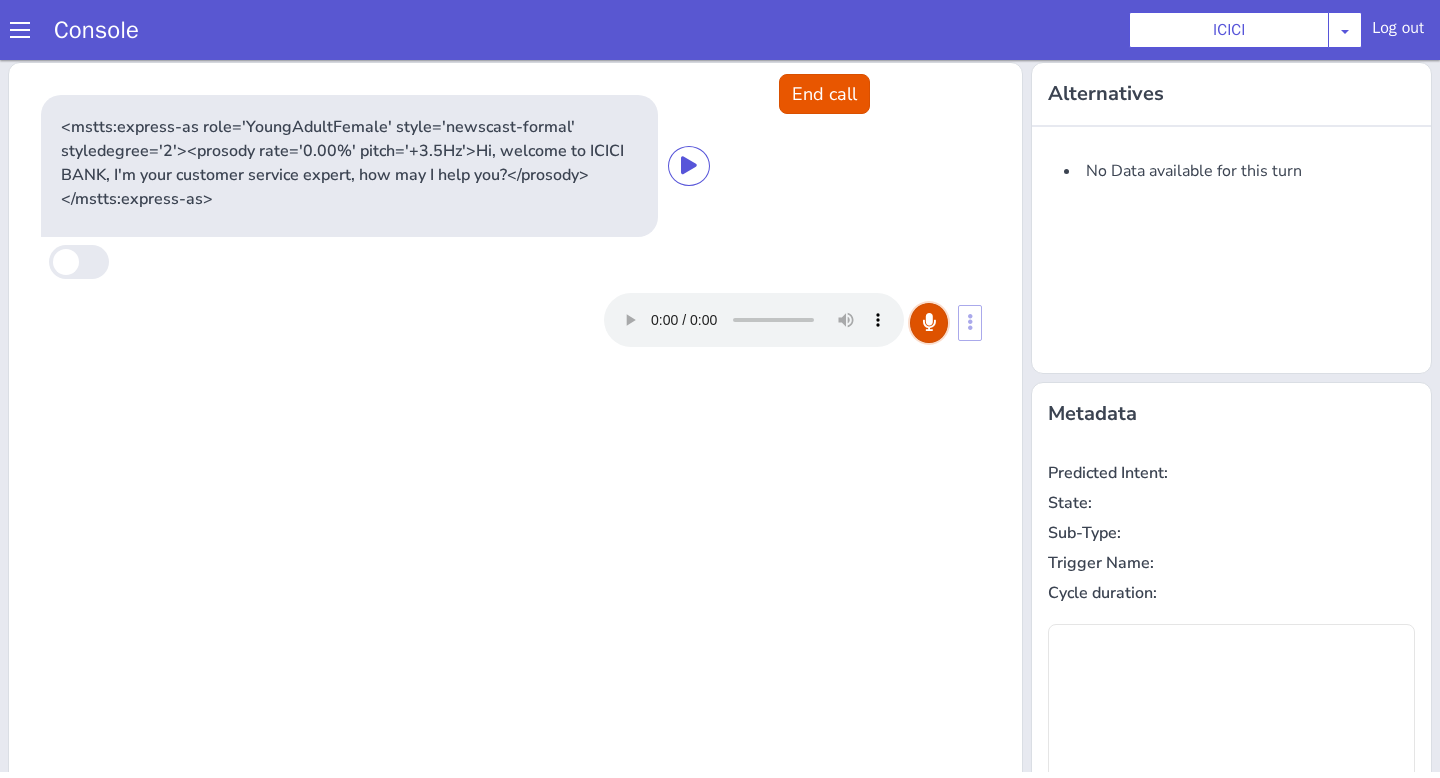 click at bounding box center [929, 323] 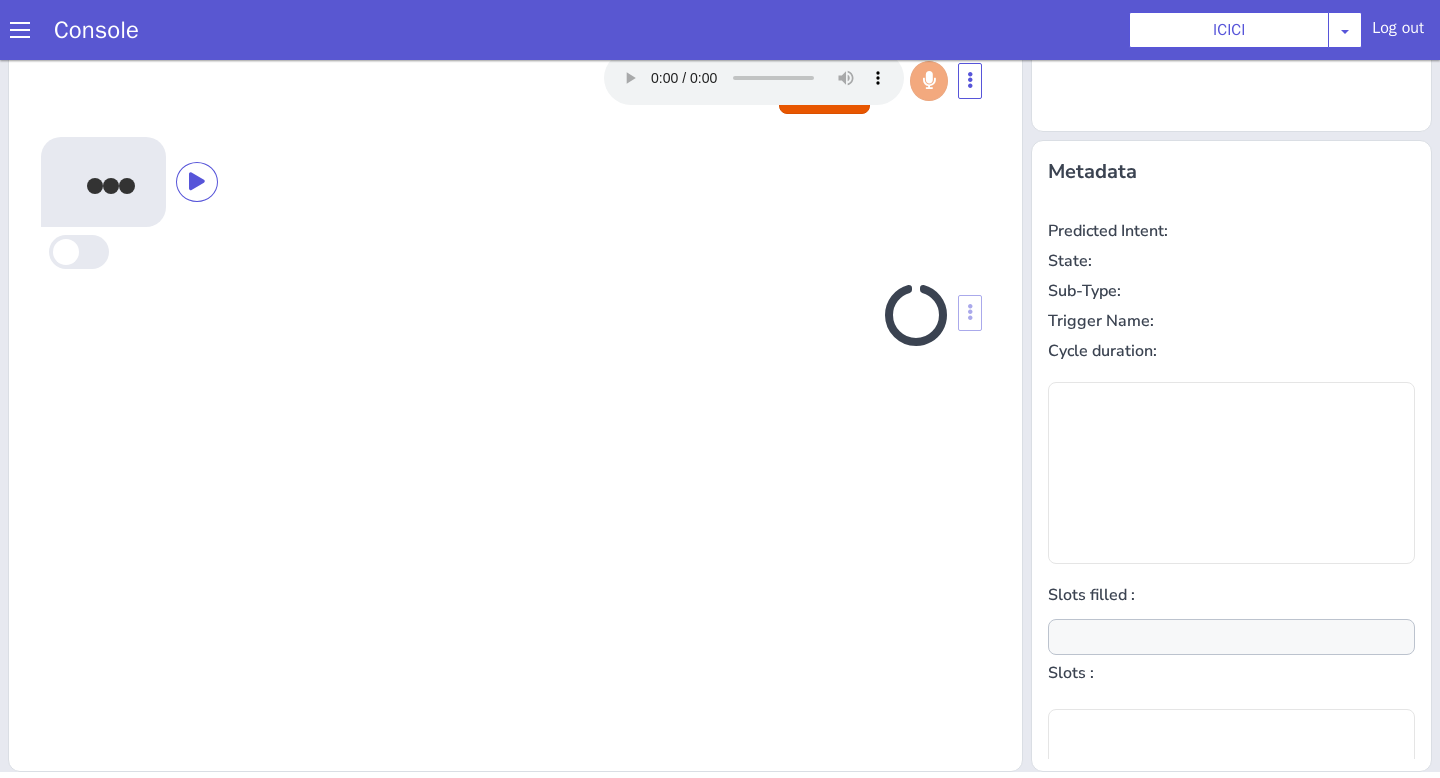 scroll, scrollTop: 0, scrollLeft: 0, axis: both 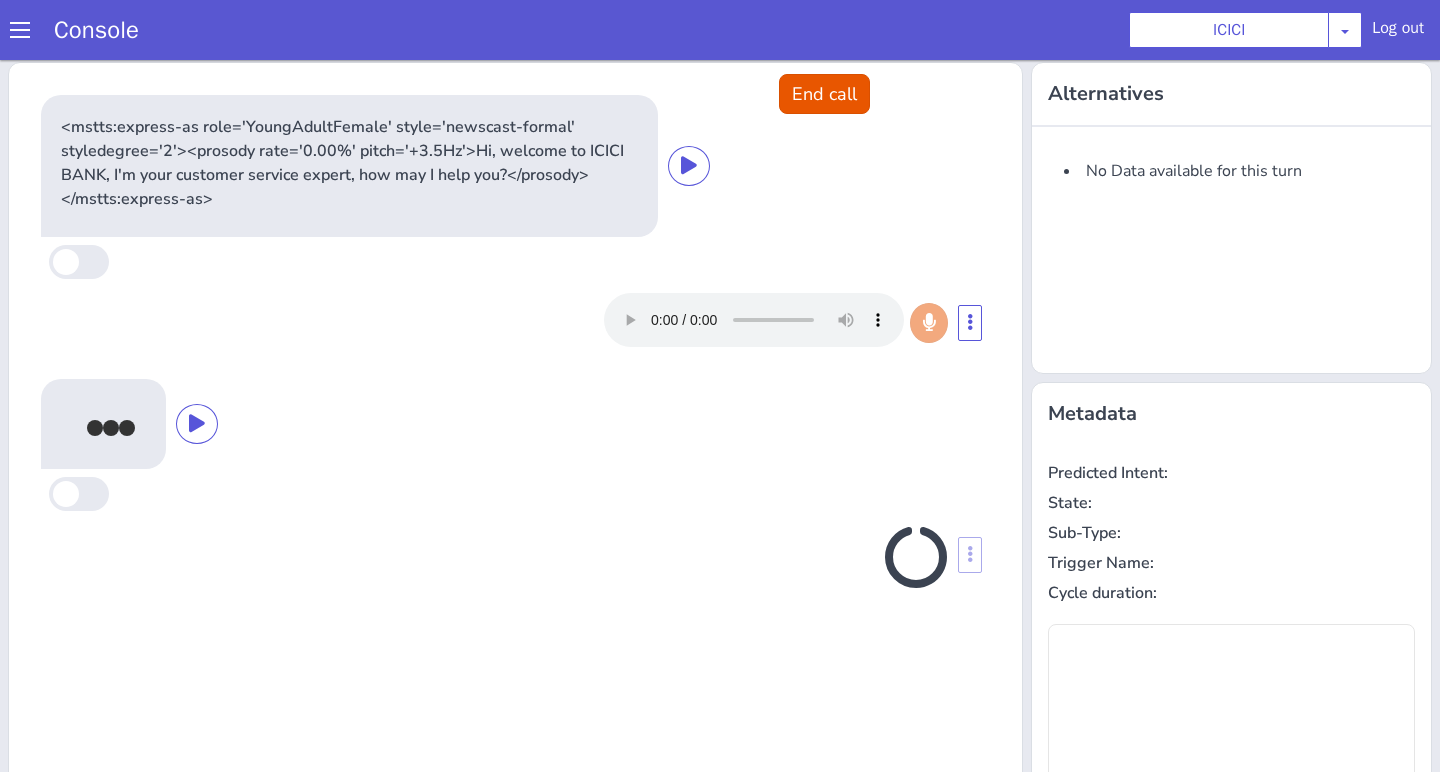 type on "product" 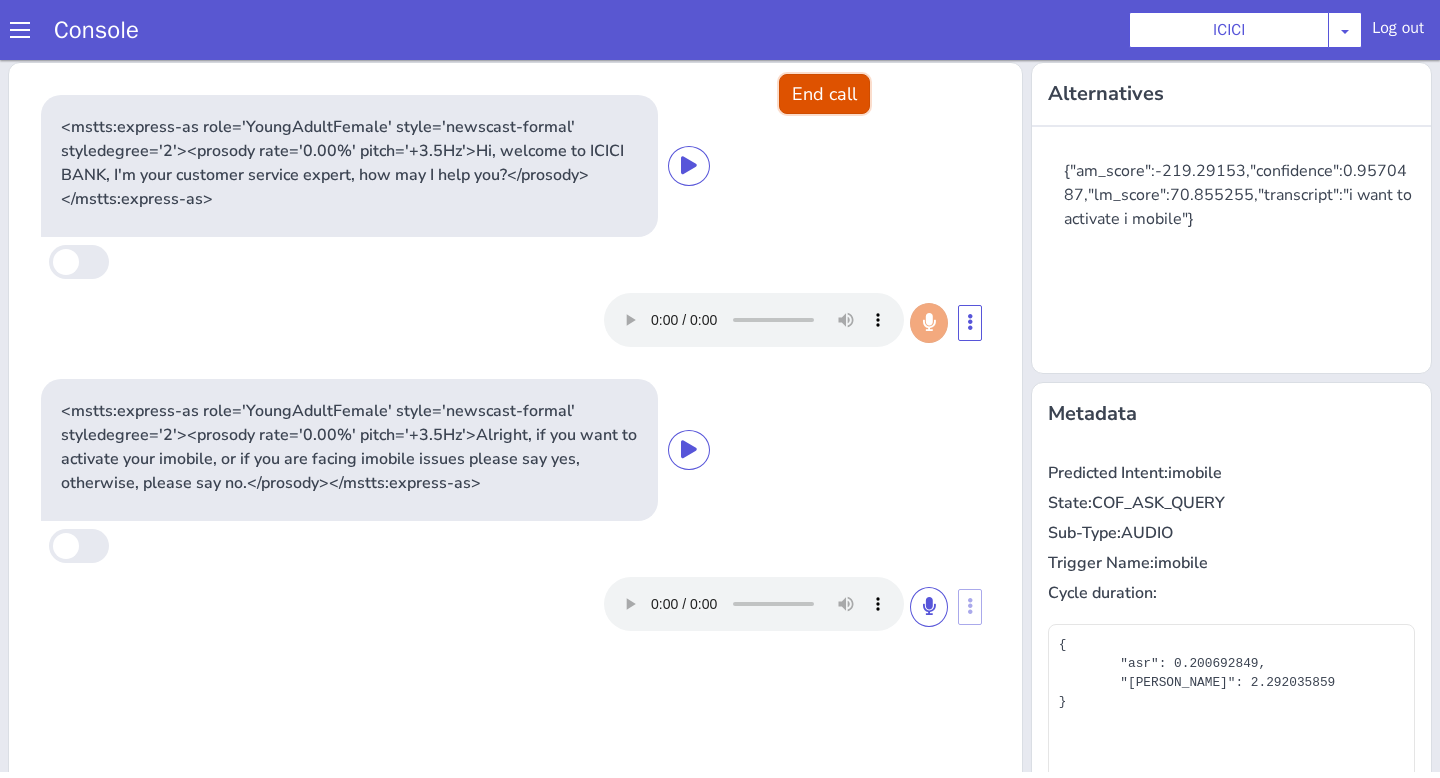 click on "End call" at bounding box center [824, 94] 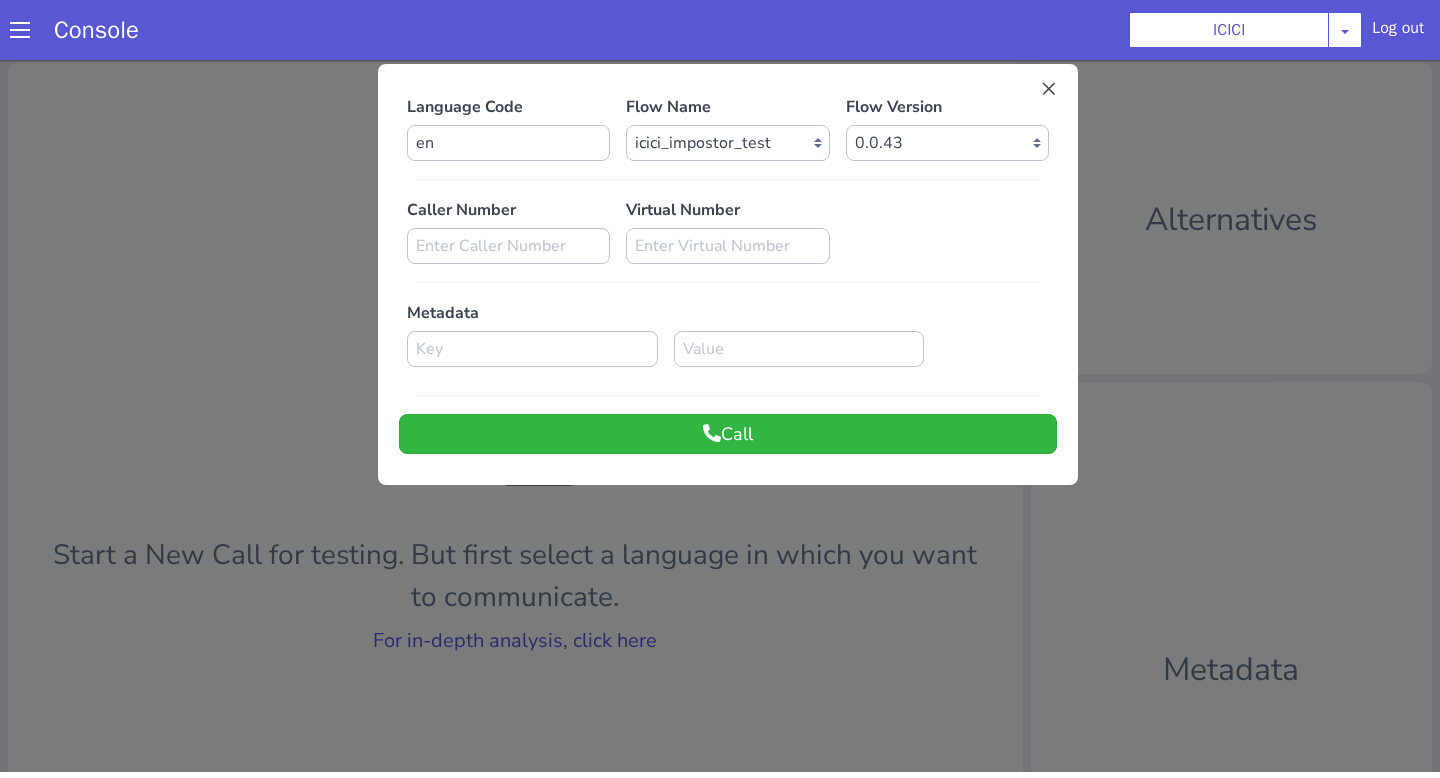 click at bounding box center [720, 413] 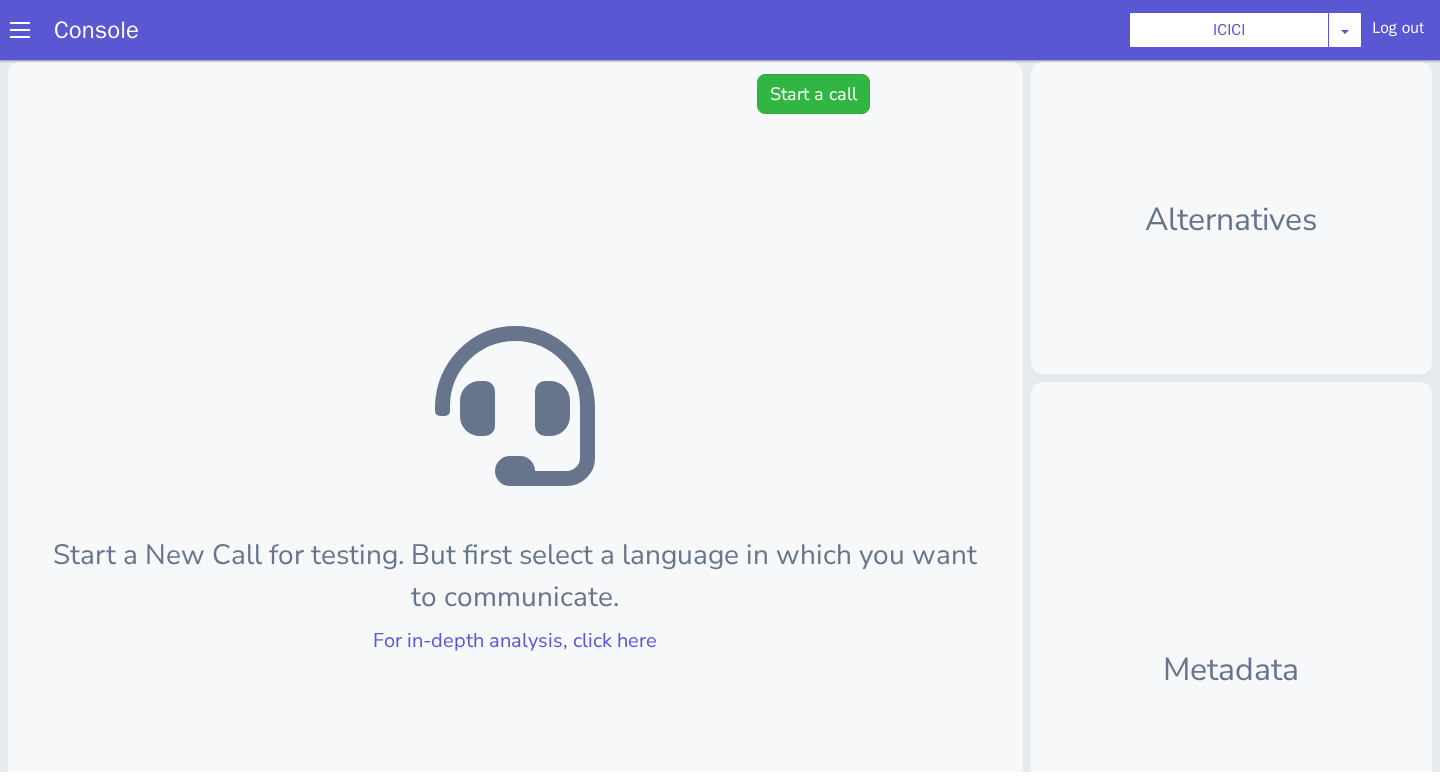 click on "Start a New Call for testing. But first select a language in which you want to communicate. For in-depth analysis, click here" at bounding box center (515, 538) 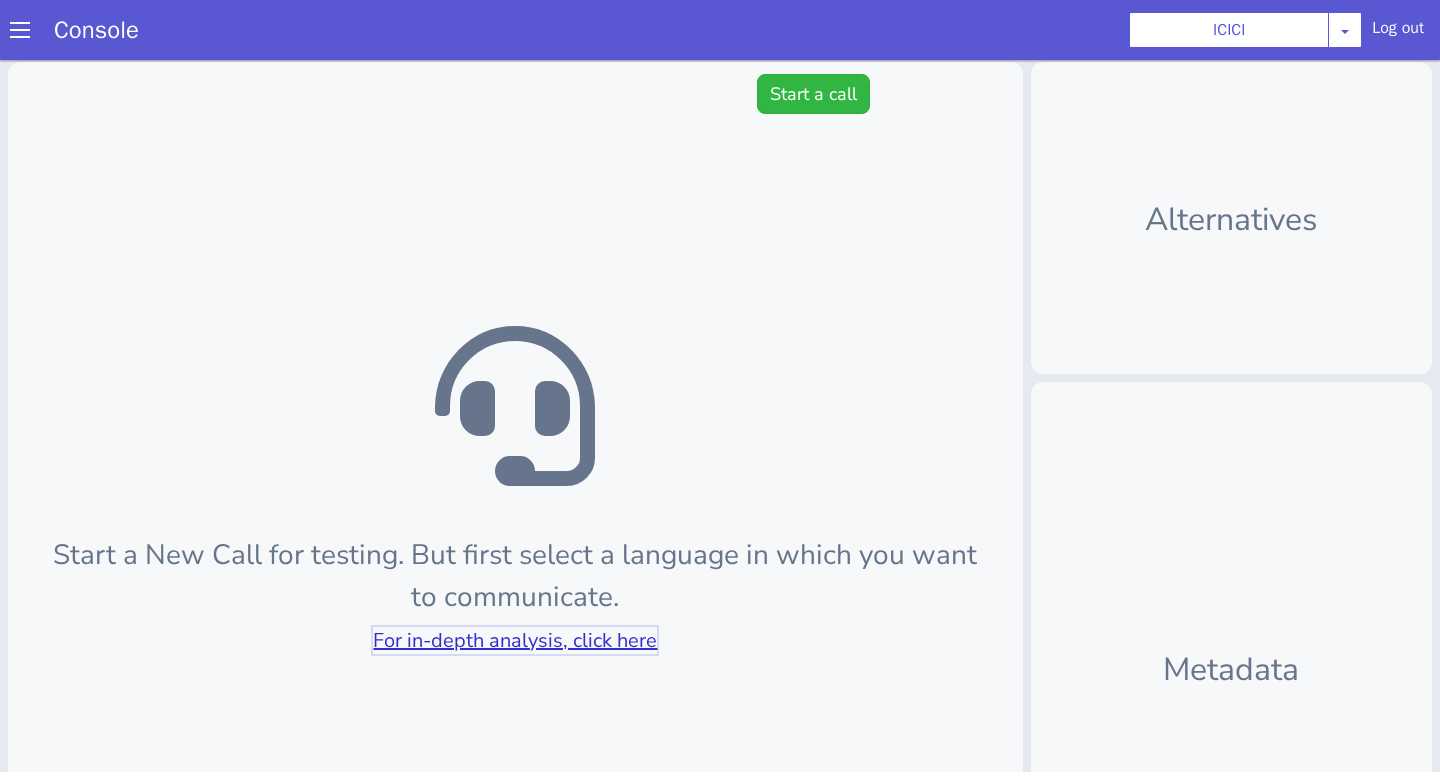 click on "For in-depth analysis, click here" at bounding box center (515, 640) 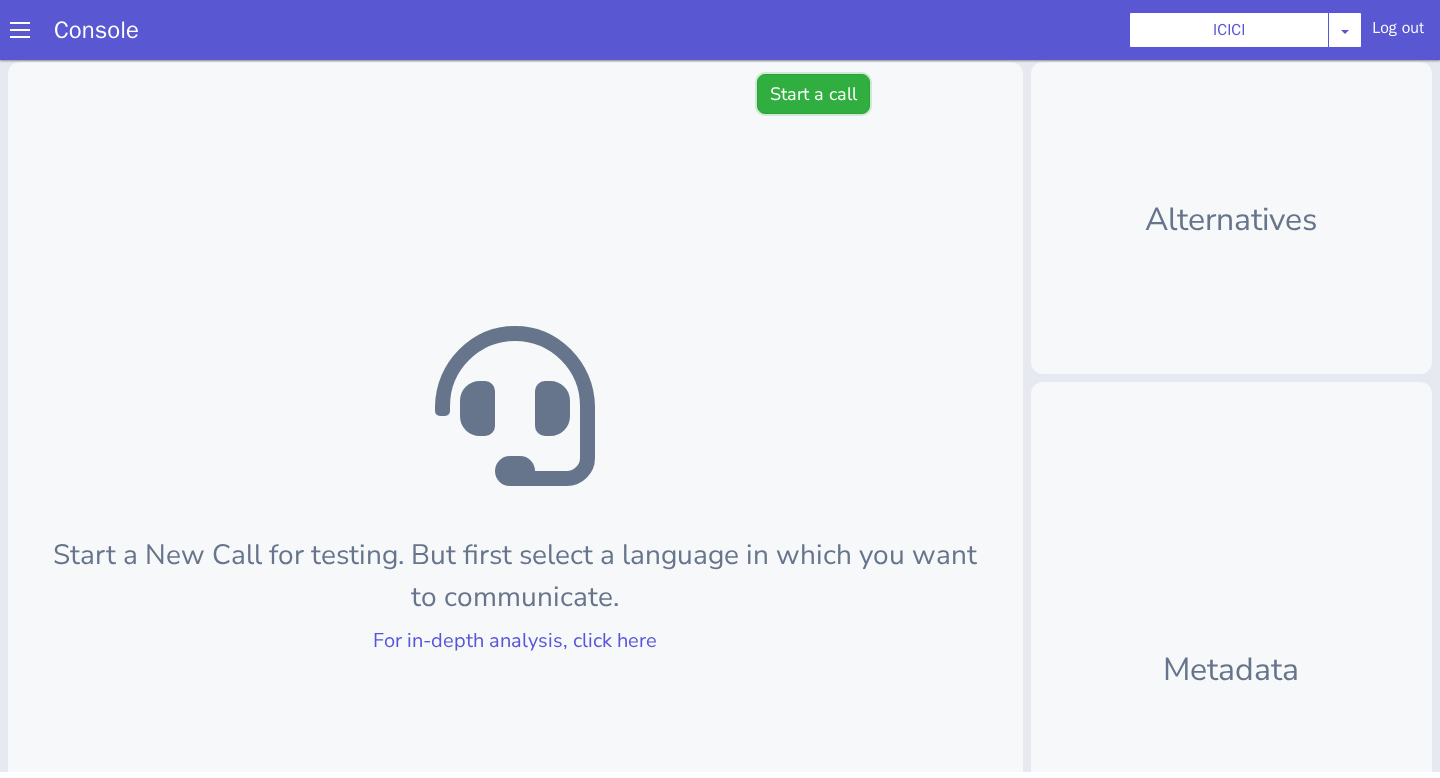 click on "Start a call" at bounding box center [813, 94] 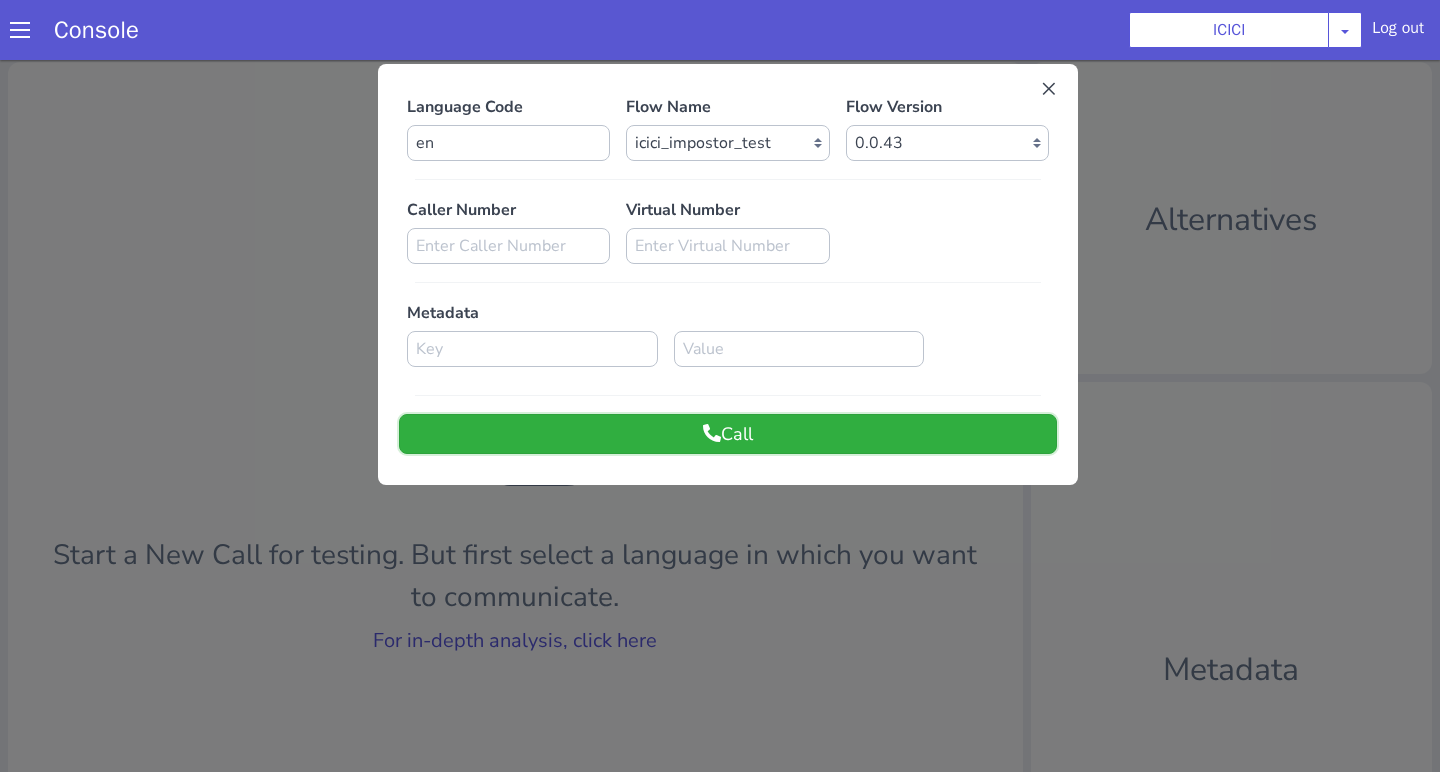 click on "Call" at bounding box center (728, 434) 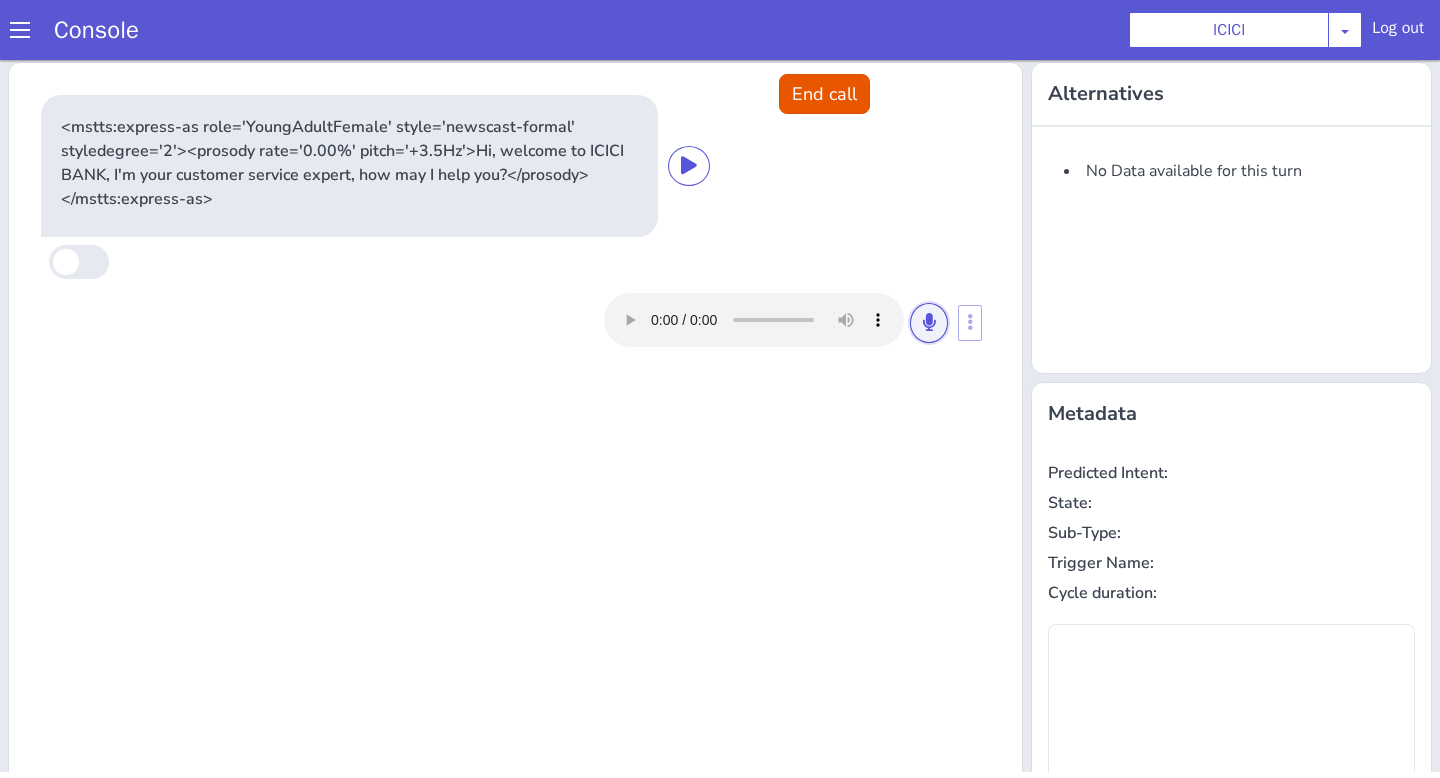 click at bounding box center (929, 323) 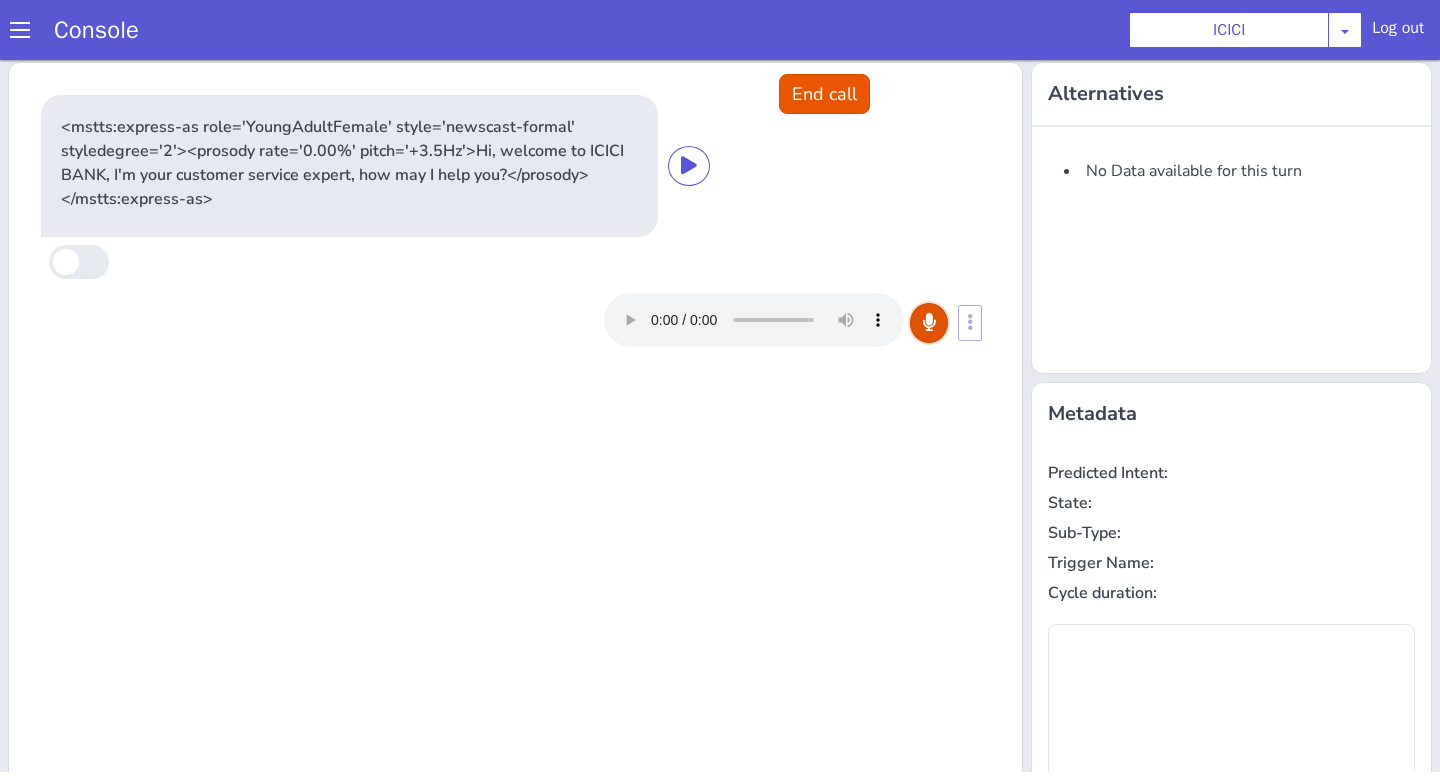 click at bounding box center [929, 323] 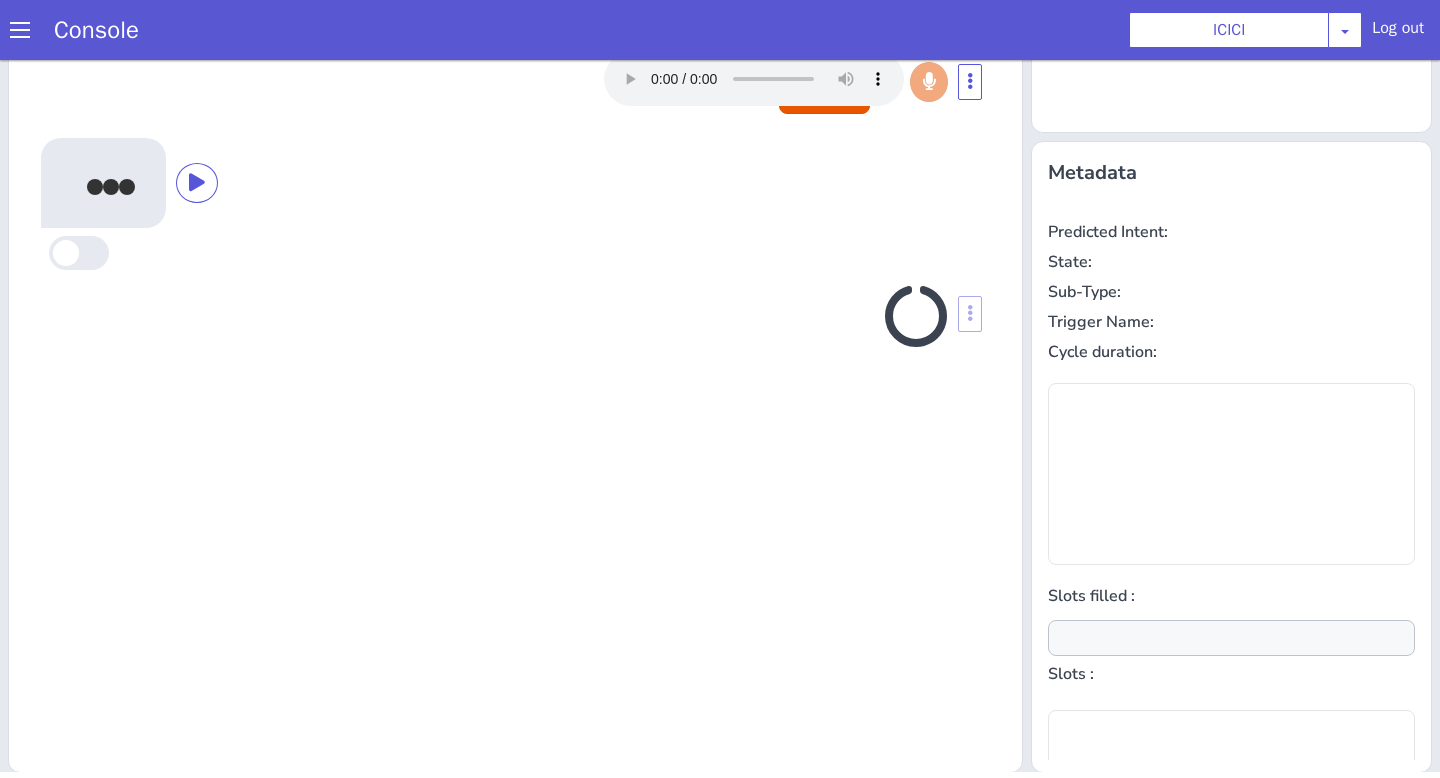 scroll, scrollTop: 242, scrollLeft: 0, axis: vertical 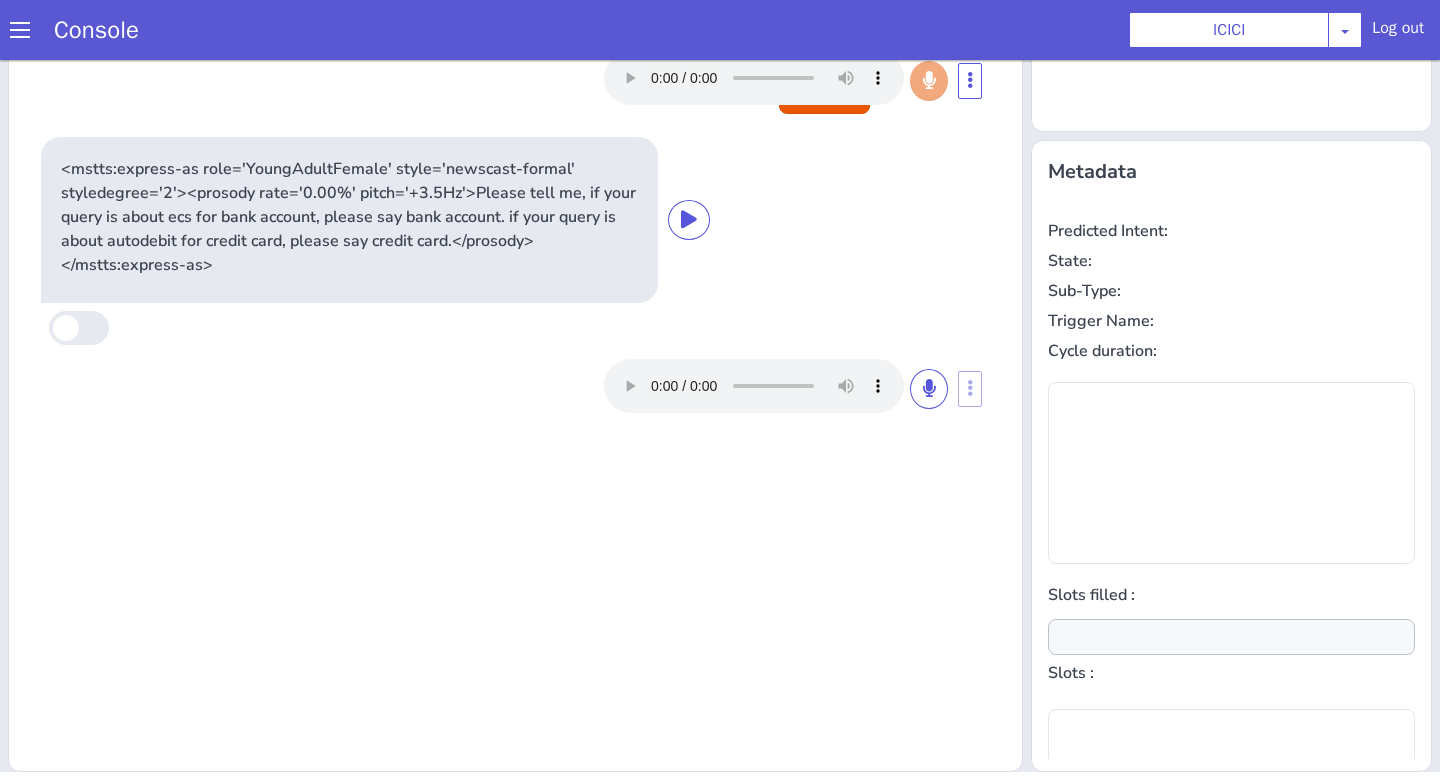 type on "product_action" 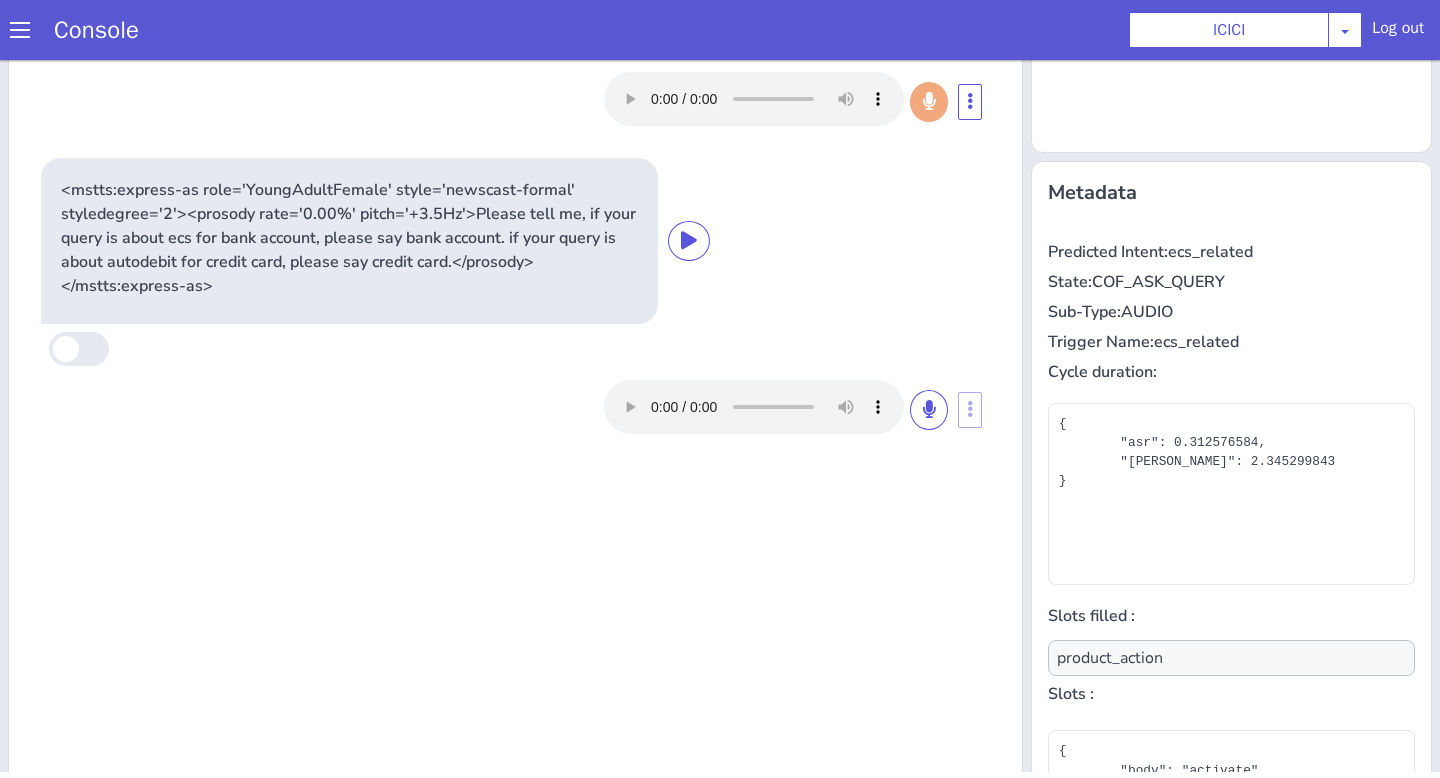 scroll, scrollTop: 178, scrollLeft: 0, axis: vertical 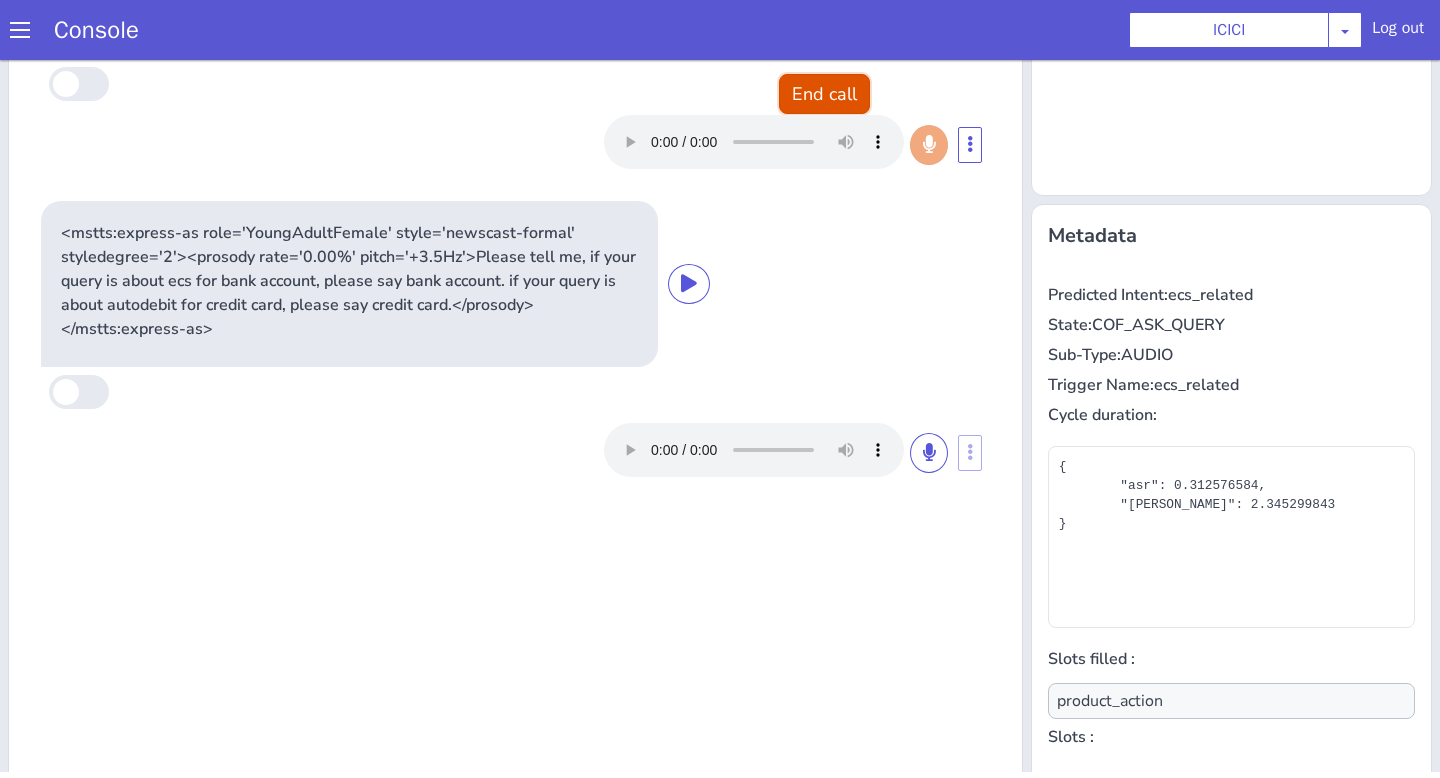 click on "End call" at bounding box center (824, 94) 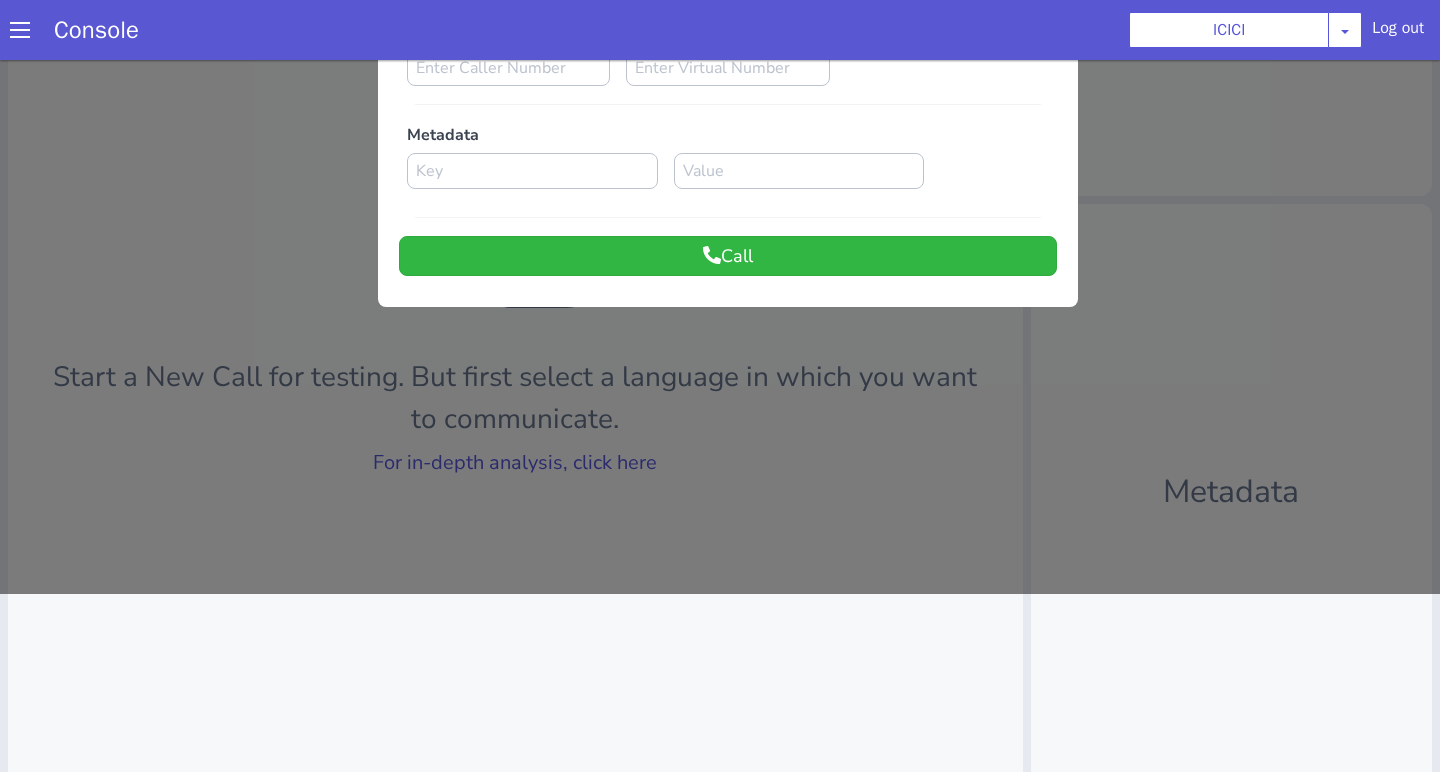 click at bounding box center (720, 235) 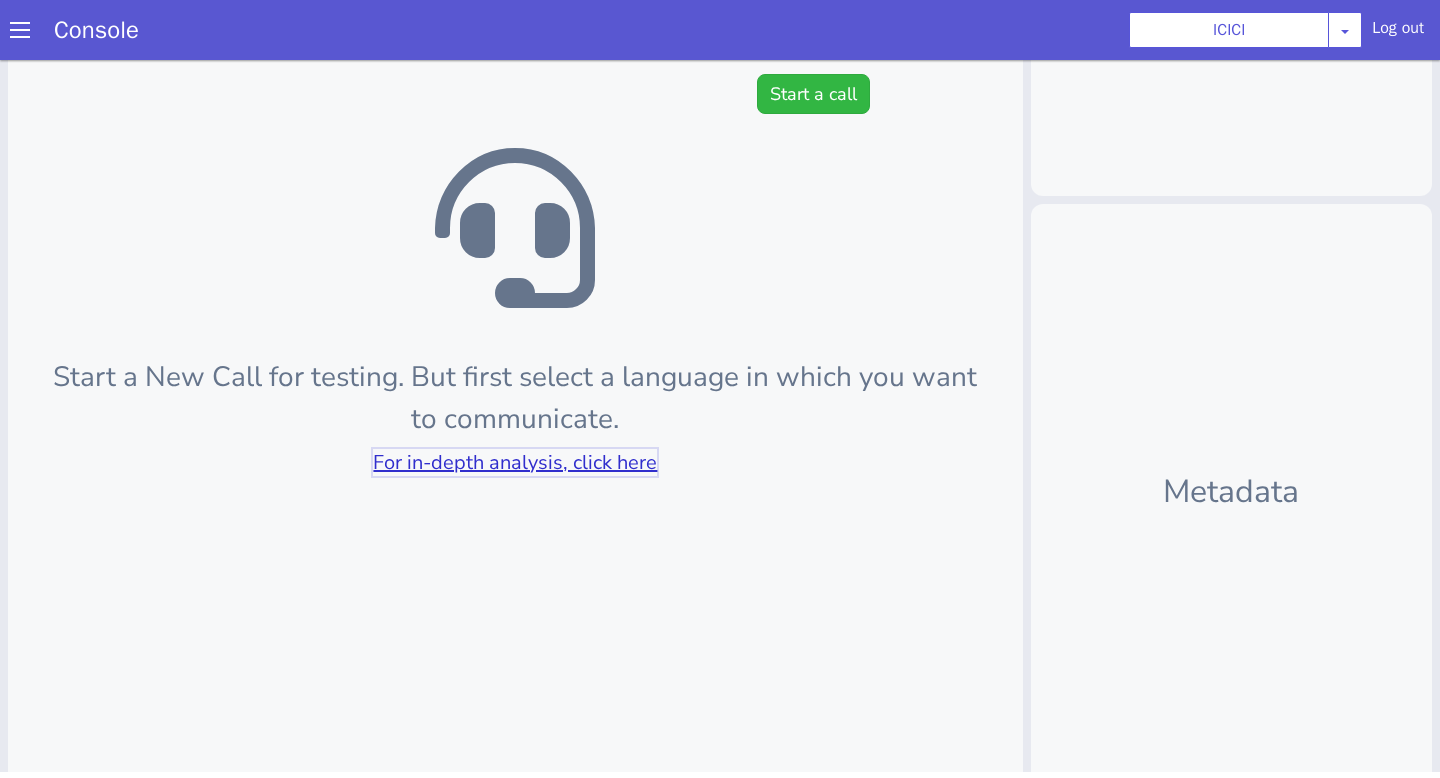 click on "For in-depth analysis, click here" at bounding box center (515, 462) 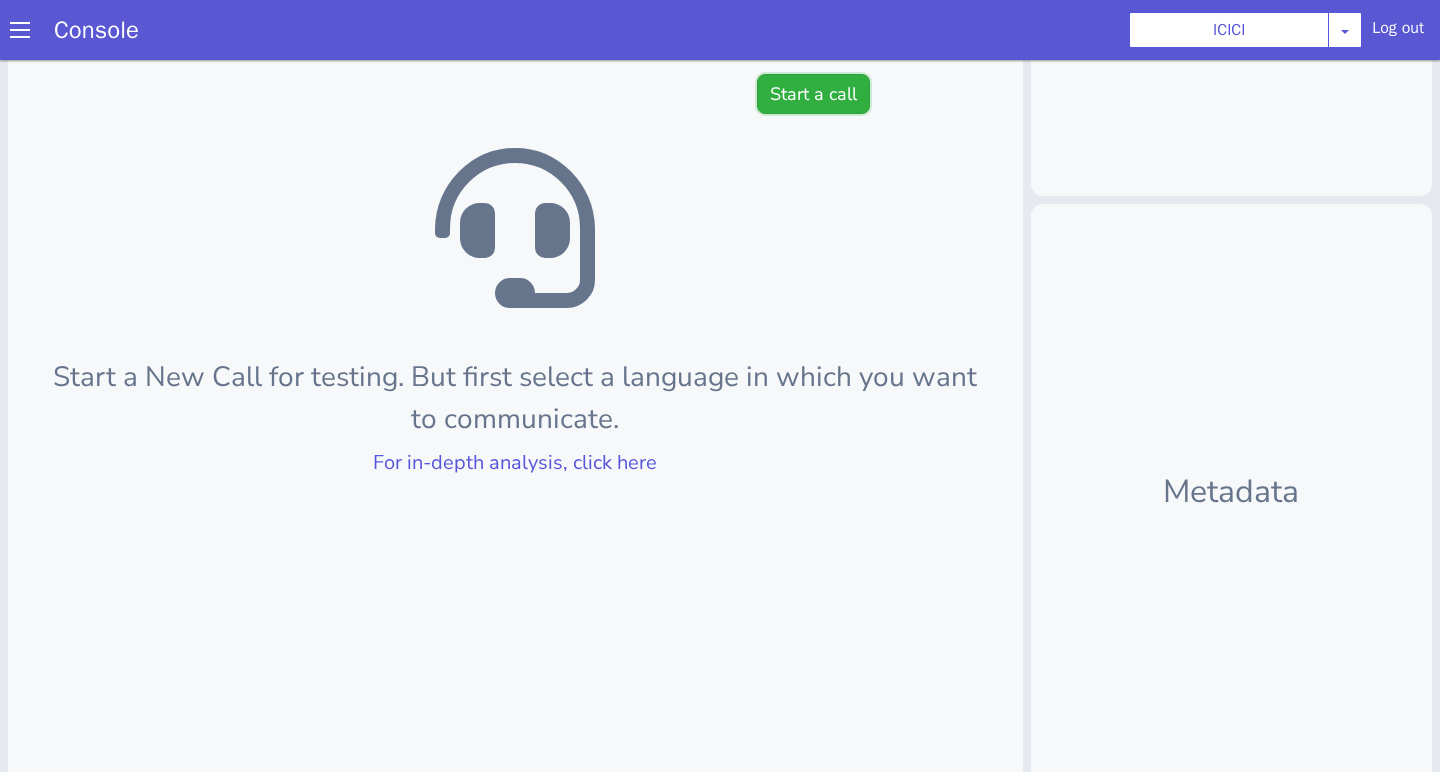 click on "Start a call" at bounding box center [813, 94] 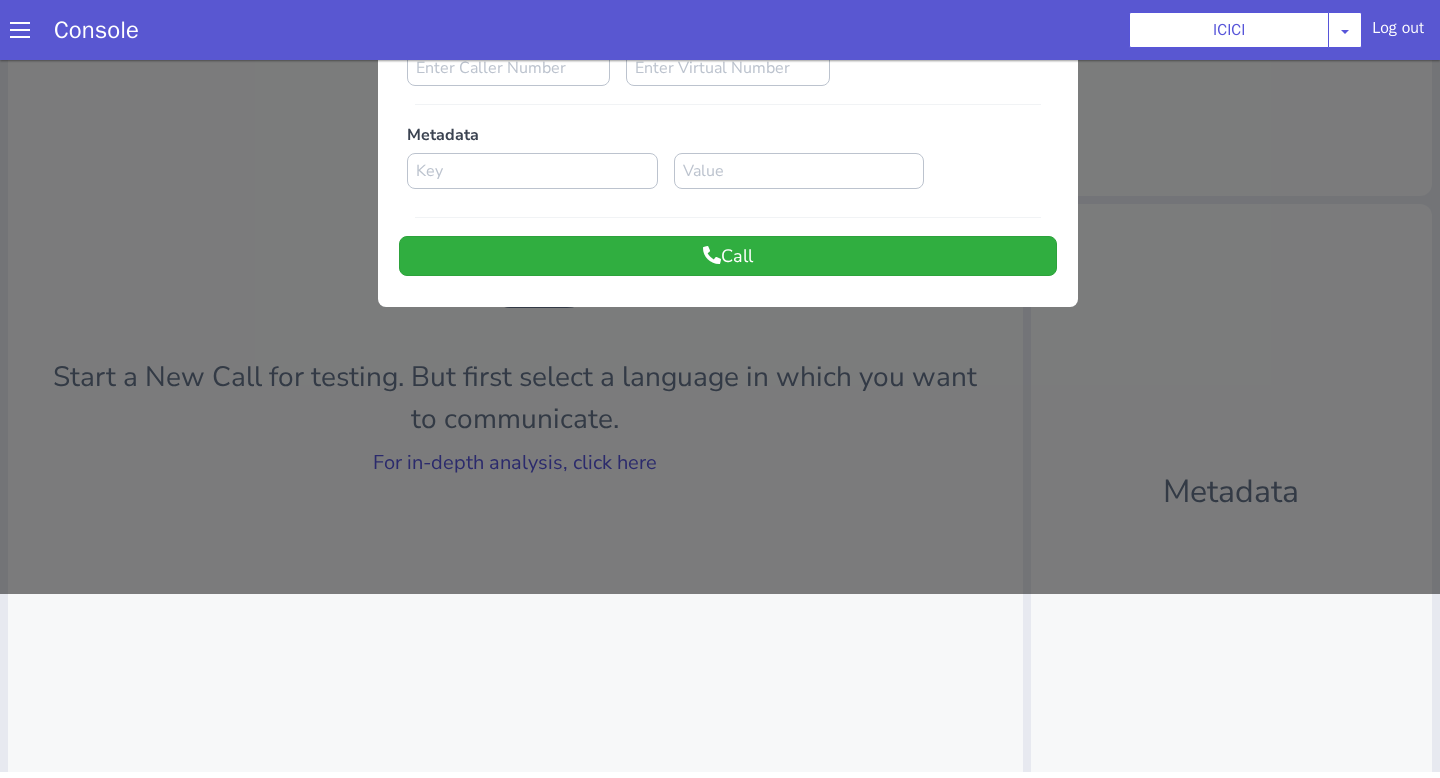 scroll, scrollTop: 0, scrollLeft: 0, axis: both 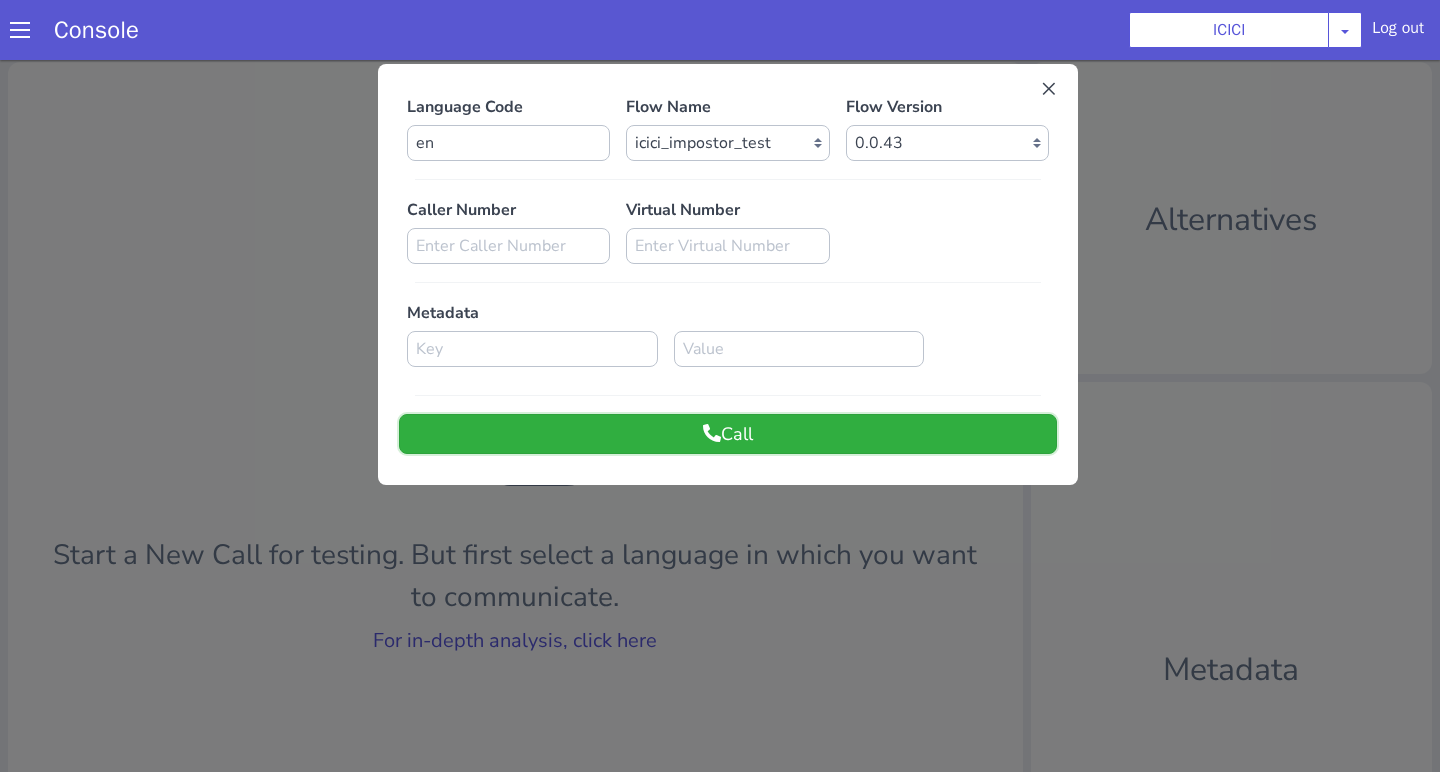click on "Call" at bounding box center [728, 434] 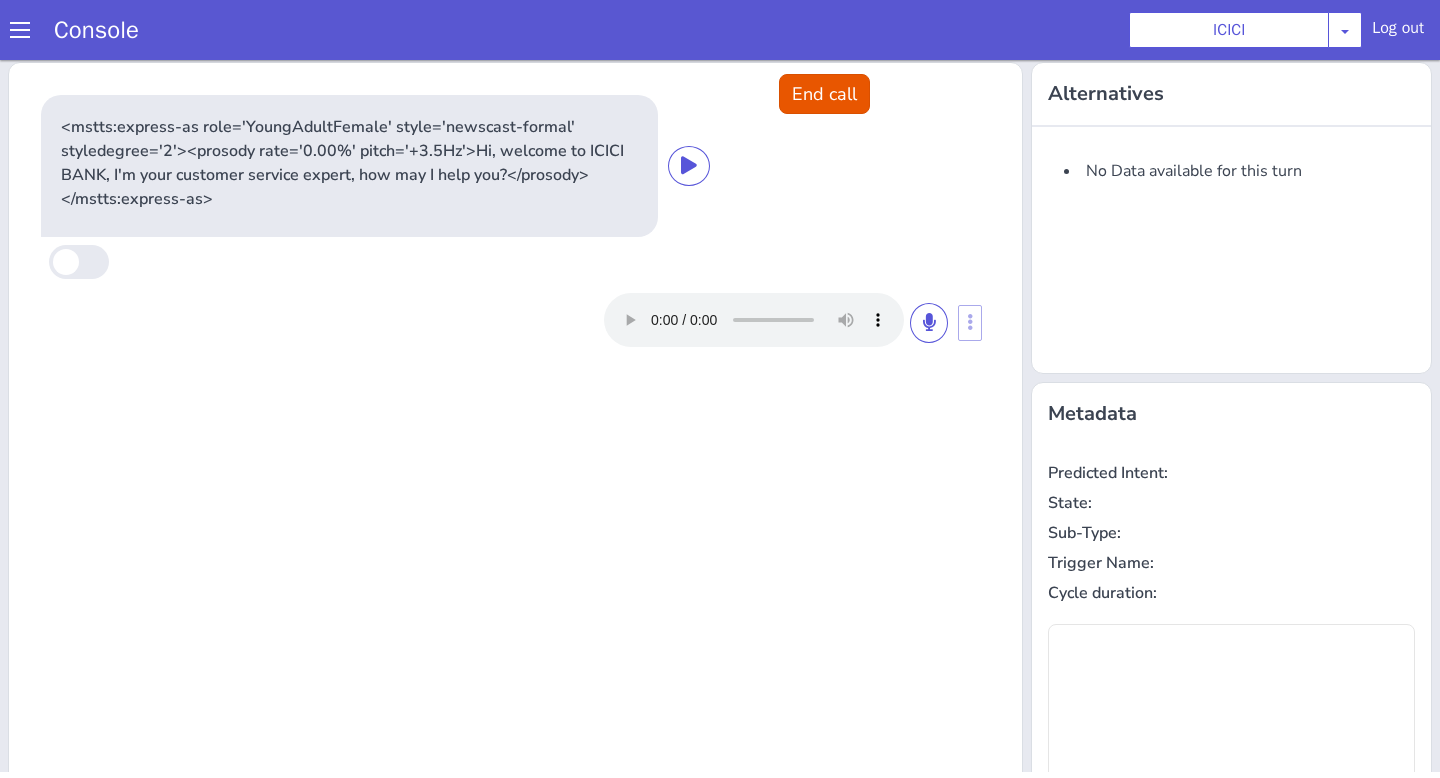 scroll, scrollTop: 0, scrollLeft: 0, axis: both 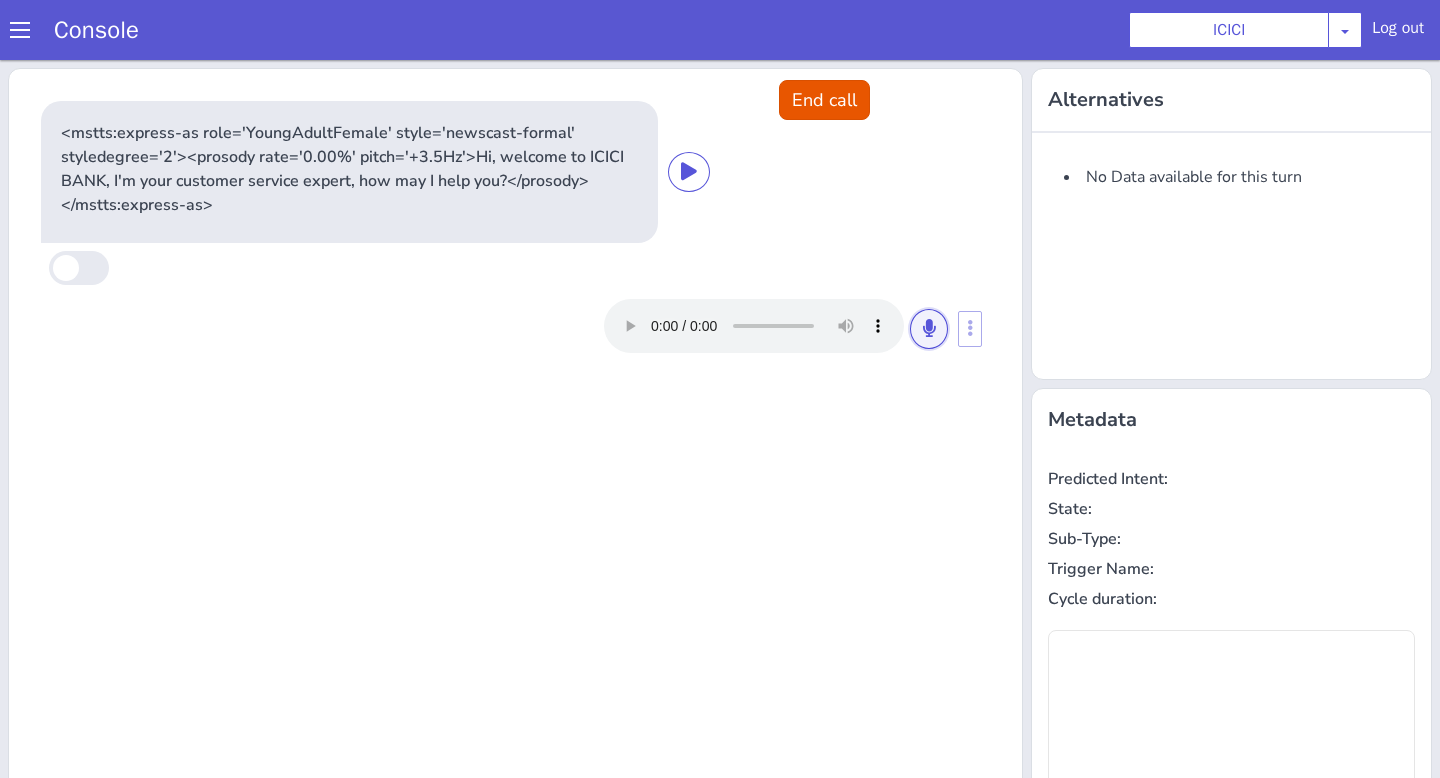 click at bounding box center (929, 329) 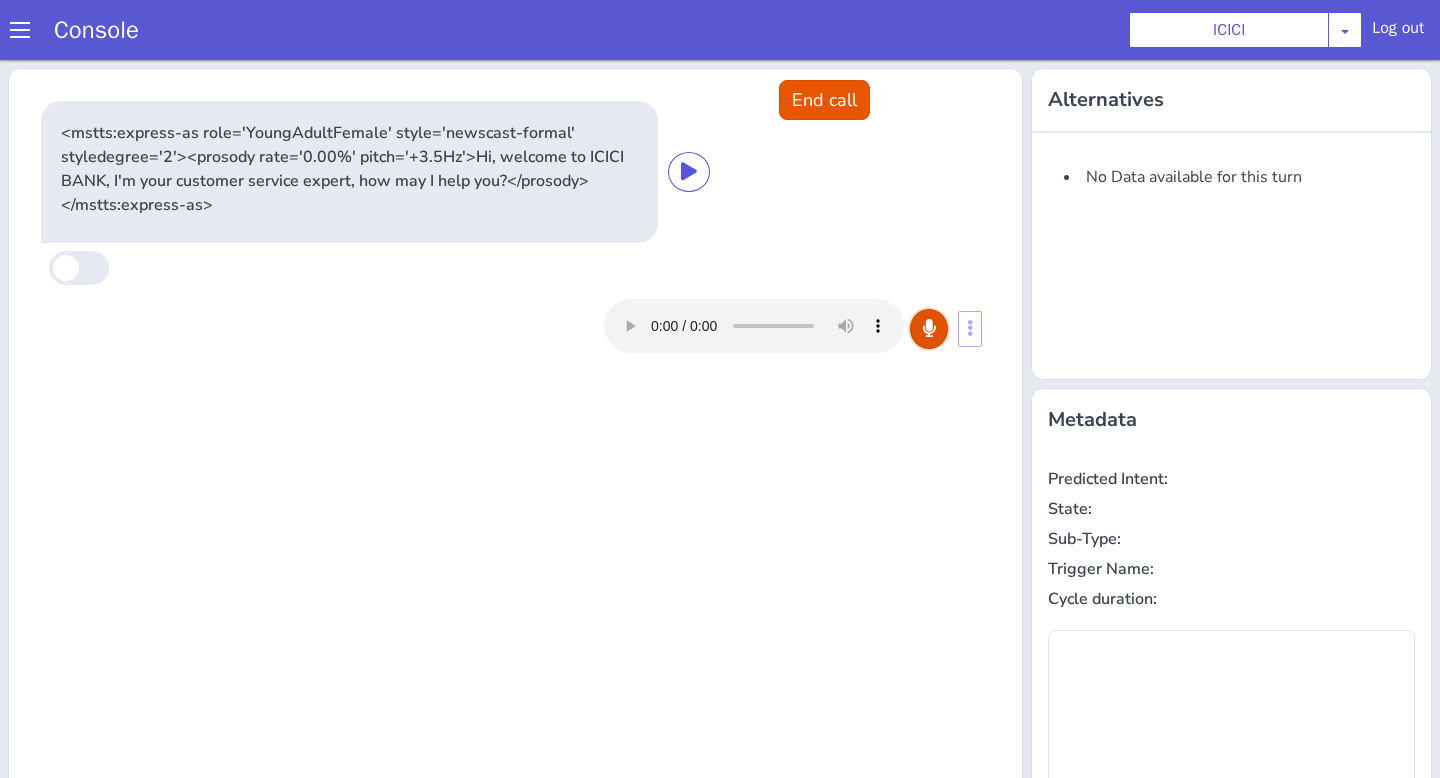 click at bounding box center [929, 329] 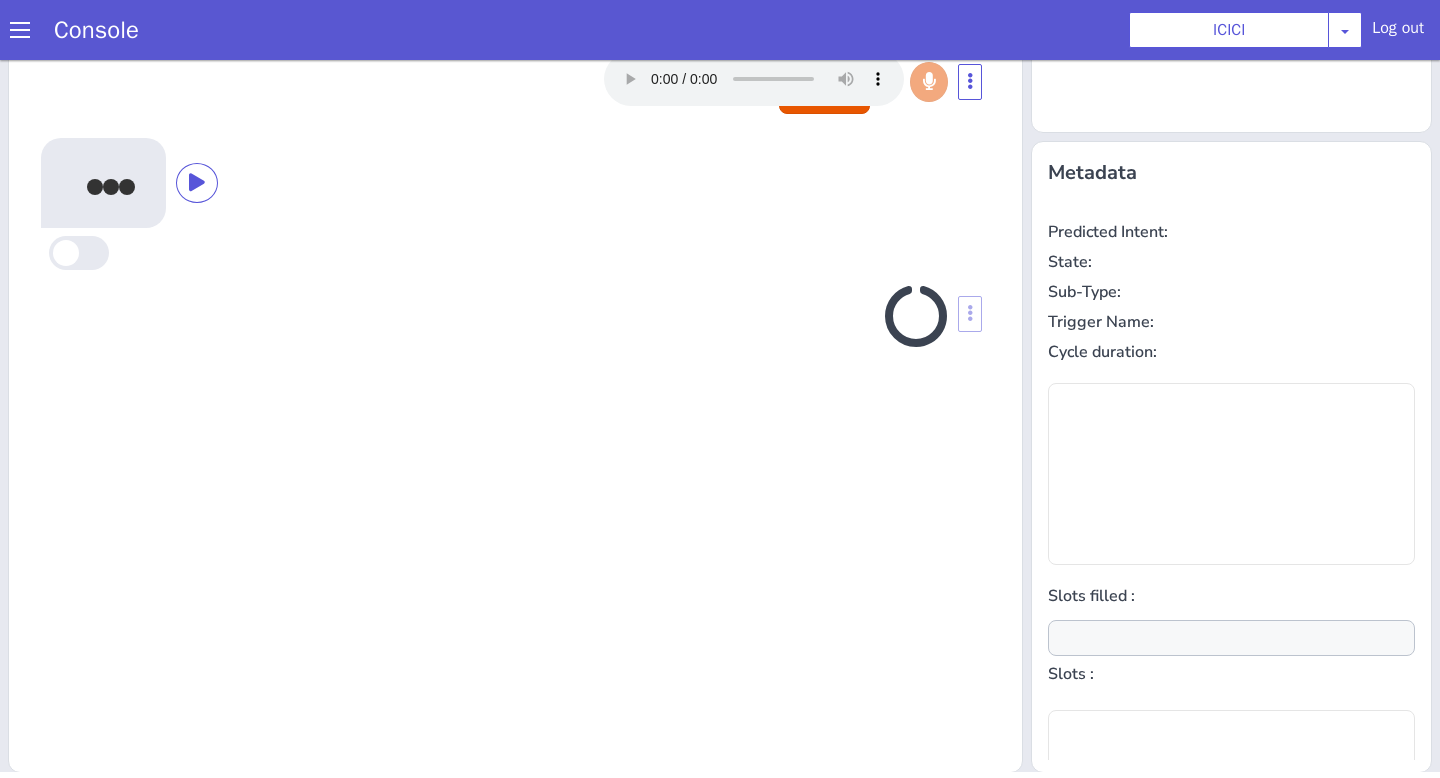 scroll, scrollTop: 242, scrollLeft: 0, axis: vertical 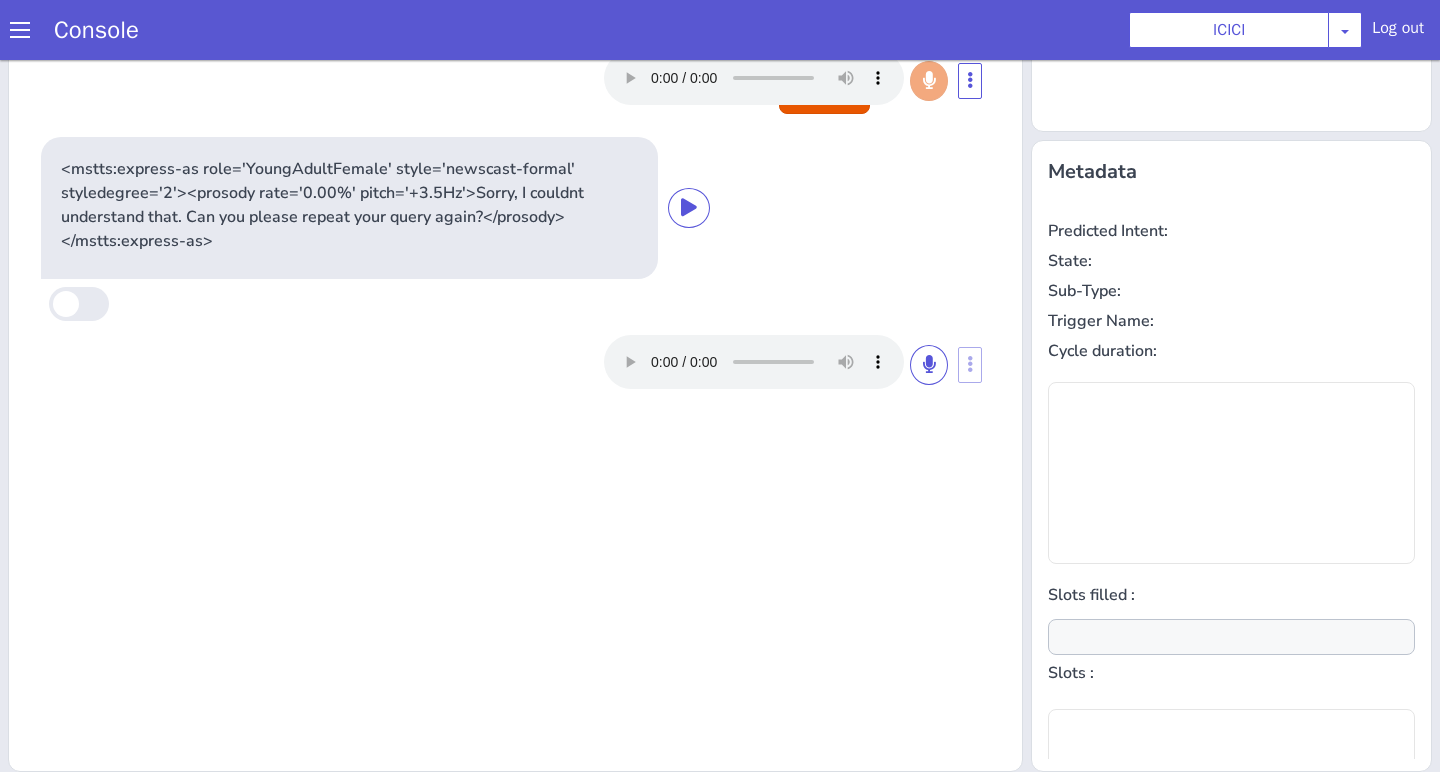 type on "object_to_change" 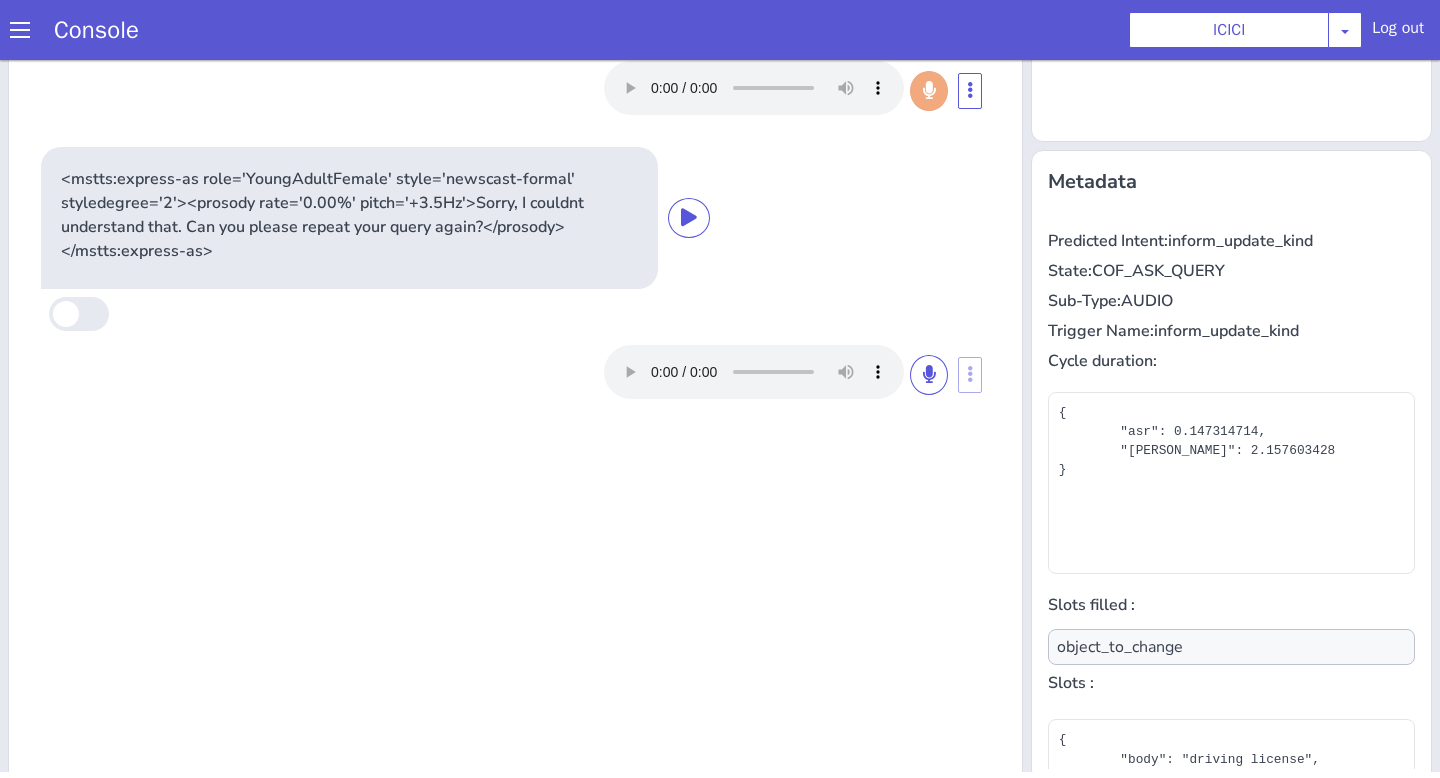scroll, scrollTop: 224, scrollLeft: 0, axis: vertical 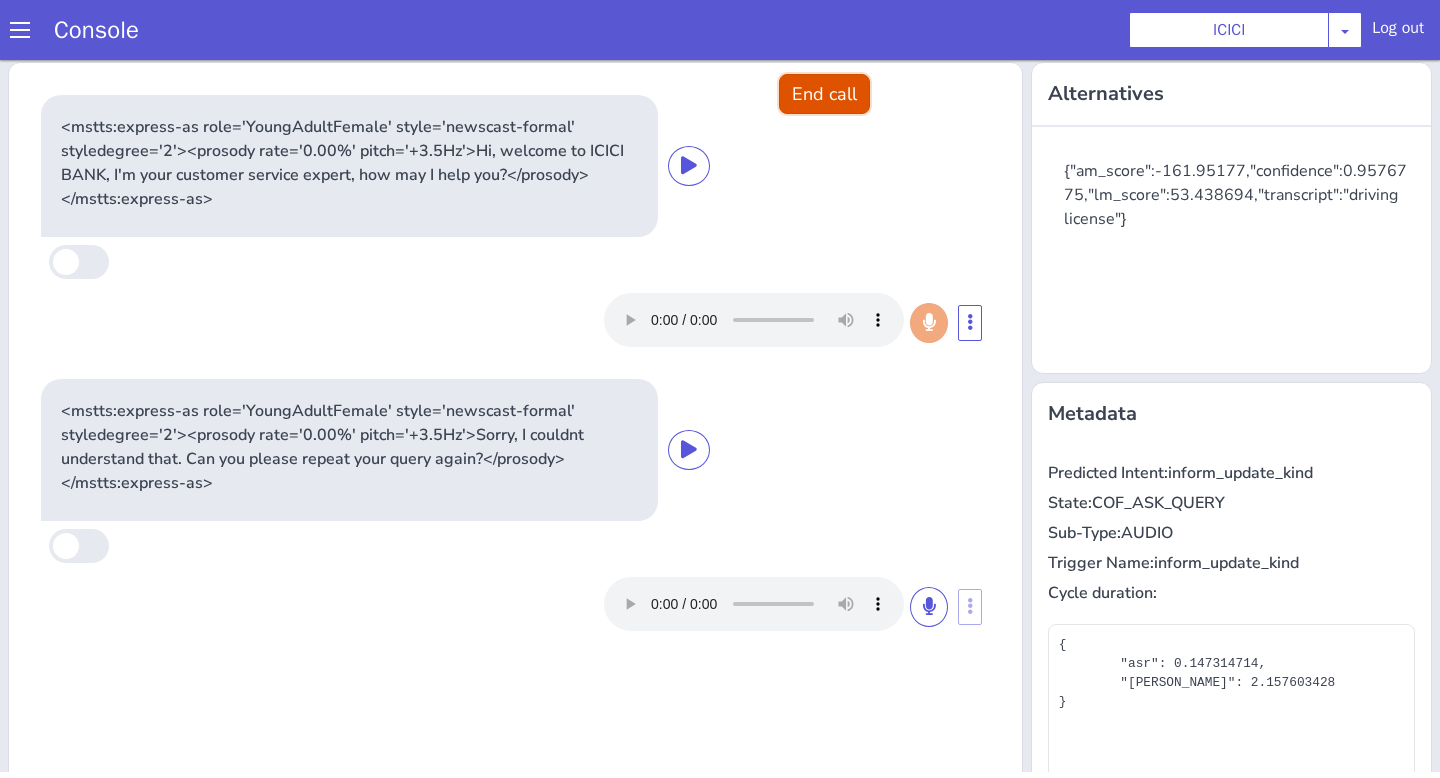 click on "End call" at bounding box center [824, 94] 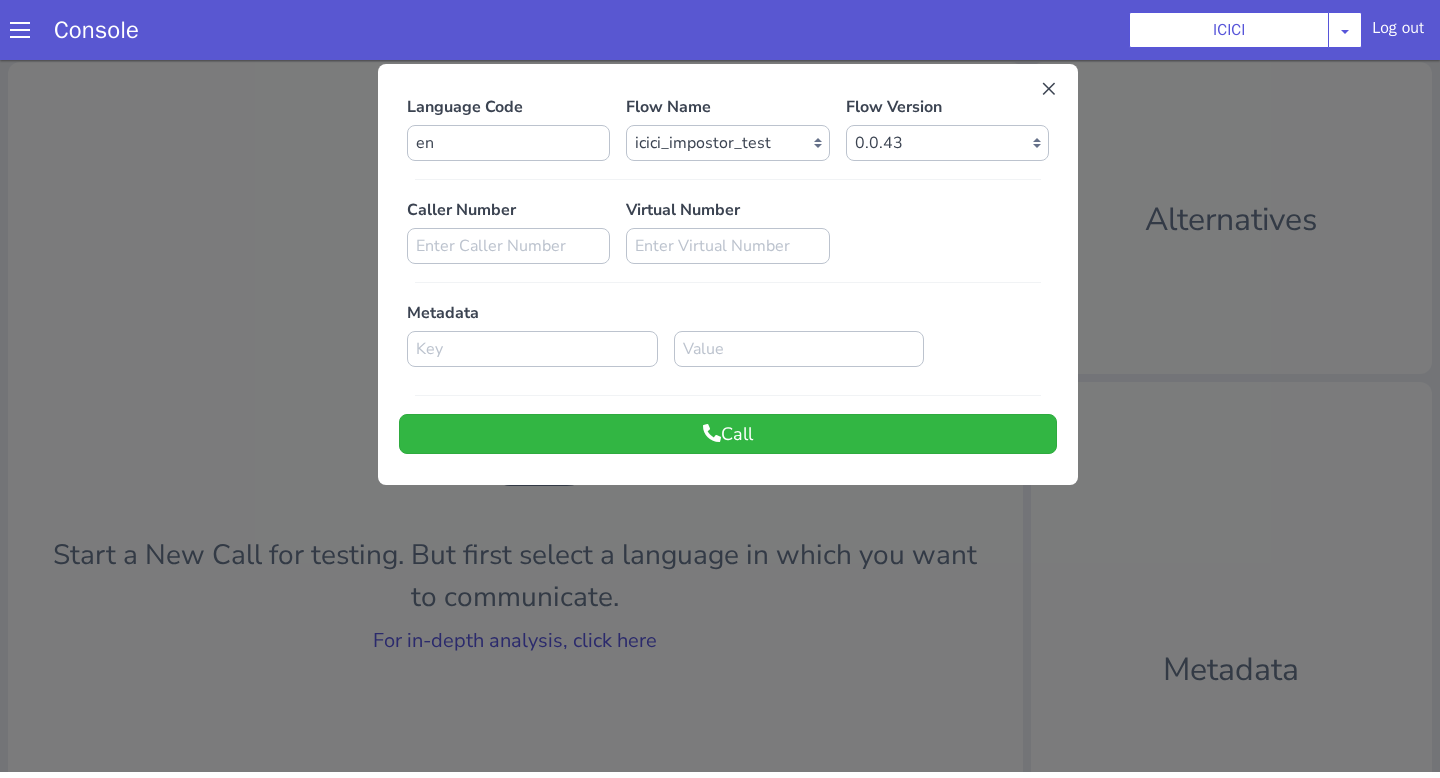 click at bounding box center (720, 413) 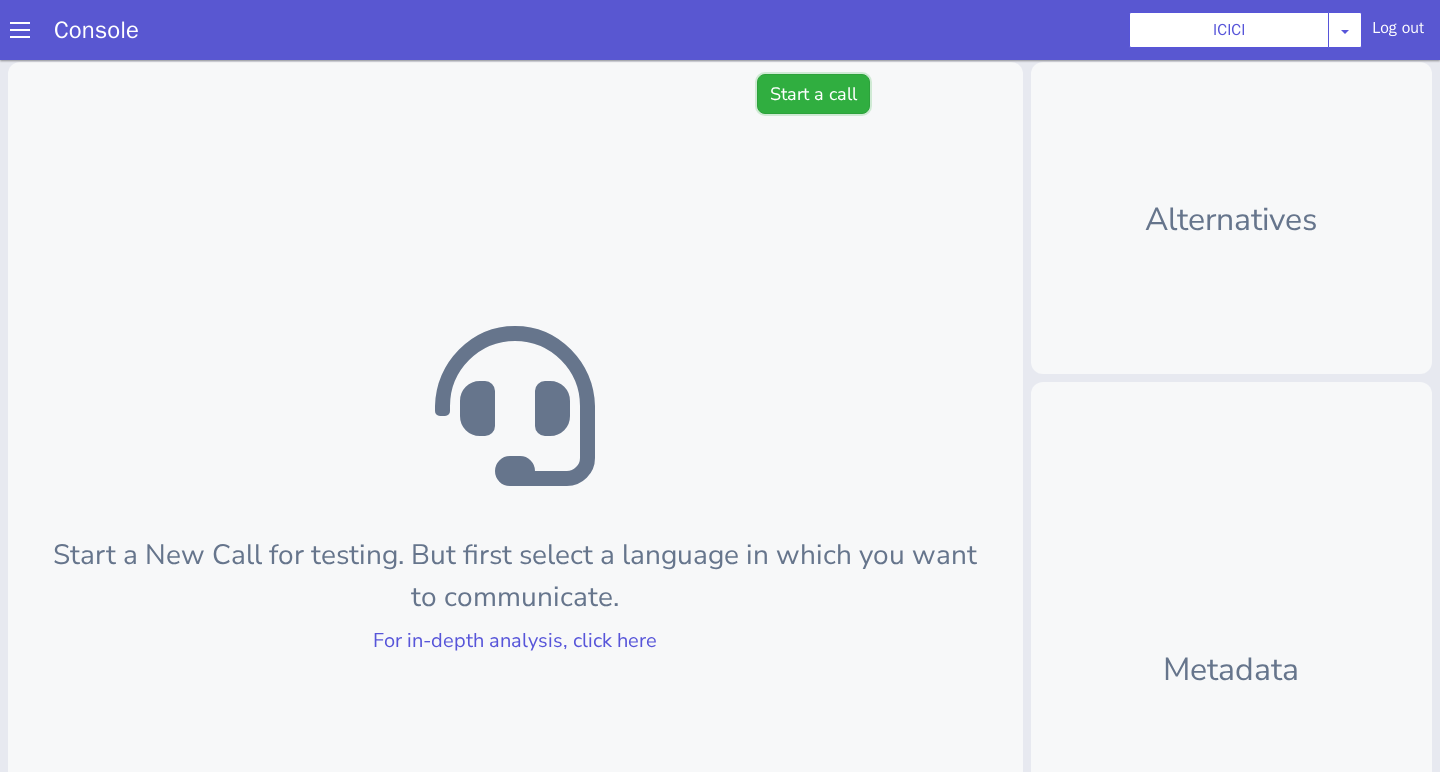 click on "Start a call" at bounding box center [813, 94] 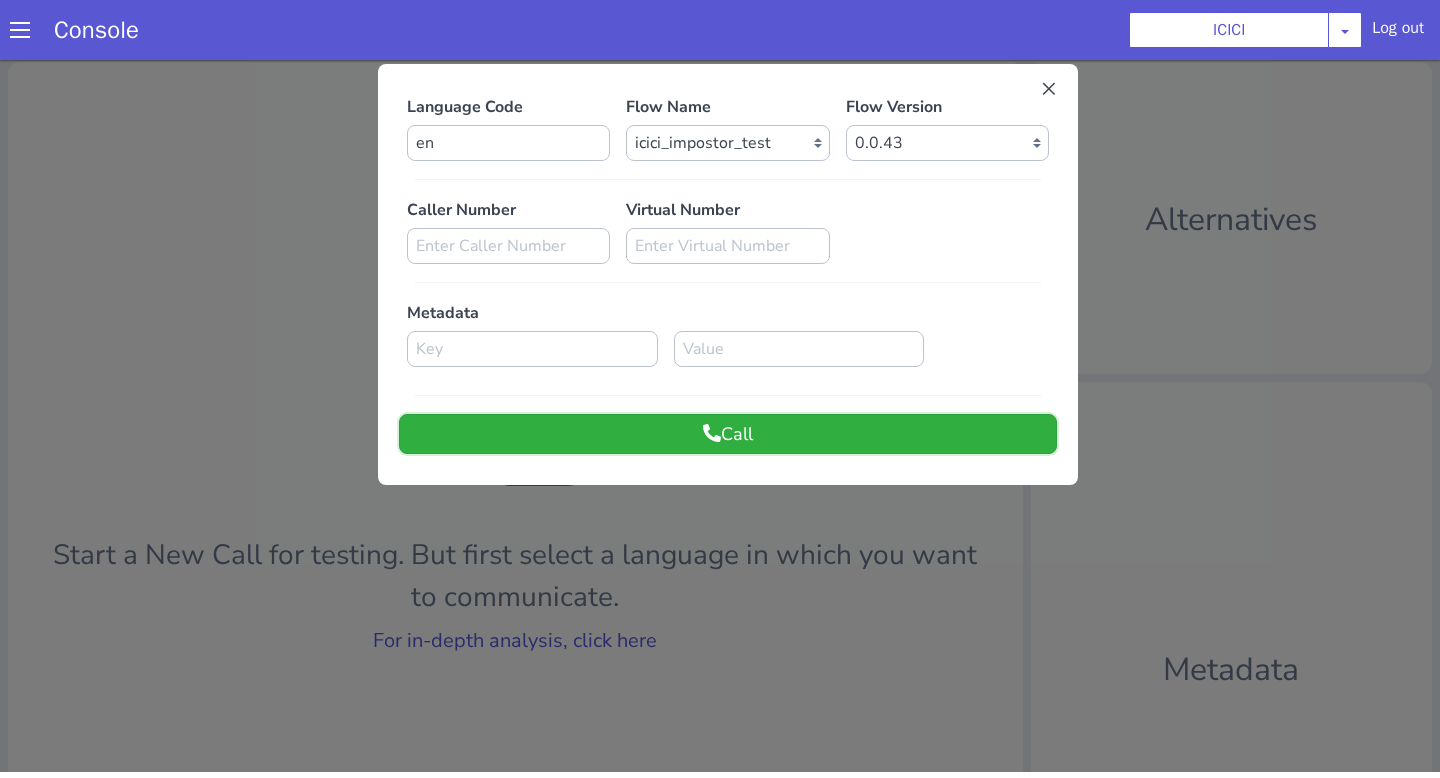 click on "Call" at bounding box center [728, 434] 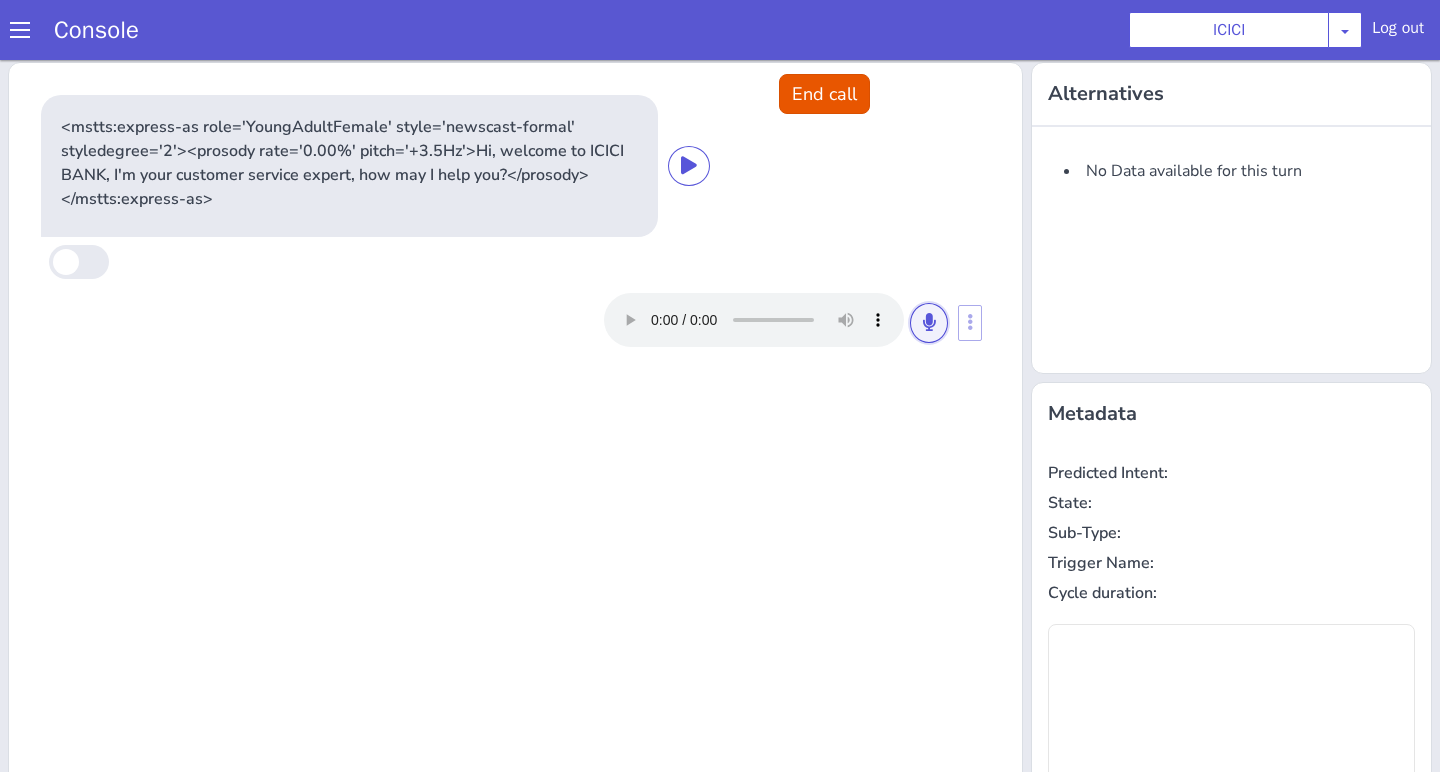 click at bounding box center [929, 322] 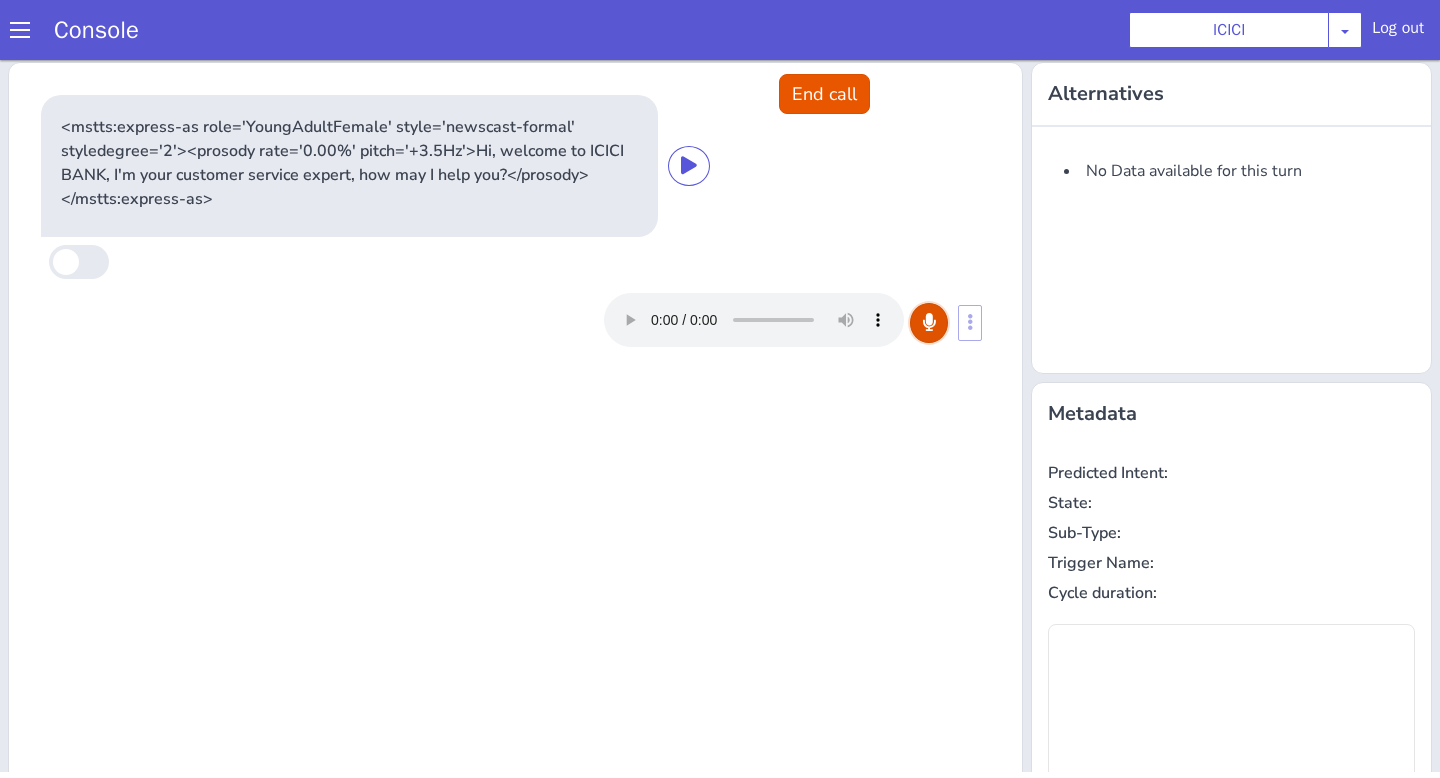 click at bounding box center [929, 322] 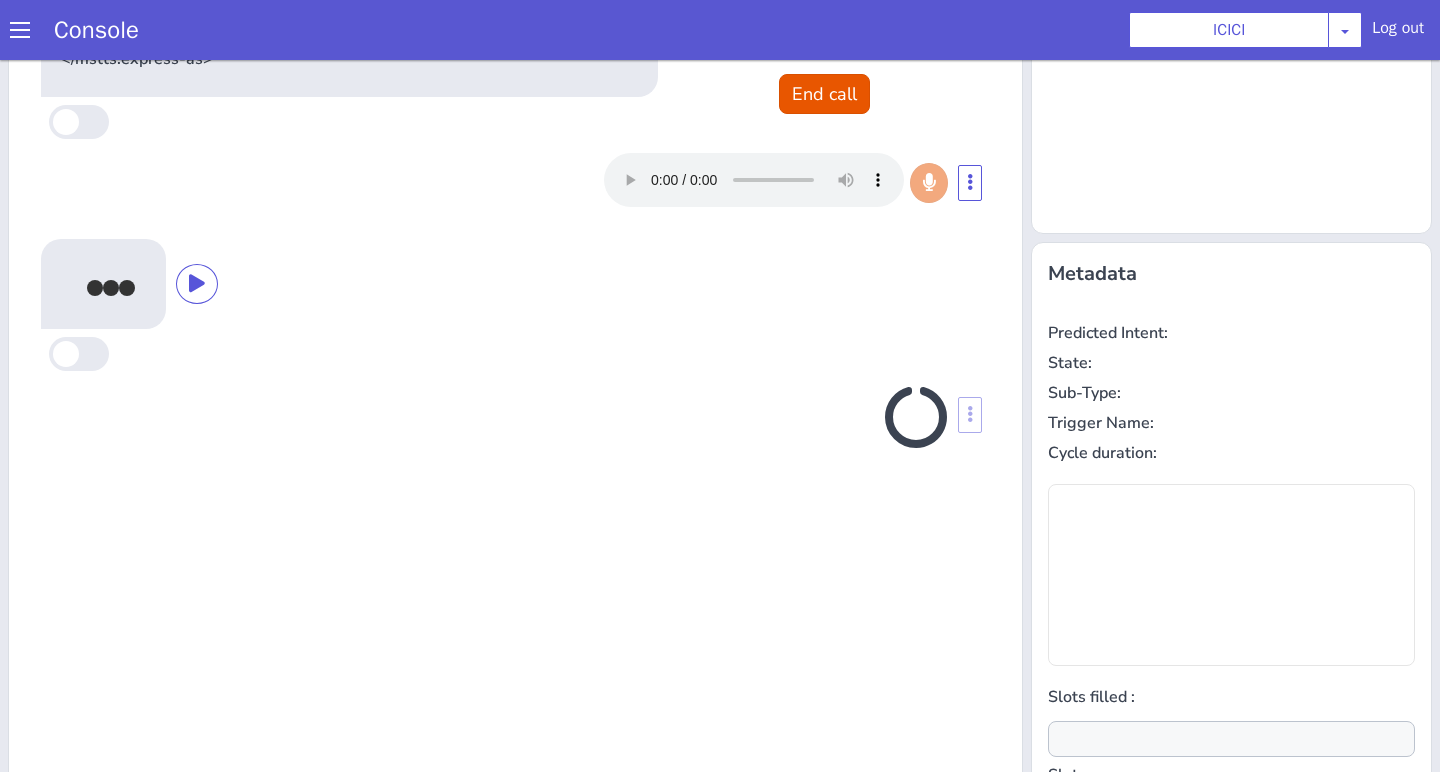 scroll, scrollTop: 242, scrollLeft: 0, axis: vertical 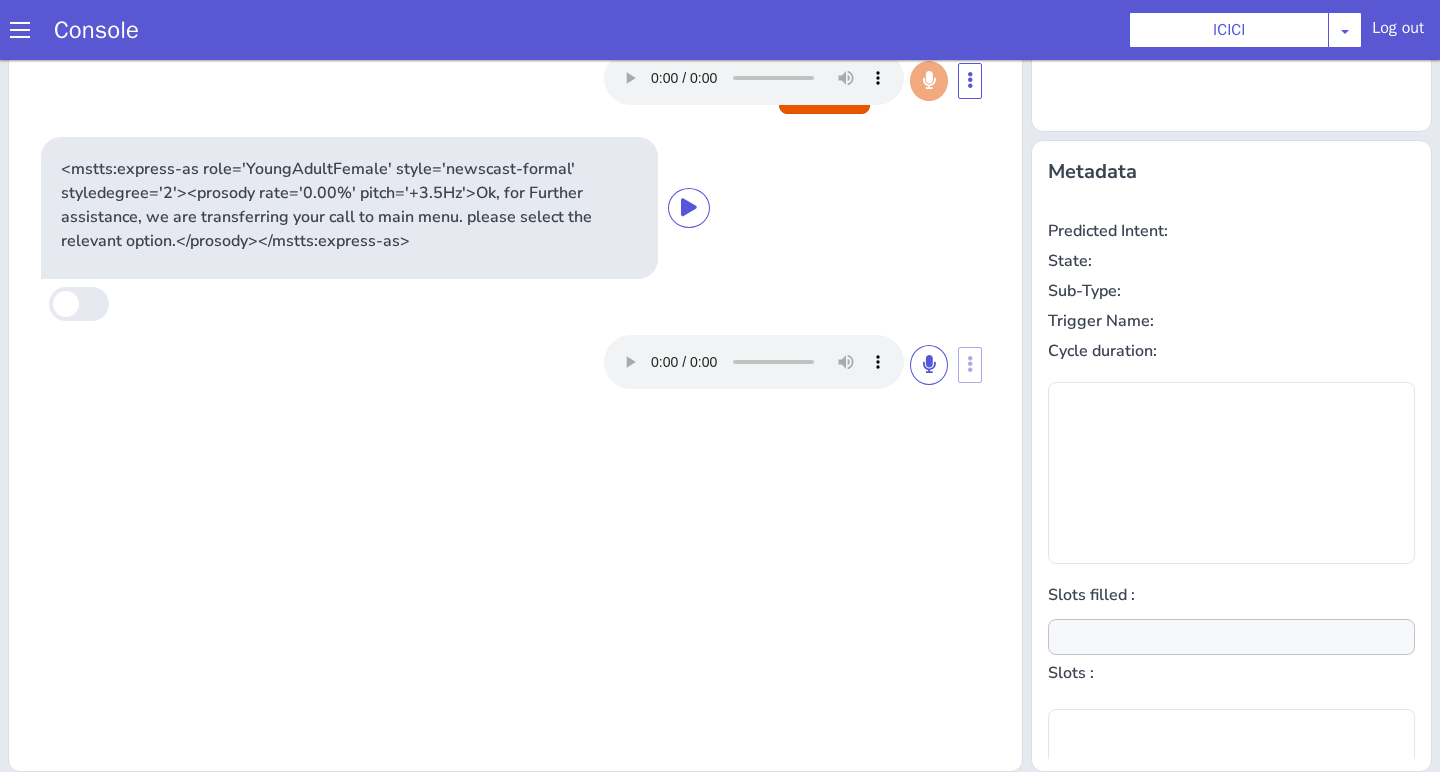 type on "null" 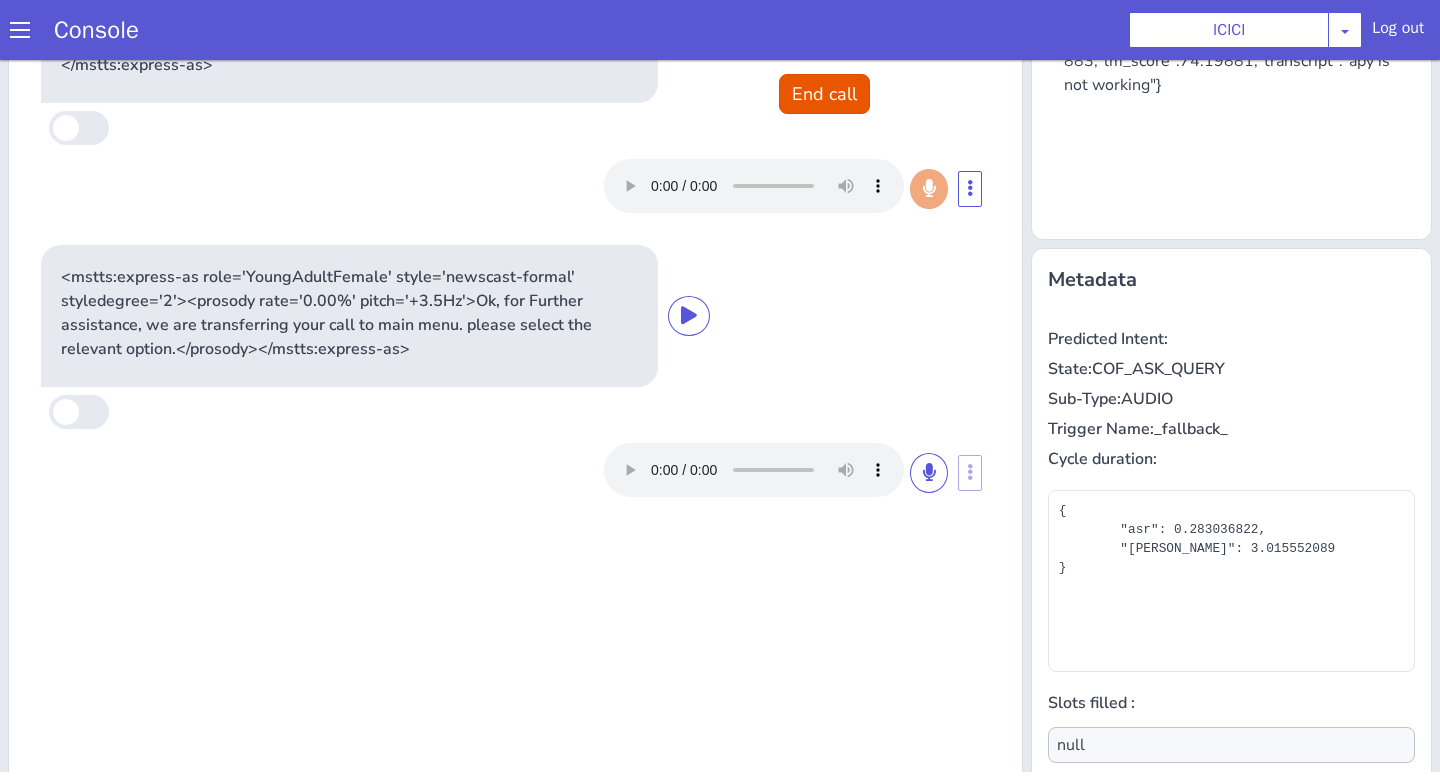 scroll, scrollTop: 66, scrollLeft: 0, axis: vertical 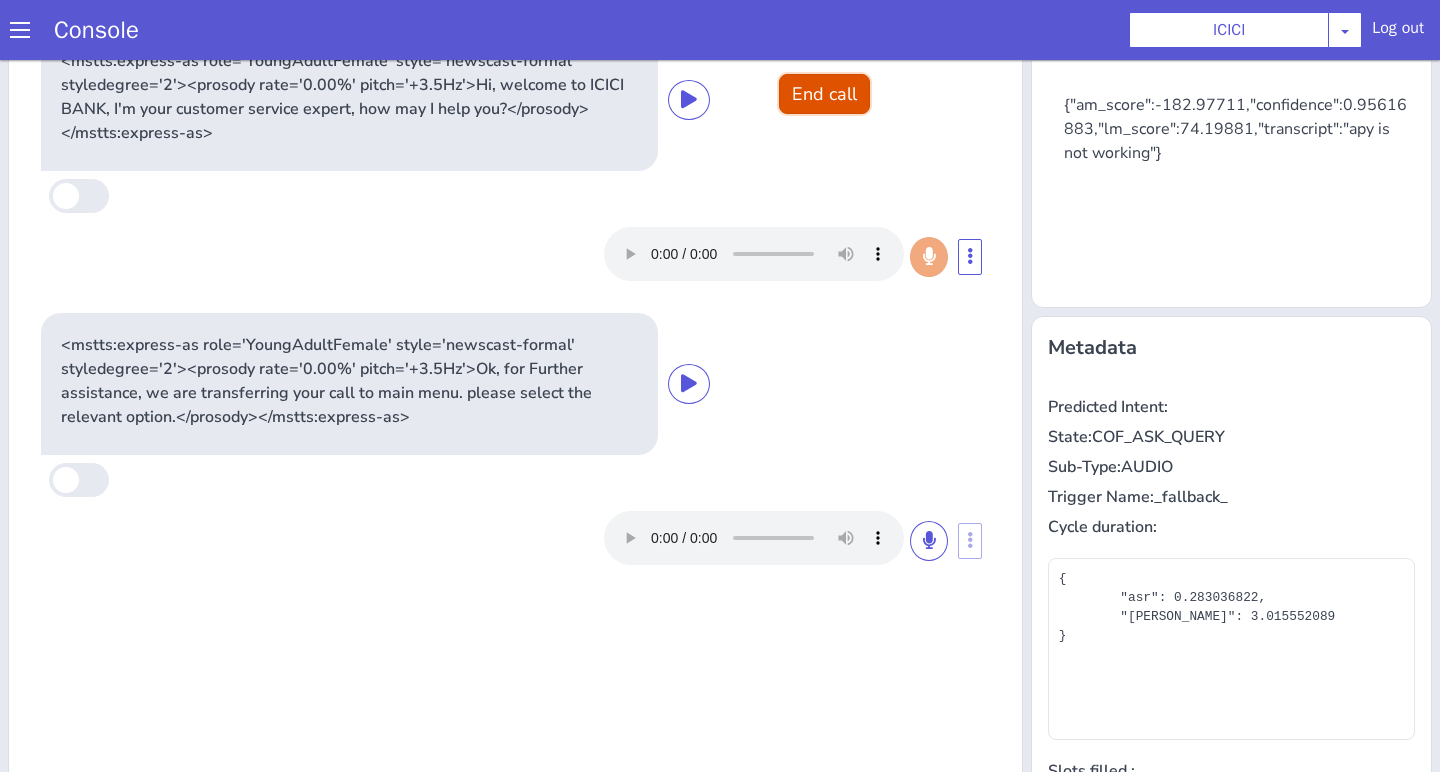 click on "End call" at bounding box center [824, 94] 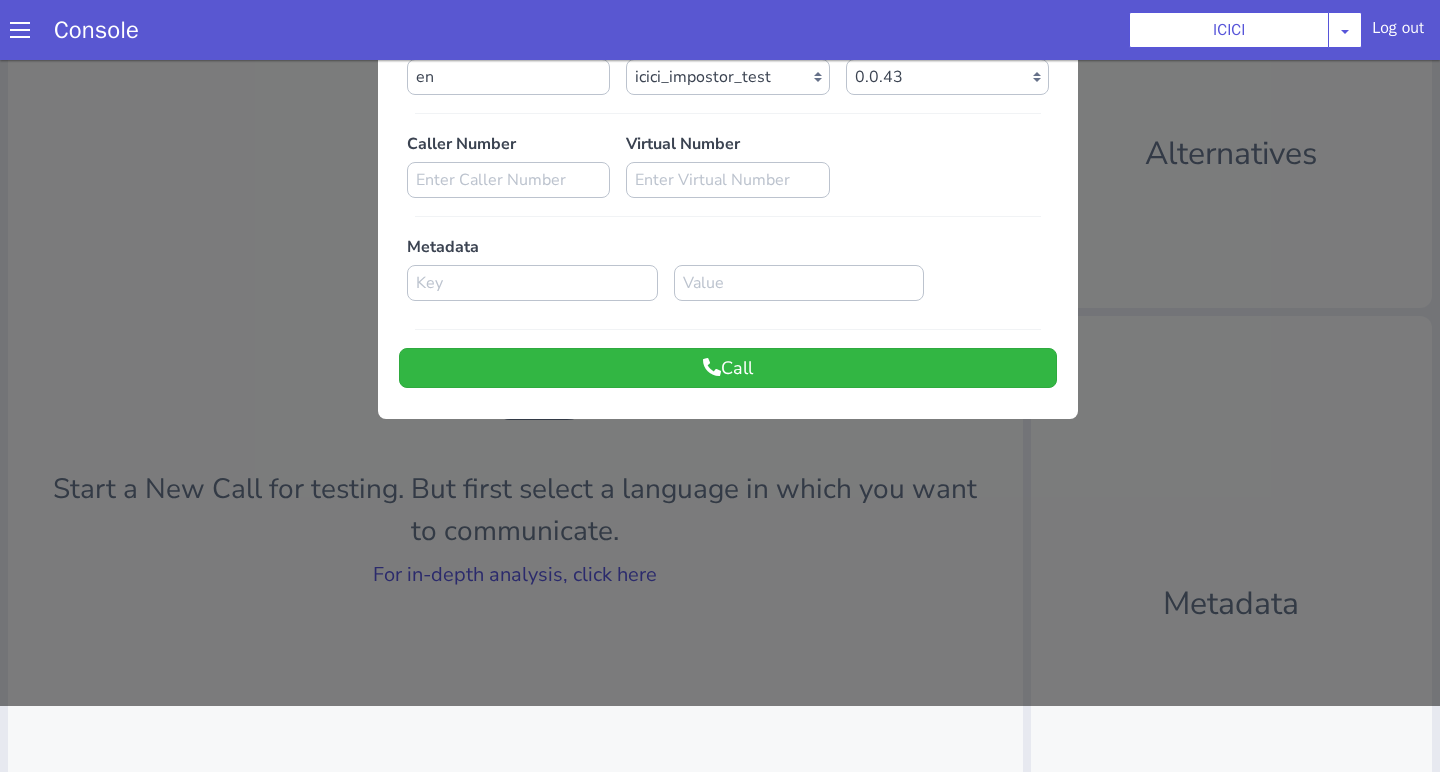click at bounding box center (720, 347) 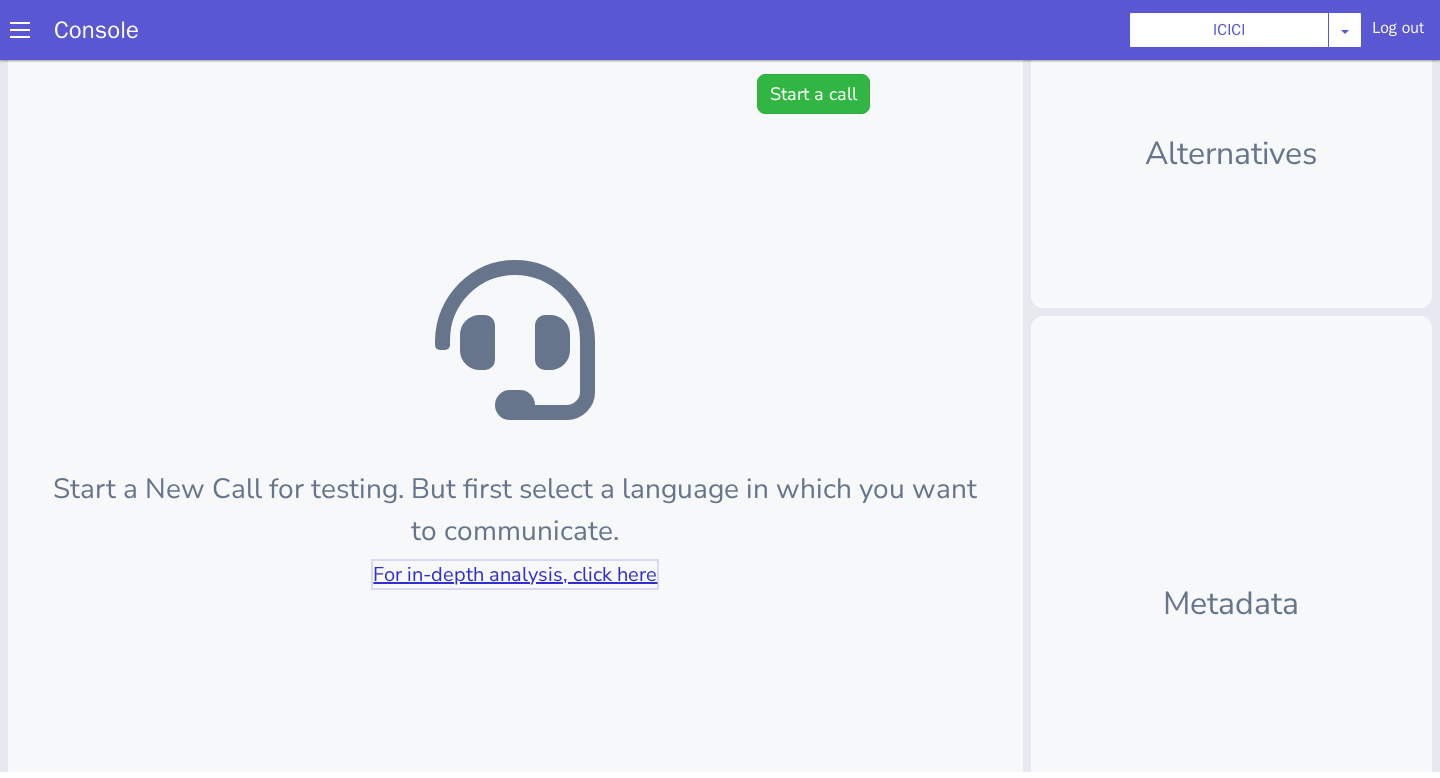 click on "For in-depth analysis, click here" at bounding box center [515, 574] 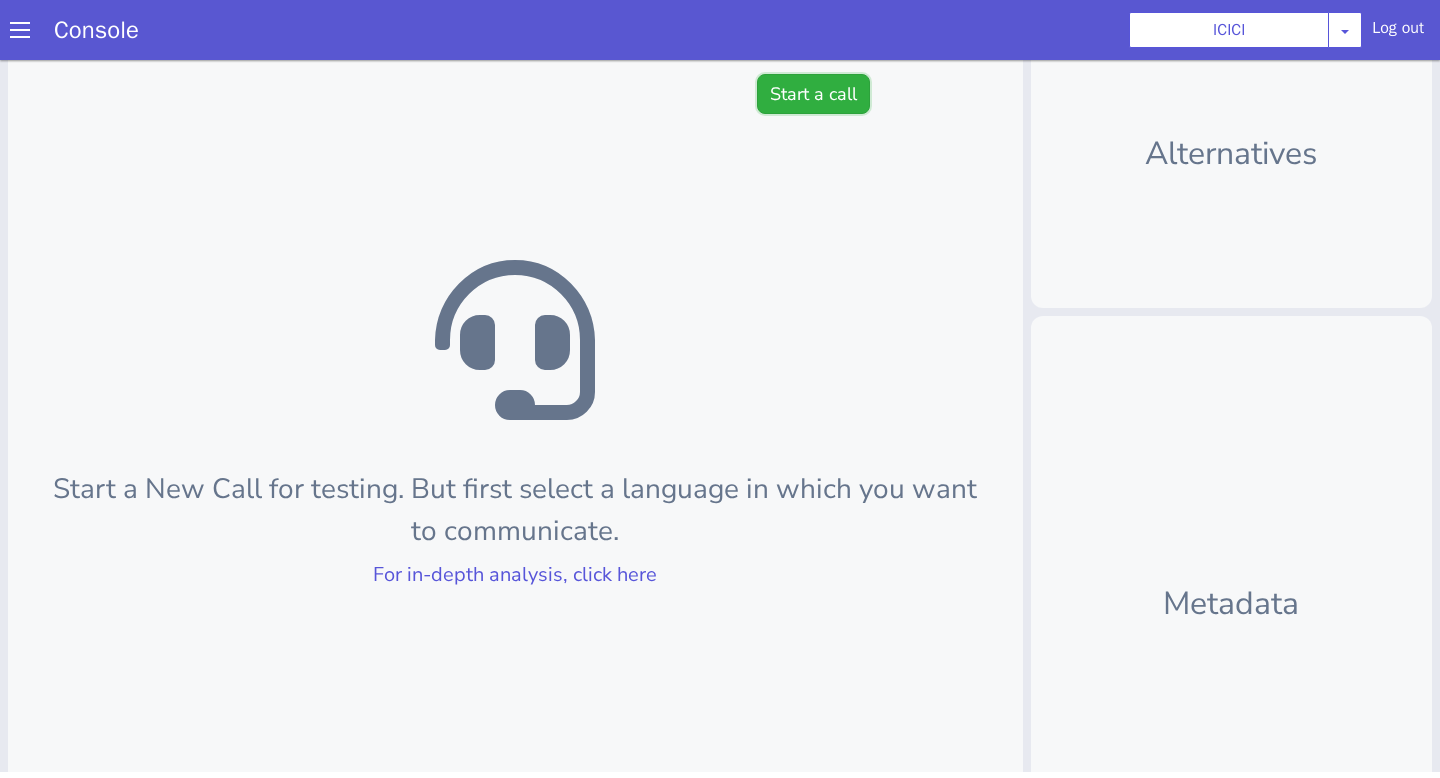 click on "Start a call" at bounding box center [813, 94] 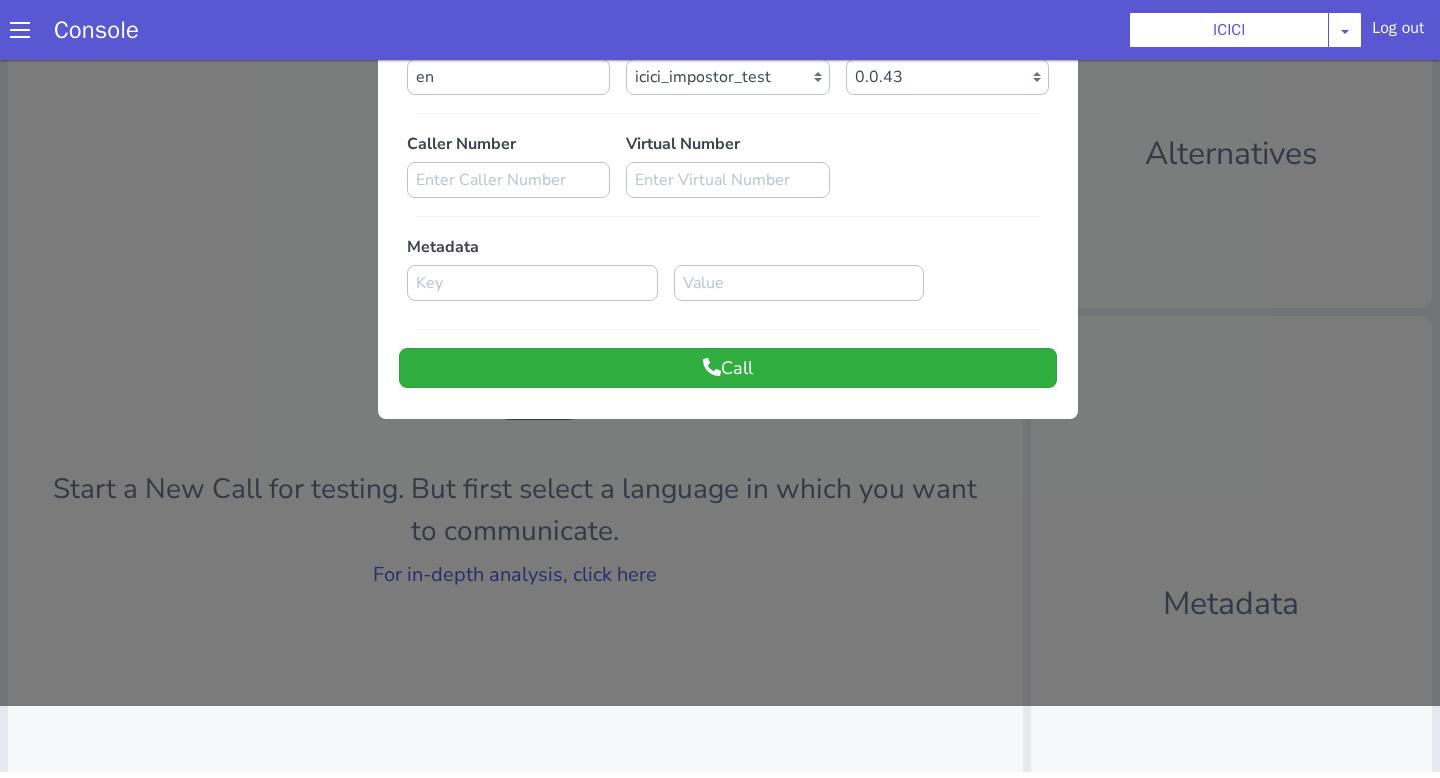 scroll, scrollTop: 0, scrollLeft: 0, axis: both 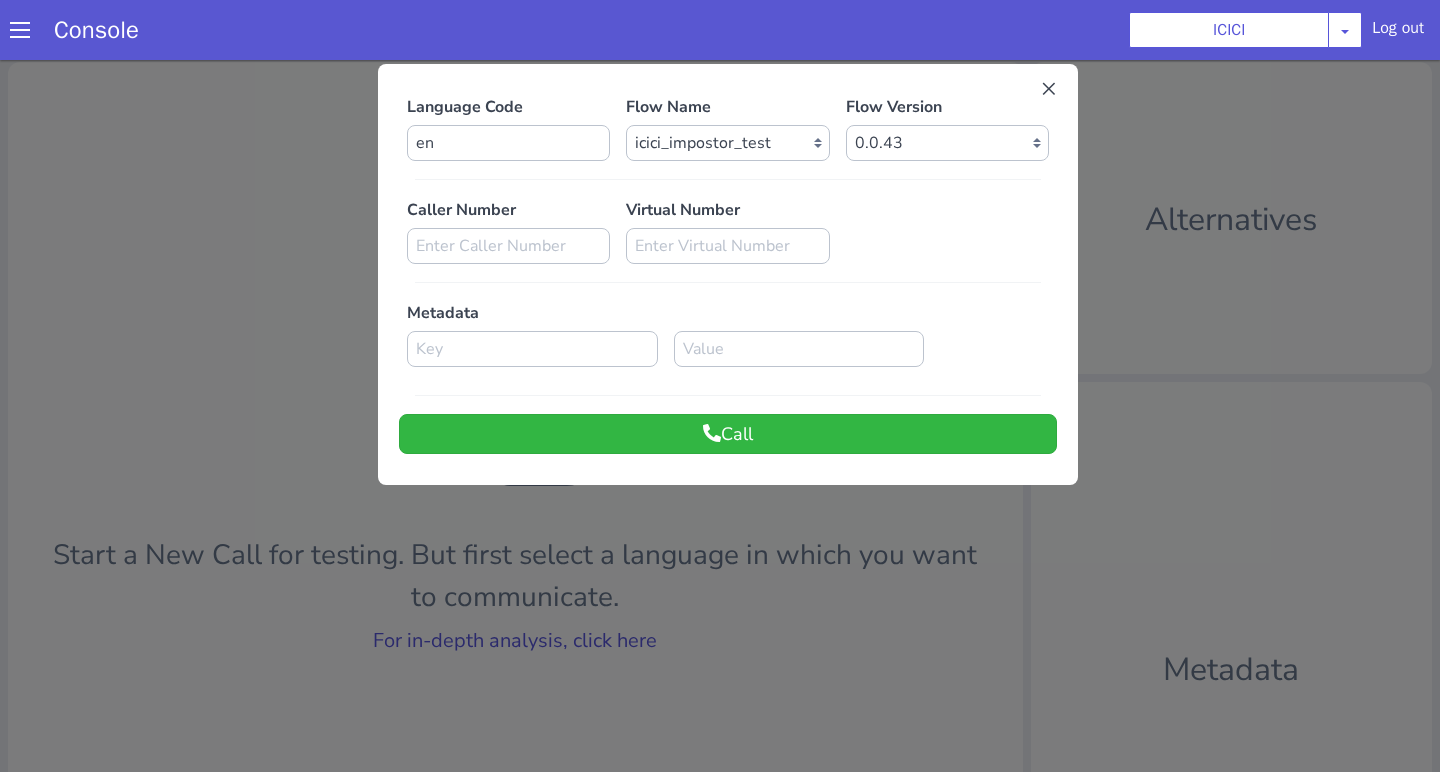 click on "Language Code en Flow Name Select Flow sachin_testing icici_test_import_1 icici_test icici_dummy infra_test ICICI_2 inter_digit_dtmf_wait_test icici ICICI_2.1 icici_incident_reporting Dummy_testcase icici_impostor_test icici_dtmf_patience_test DTMF_patience_test_bot icici_bot_2.0 (dropped) icici_cdbc_modification icici_migration phase_5 icici_lic_ipo icici_temp icici_outbound icici_poc_sip_trunking icici_prod_sync_temp icici_CC_limit_enhancement icici_farmer_bot icici_farmer_bot_hindi icici_hi icici_dialogy Flow Version Select Version 0.0.43 0.0.42 0.0.41 0.0.40 0.0.39 0.0.38 0.0.37 0.0.36 0.0.35 0.0.34 0.0.33 0.0.32 0.0.31 0.0.30 0.0.29 0.0.28 0.0.27 0.0.26 0.0.25 0.0.24 0.0.23 0.0.22 0.0.21 0.0.20 0.0.19 0.0.18 0.0.17 0.0.16 0.0.15 0.0.14 0.0.13 0.0.12 0.0.11 0.0.10 0.0.9 0.0.8 0.0.7 0.0.6 0.0.5 0.0.4 0.0.3 0.0.2 0.0.1 Caller Number Virtual Number Metadata  Call" at bounding box center [728, 274] 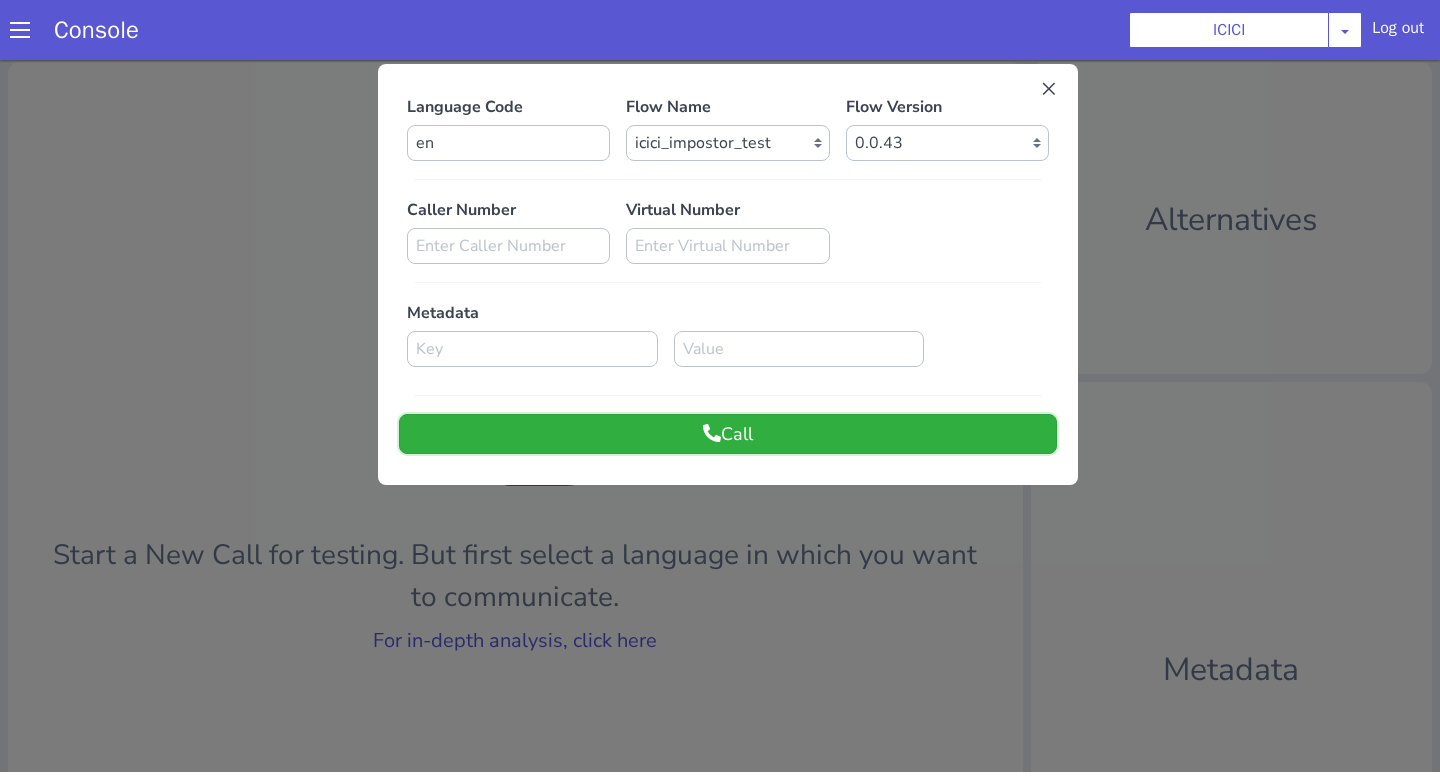 click on "Call" at bounding box center [728, 434] 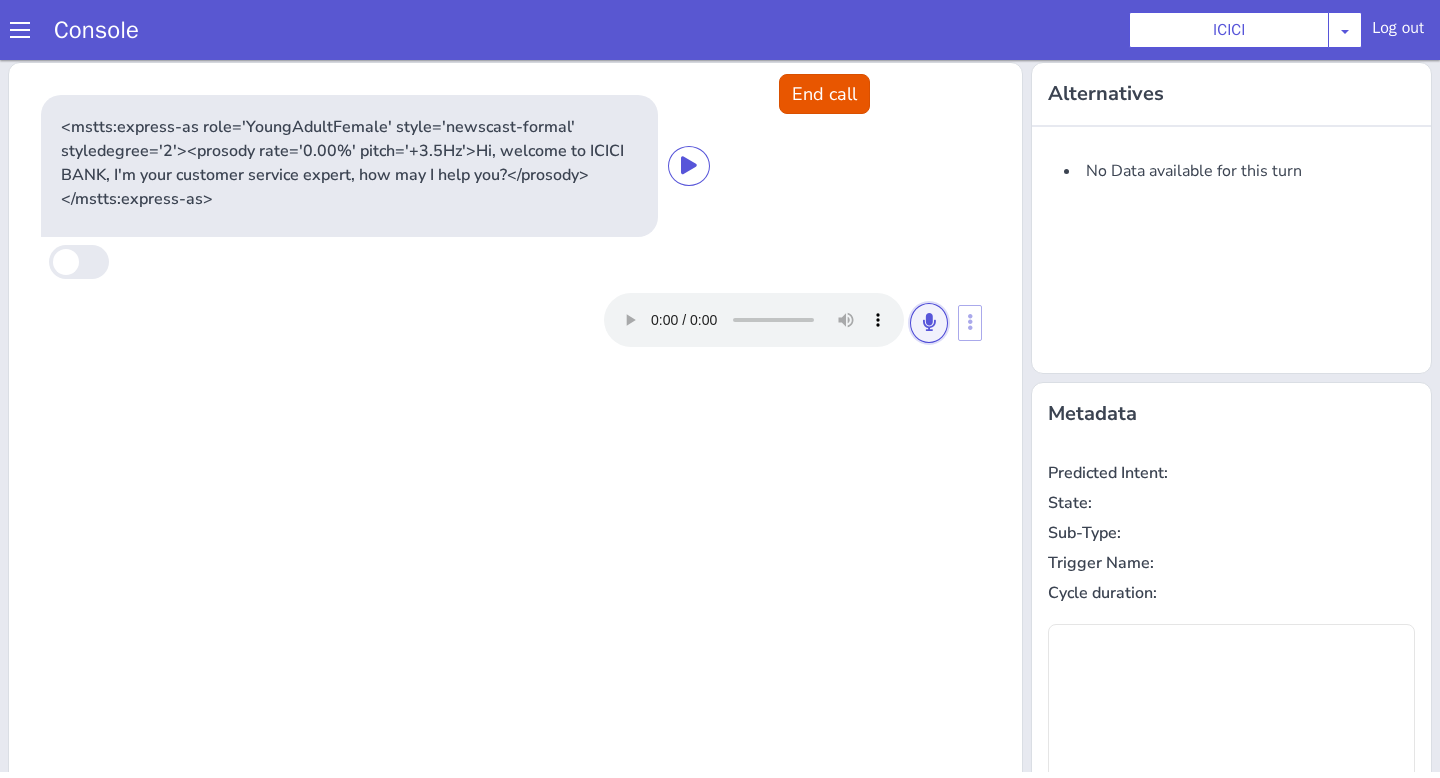 click at bounding box center (929, 323) 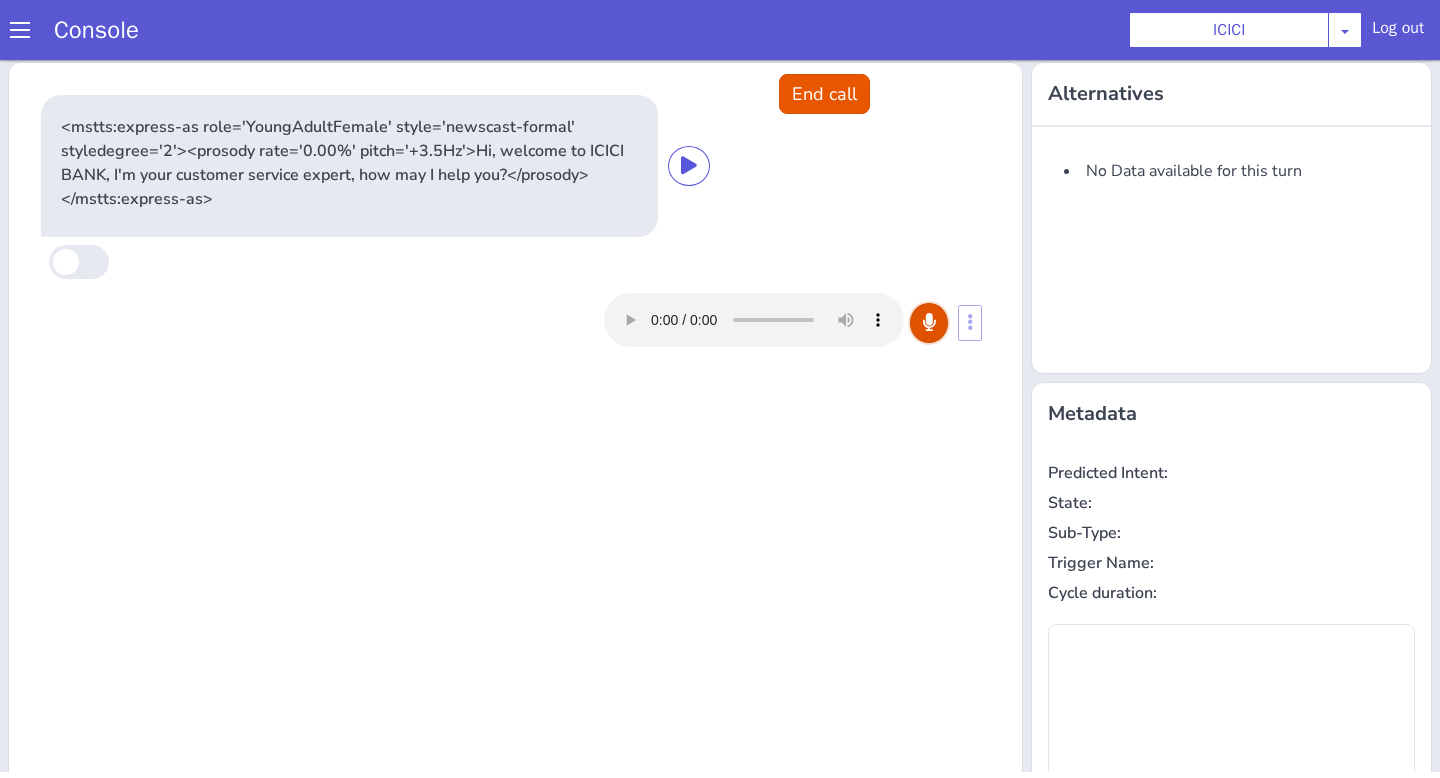 click at bounding box center [929, 323] 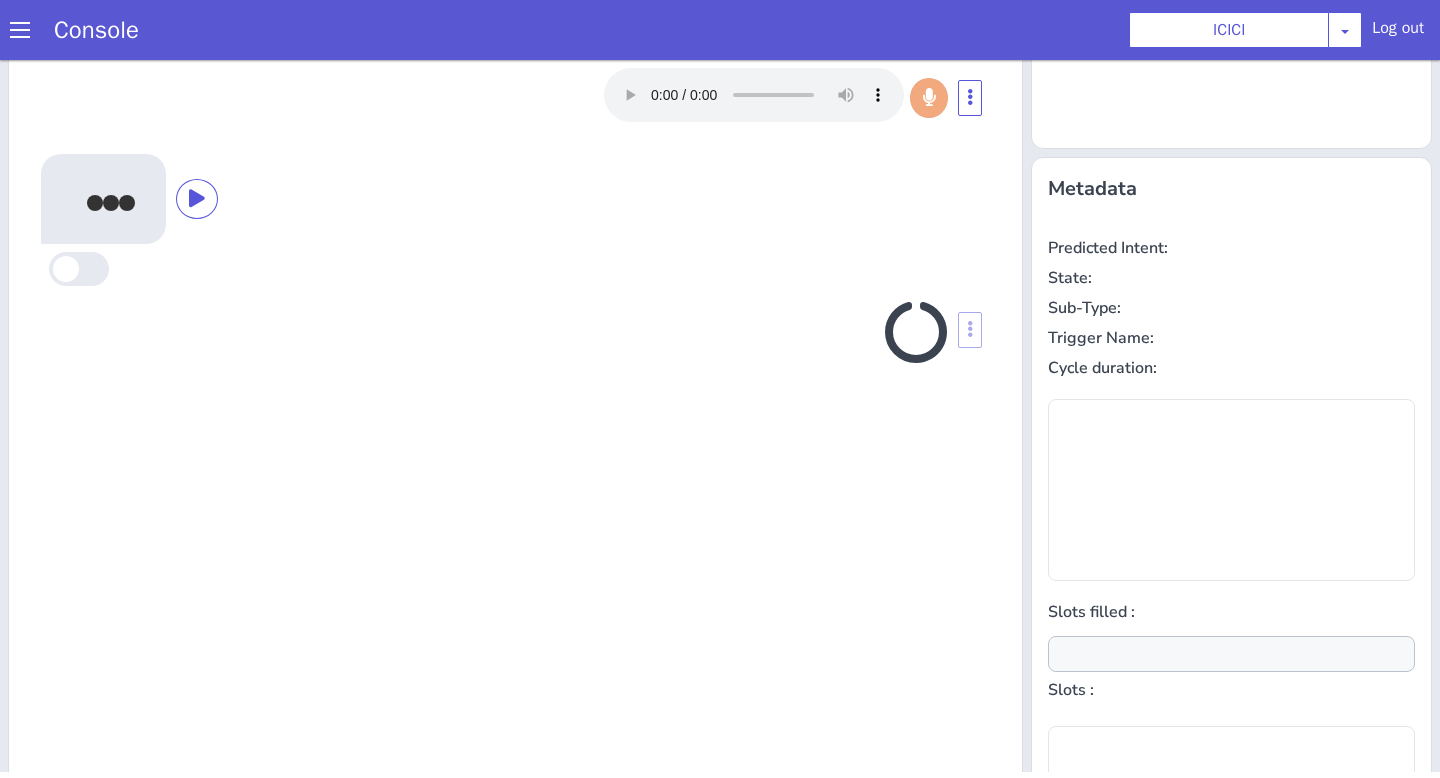 scroll, scrollTop: 242, scrollLeft: 0, axis: vertical 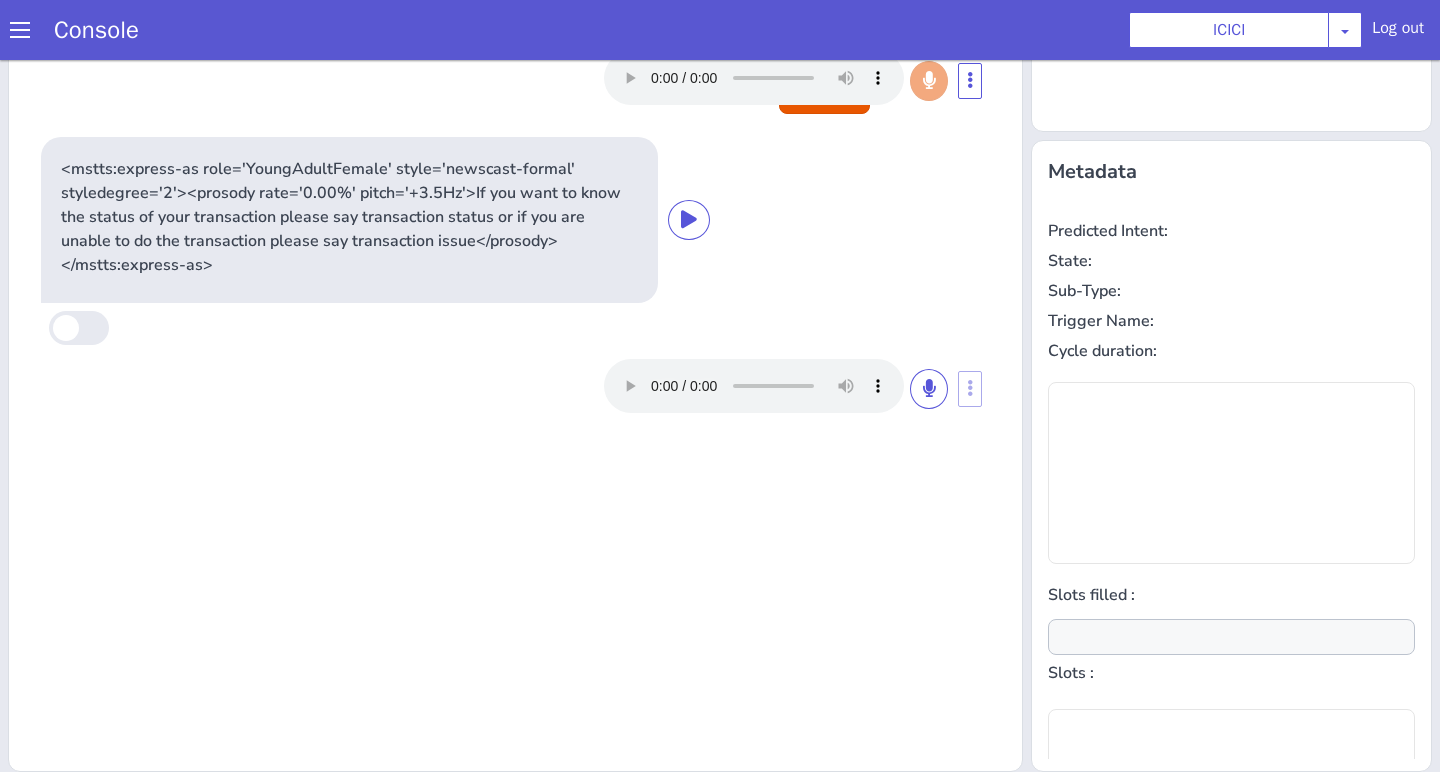 type on "null" 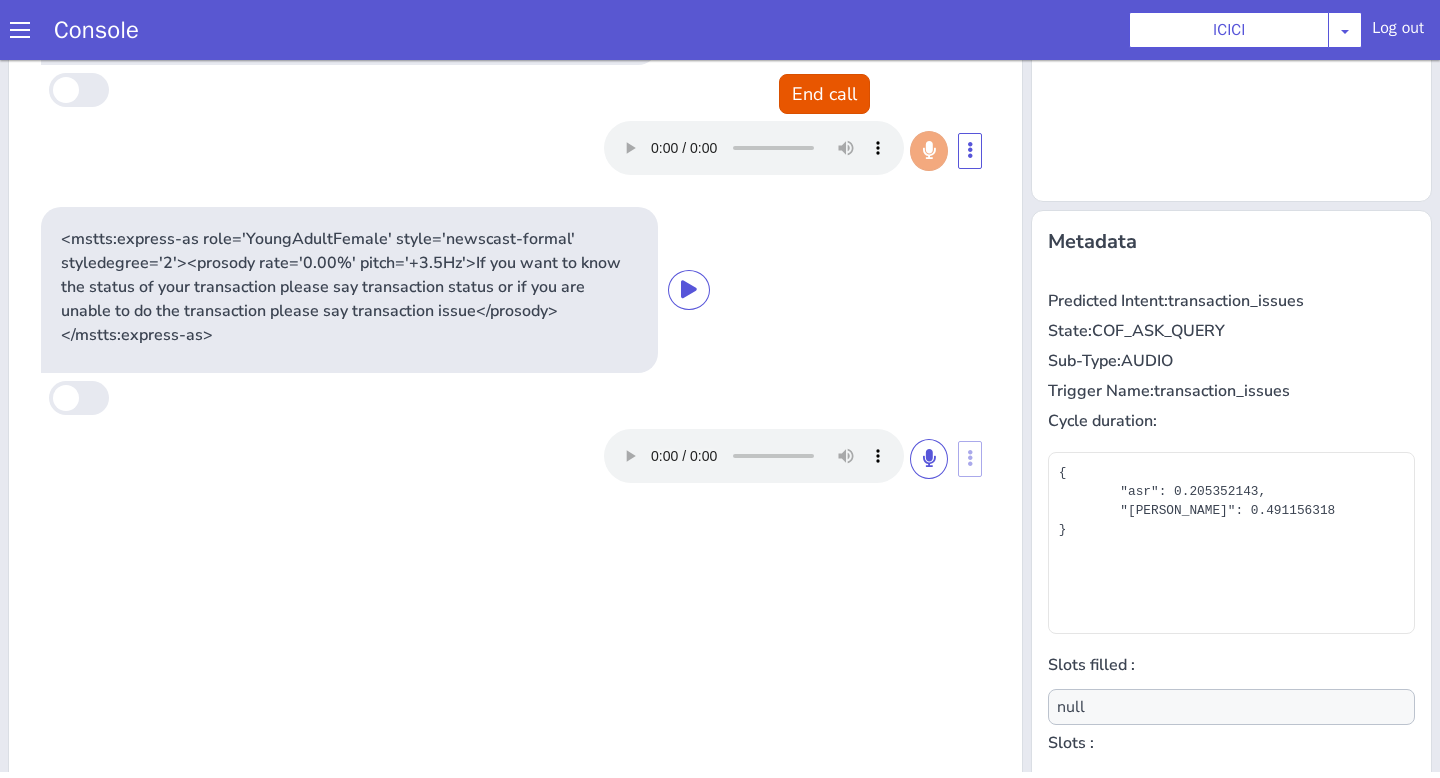 scroll, scrollTop: 85, scrollLeft: 0, axis: vertical 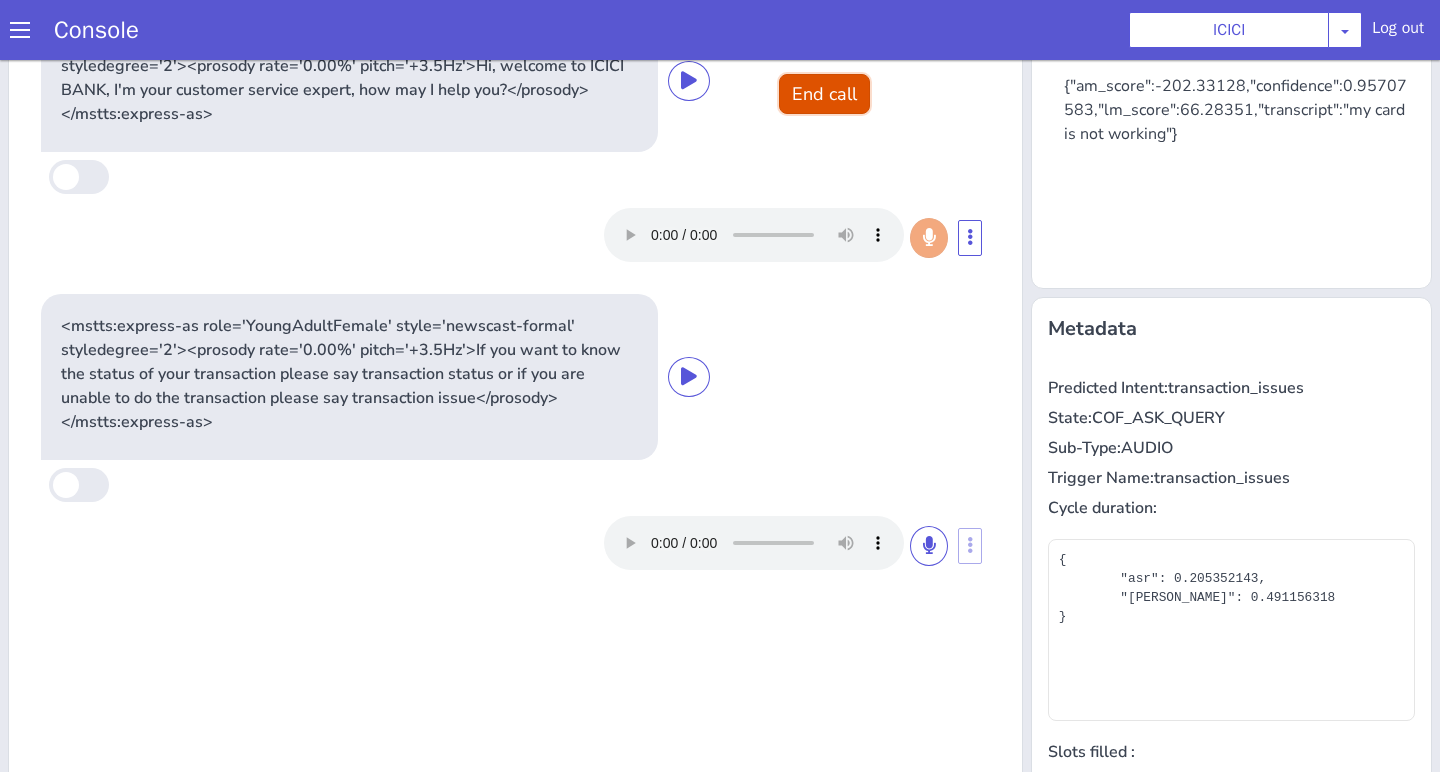 click on "End call" at bounding box center [824, 94] 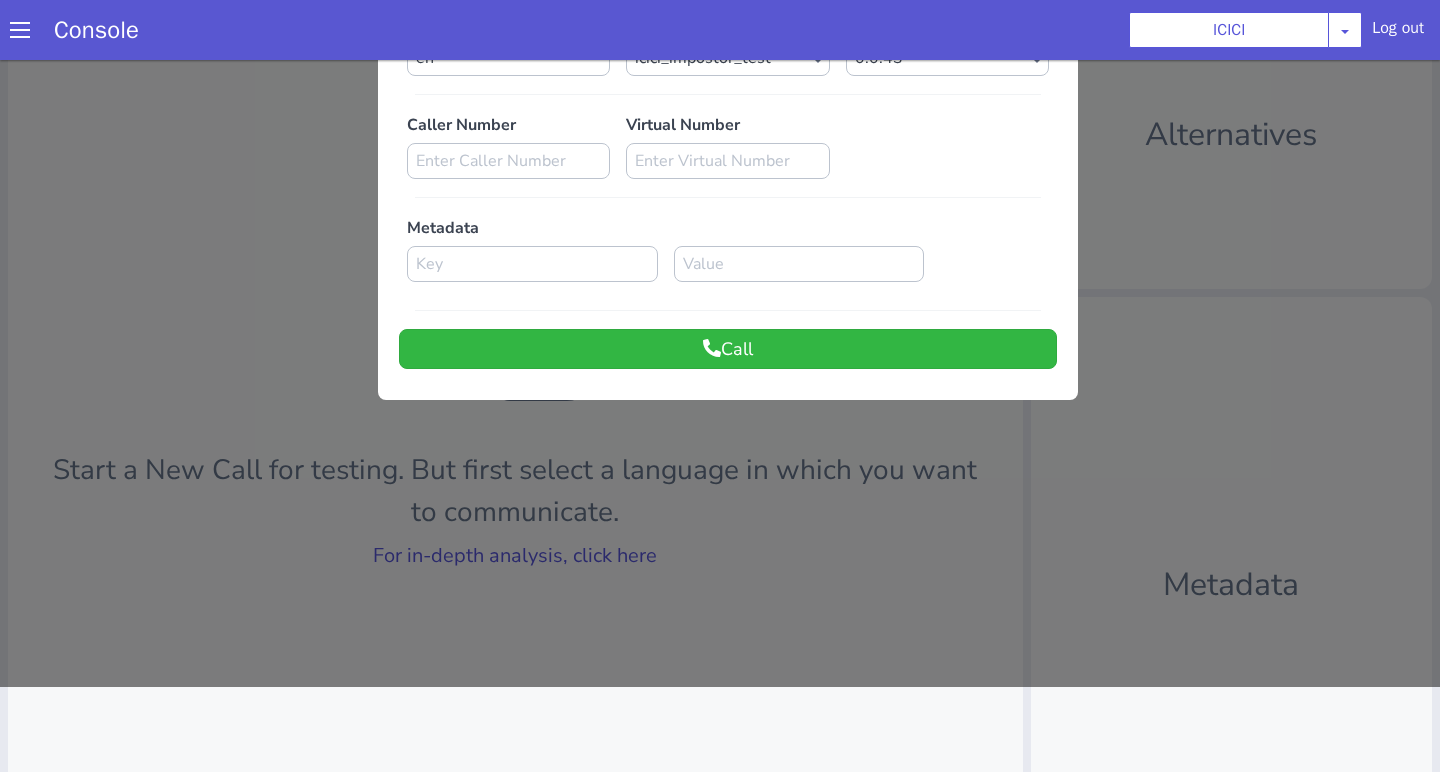 click at bounding box center [720, 328] 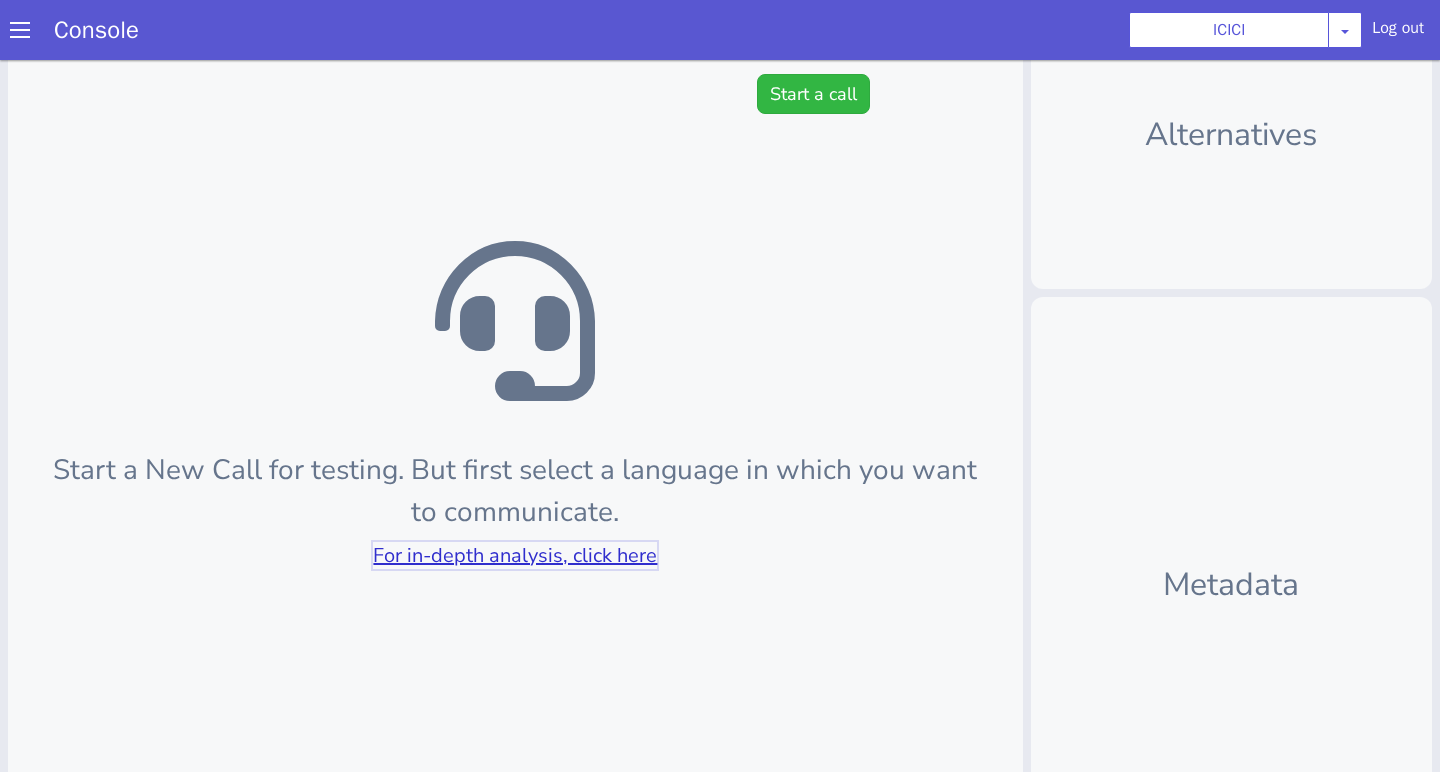 click on "For in-depth analysis, click here" at bounding box center (515, 555) 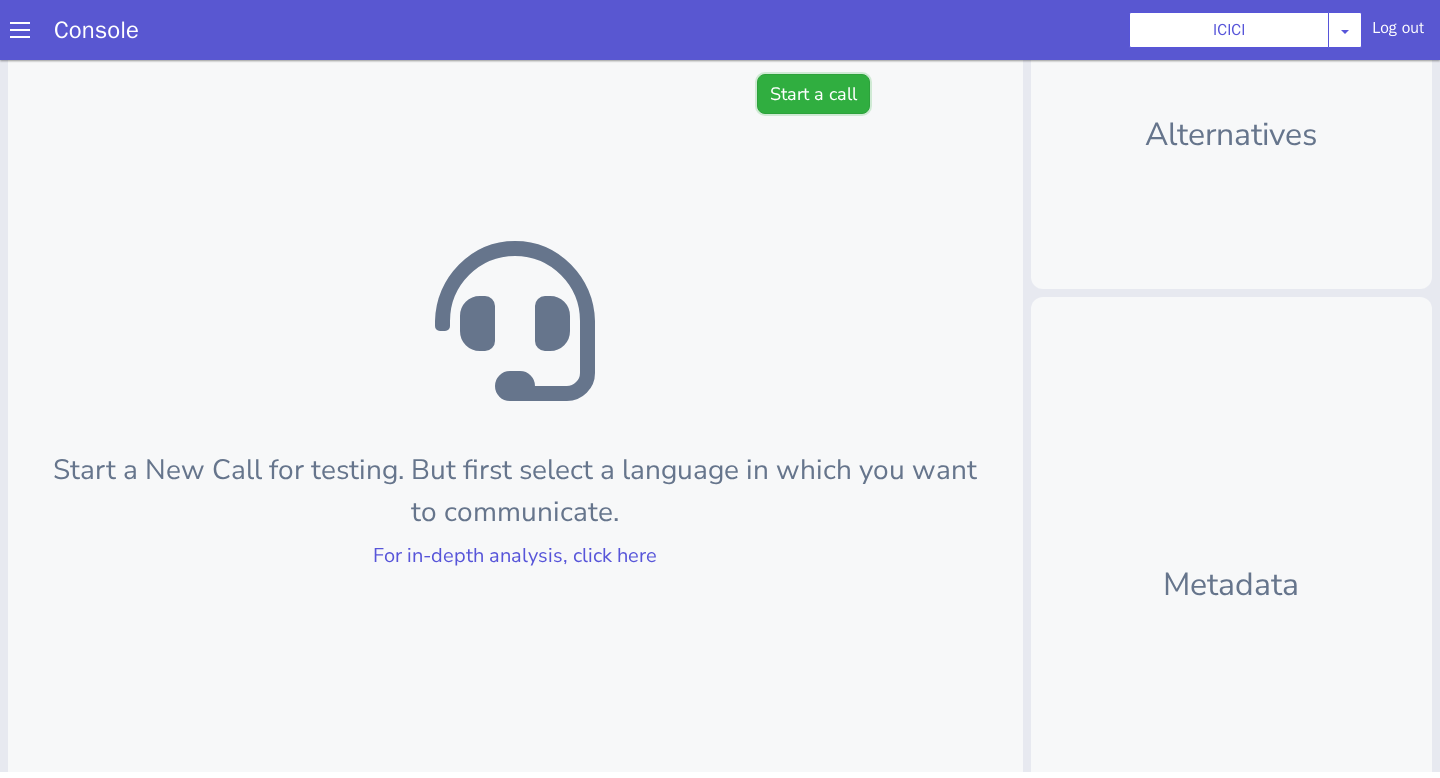 click on "Start a call" at bounding box center (813, 94) 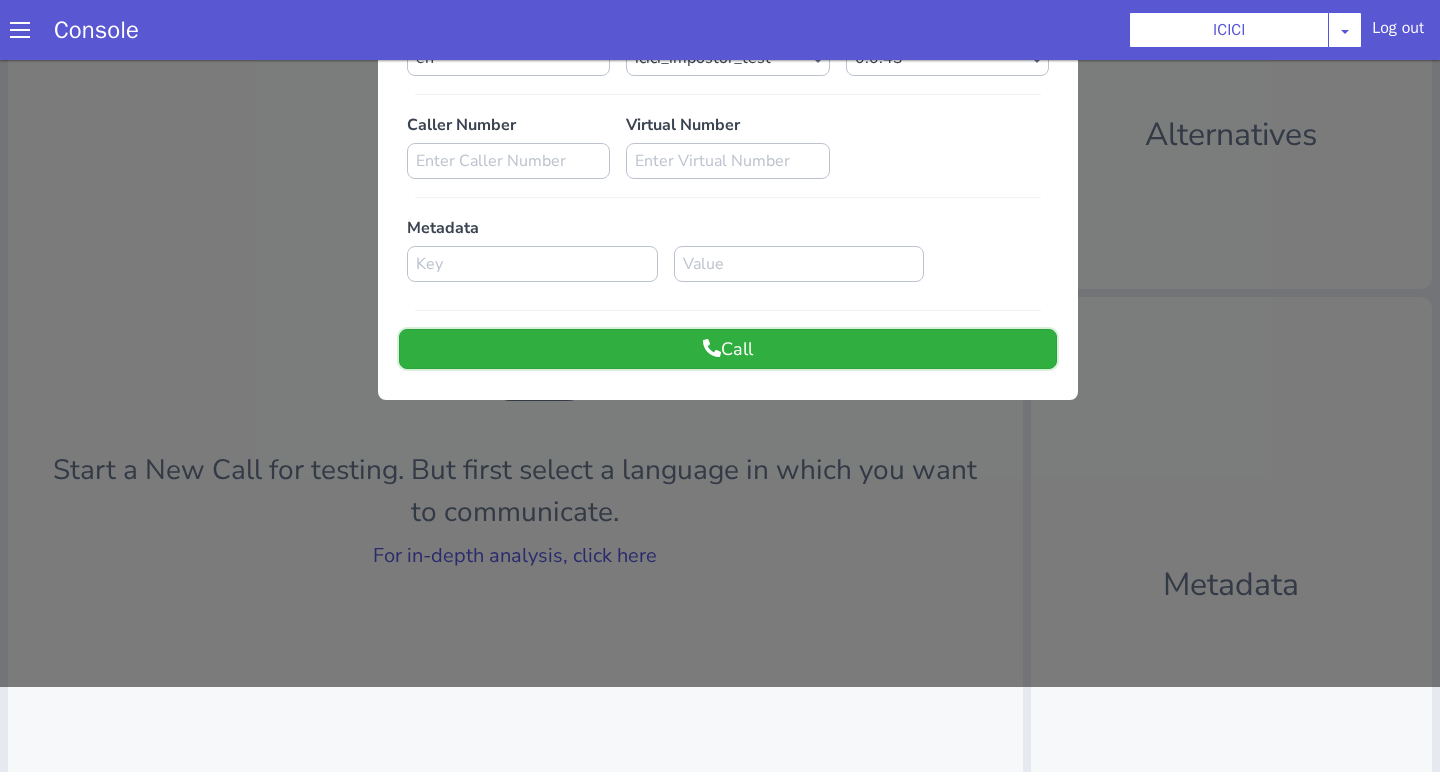 click on "Call" at bounding box center [728, 349] 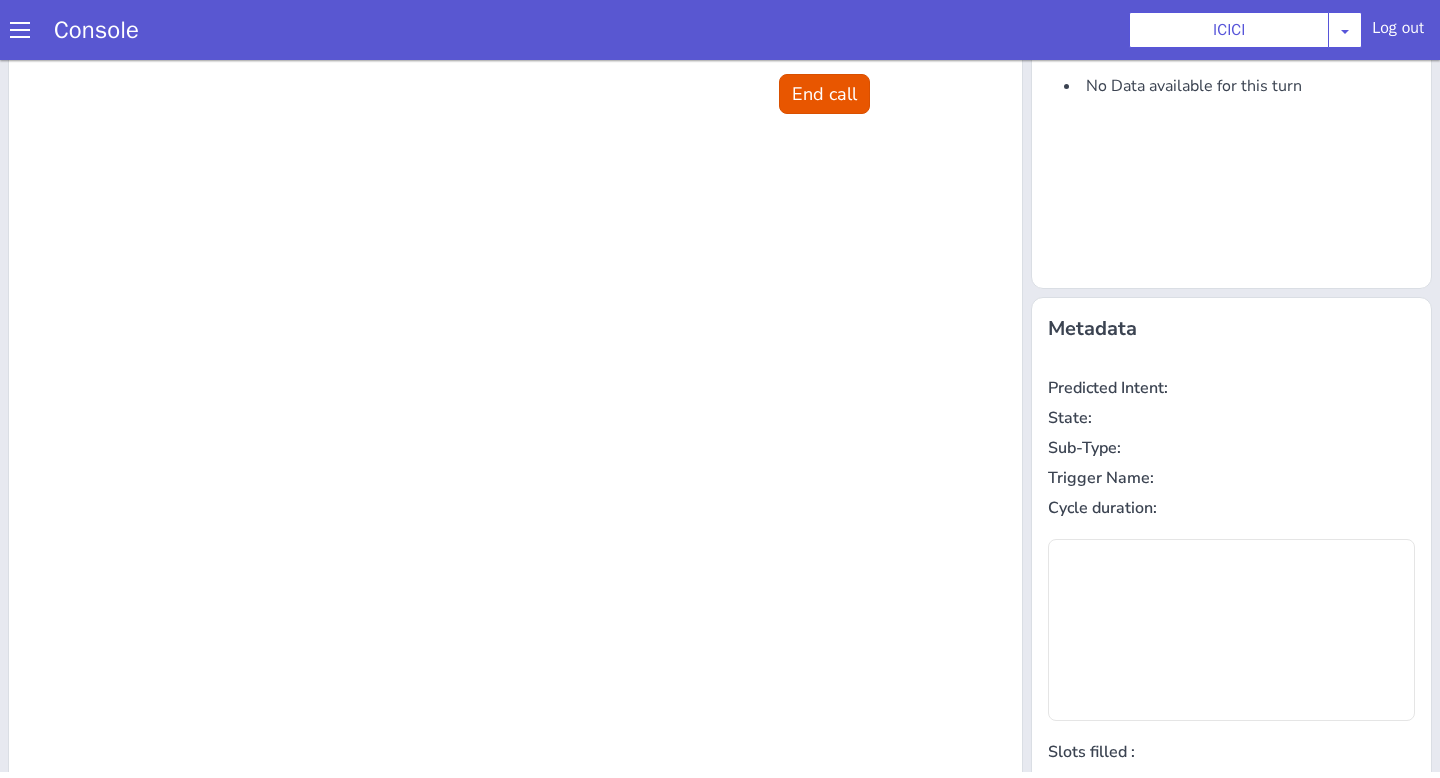 scroll, scrollTop: 0, scrollLeft: 0, axis: both 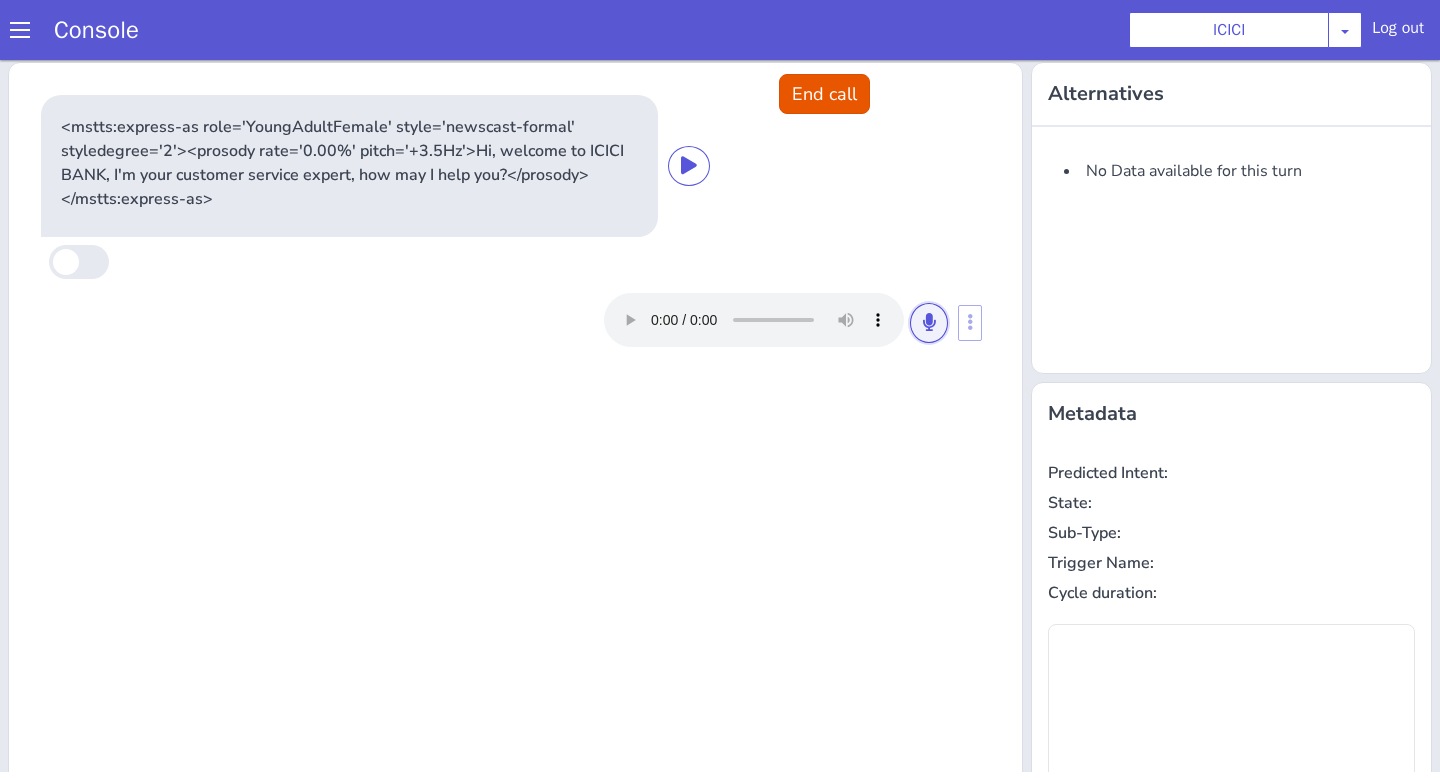 click at bounding box center (929, 323) 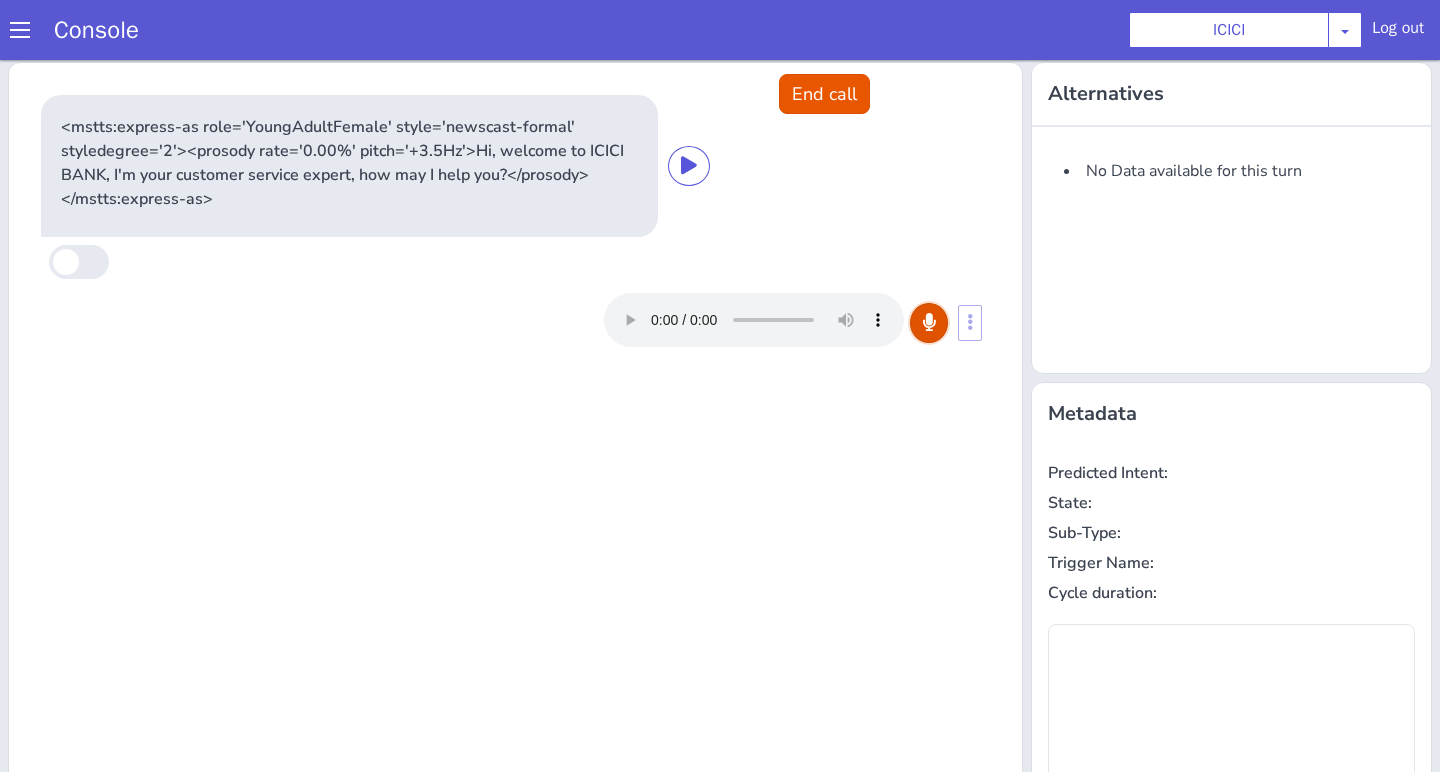 click at bounding box center (929, 323) 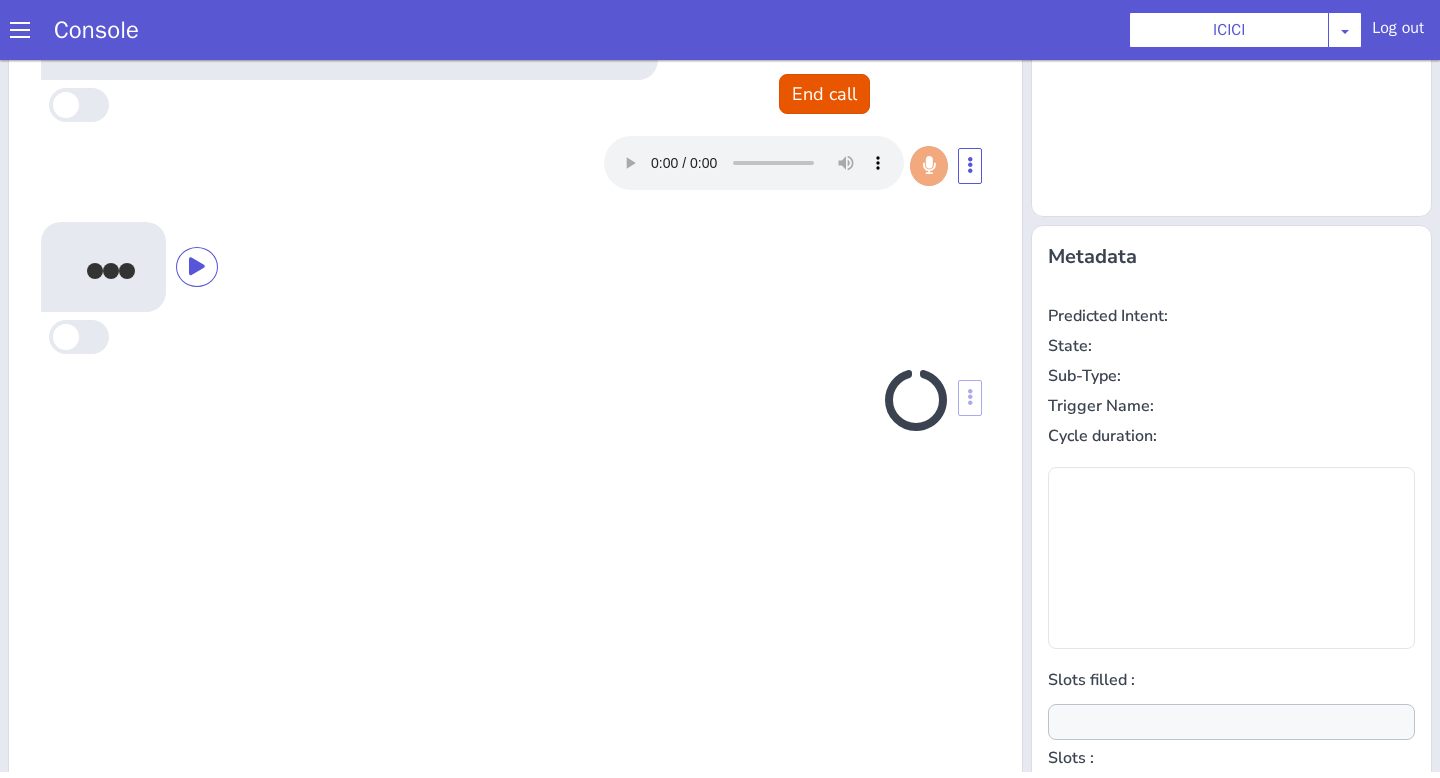 scroll, scrollTop: 242, scrollLeft: 0, axis: vertical 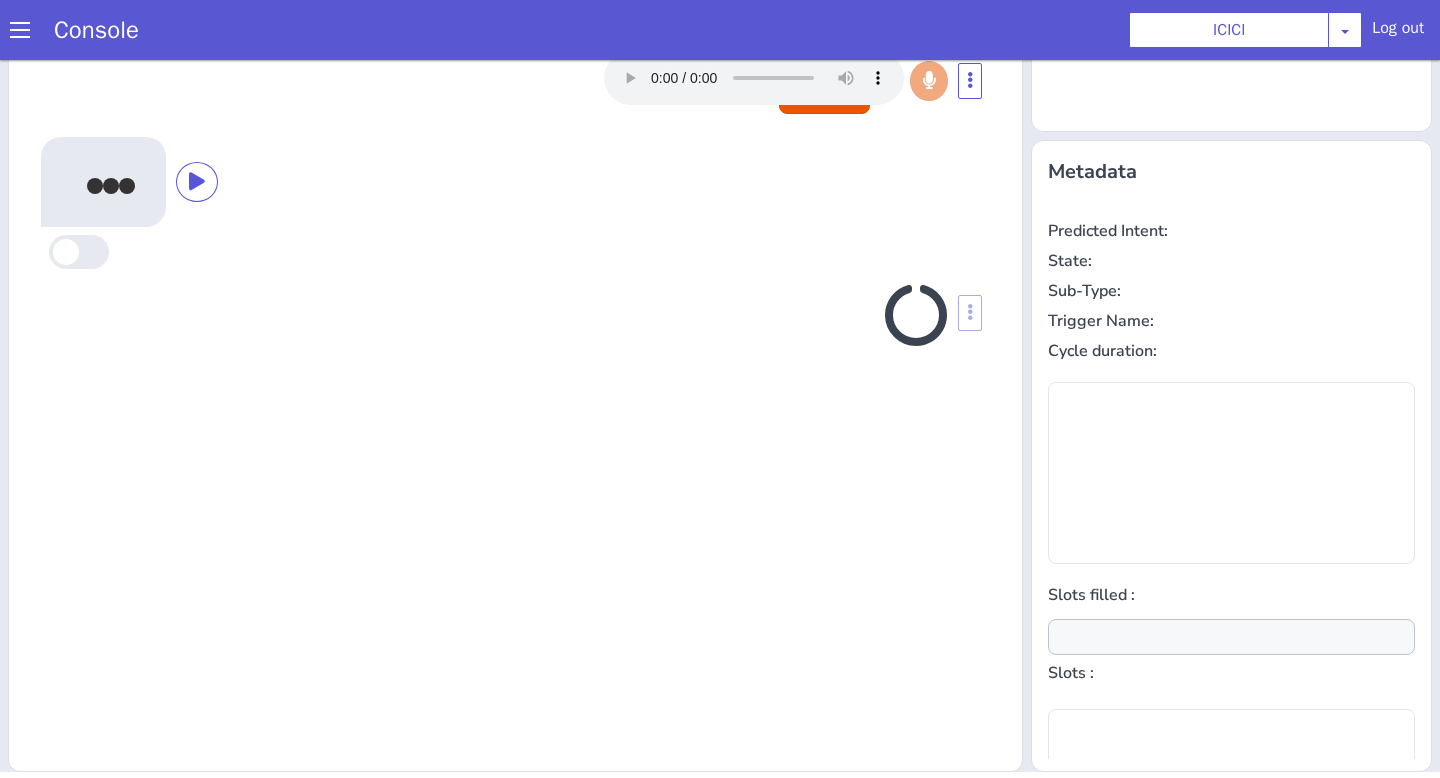 type on "latent_entities" 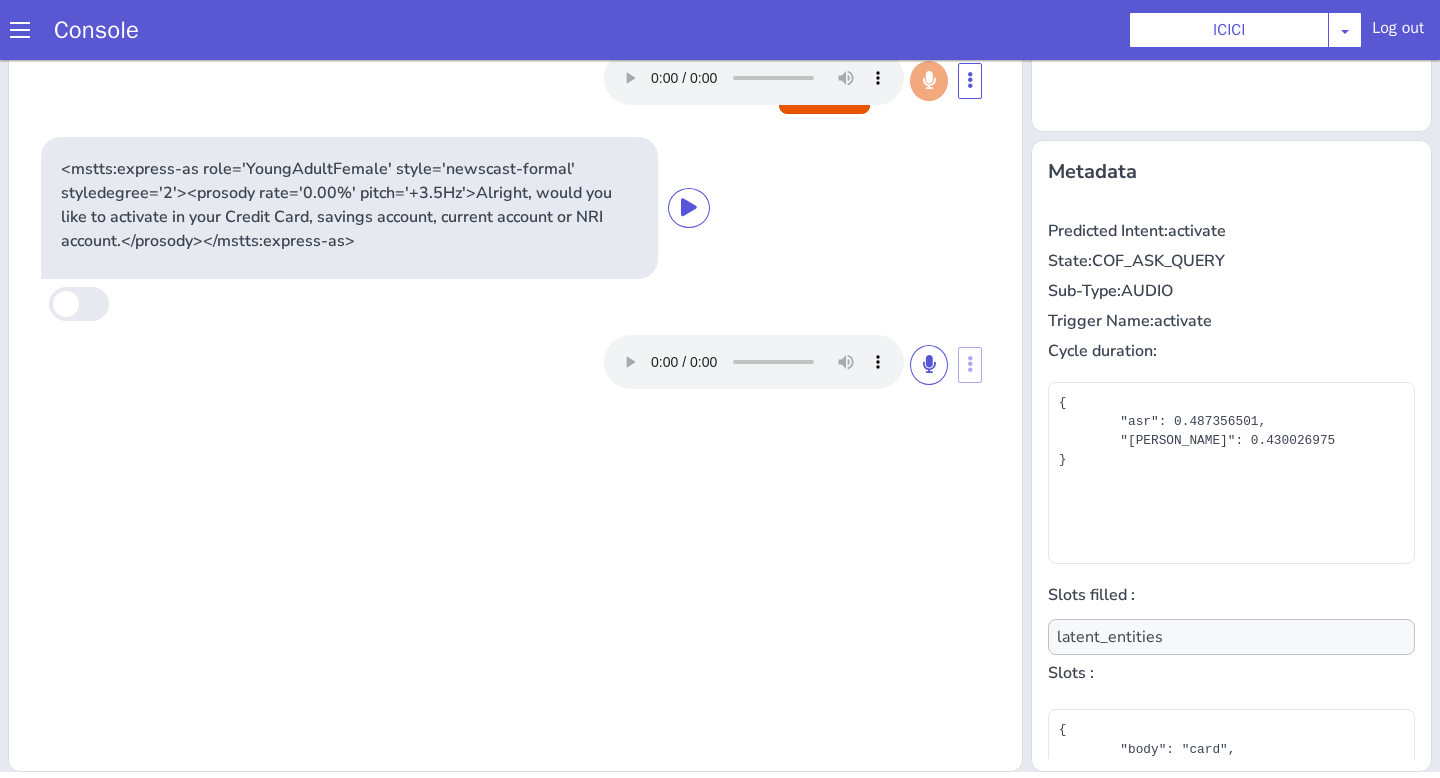 scroll, scrollTop: 0, scrollLeft: 0, axis: both 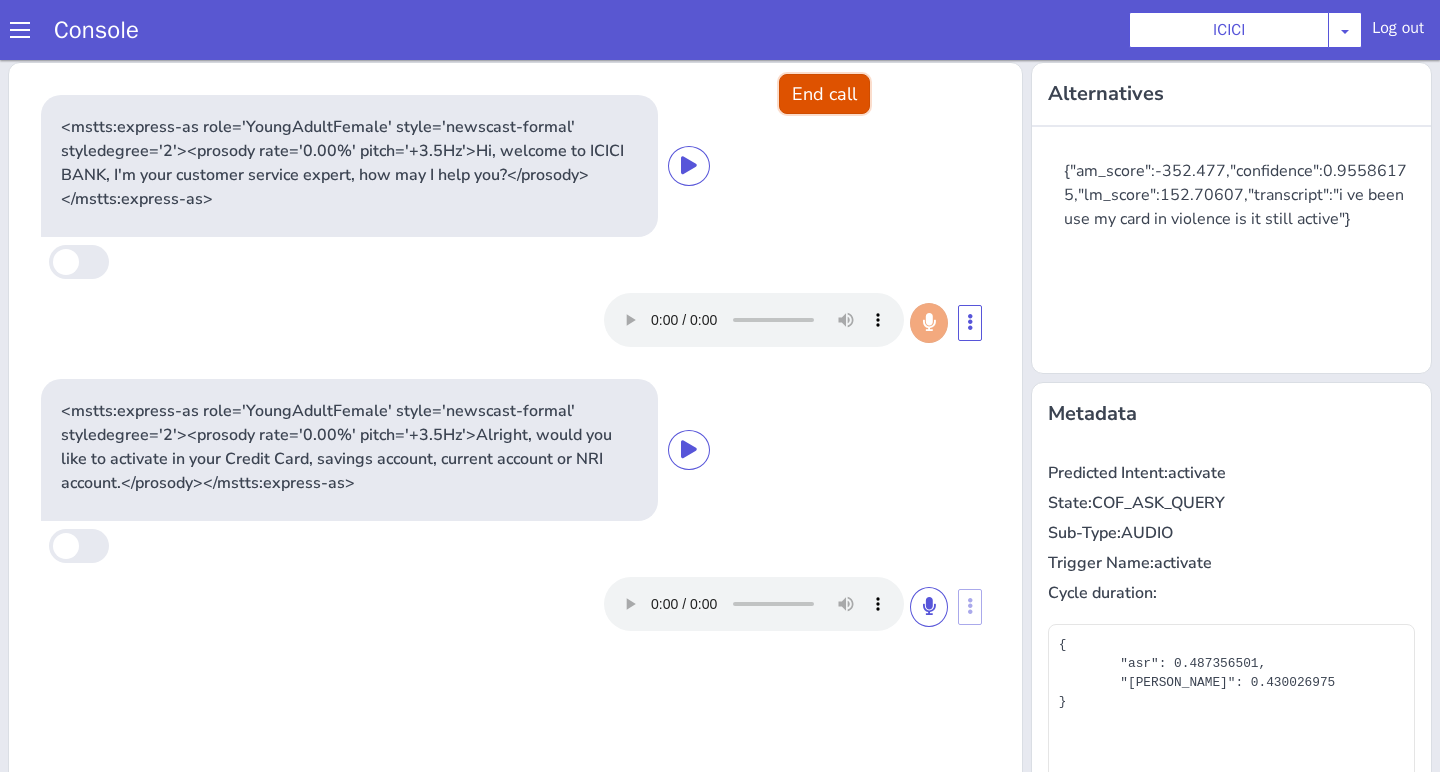 click on "End call" at bounding box center [824, 94] 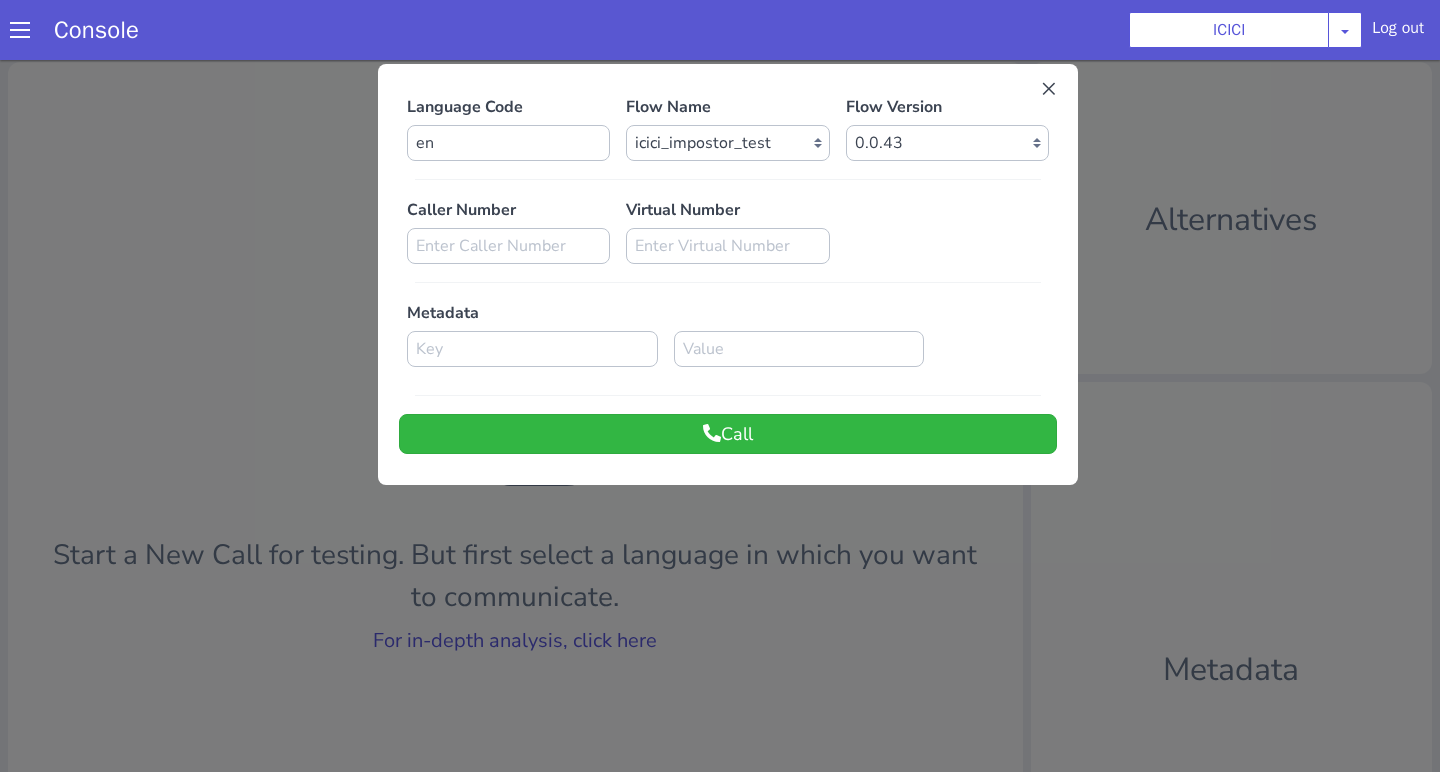 click at bounding box center (720, 413) 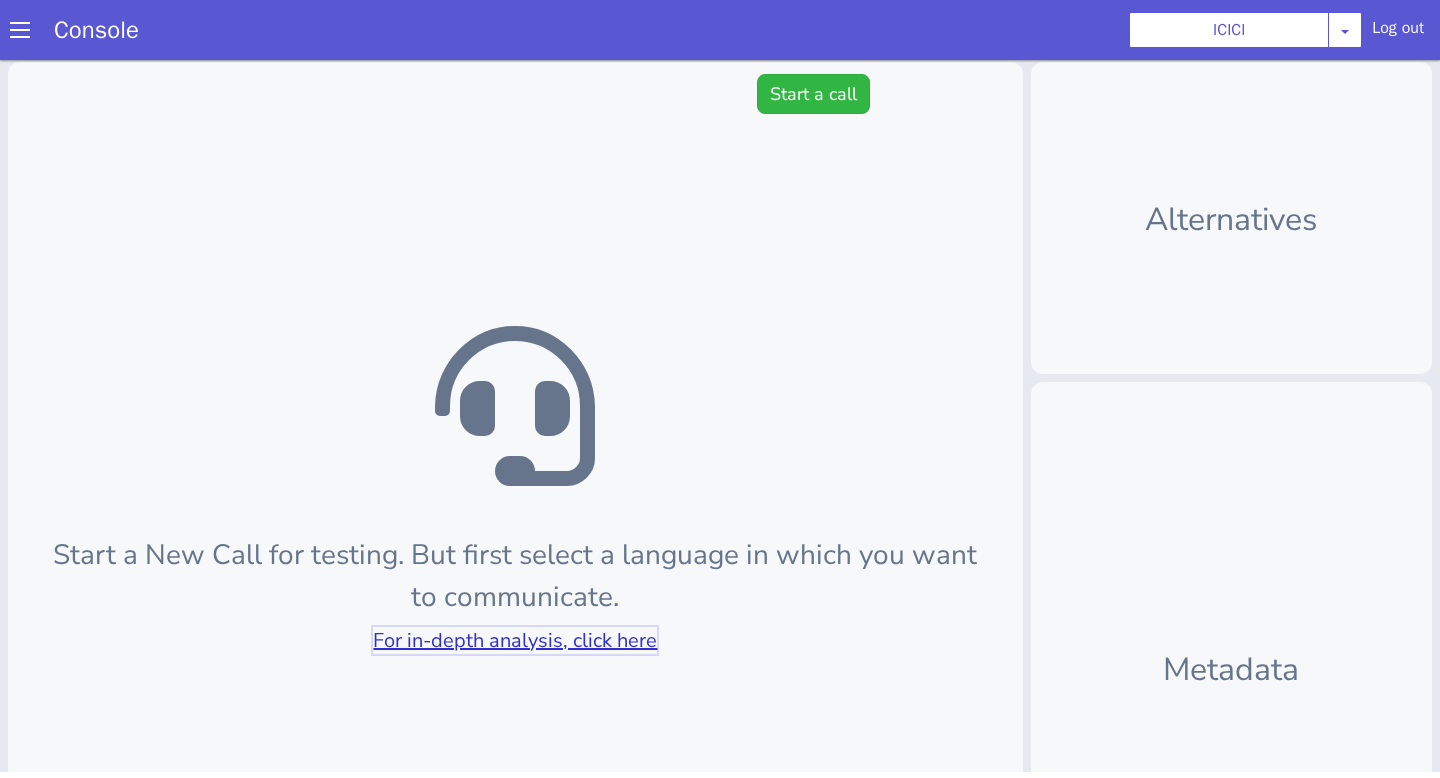 click on "For in-depth analysis, click here" at bounding box center (515, 640) 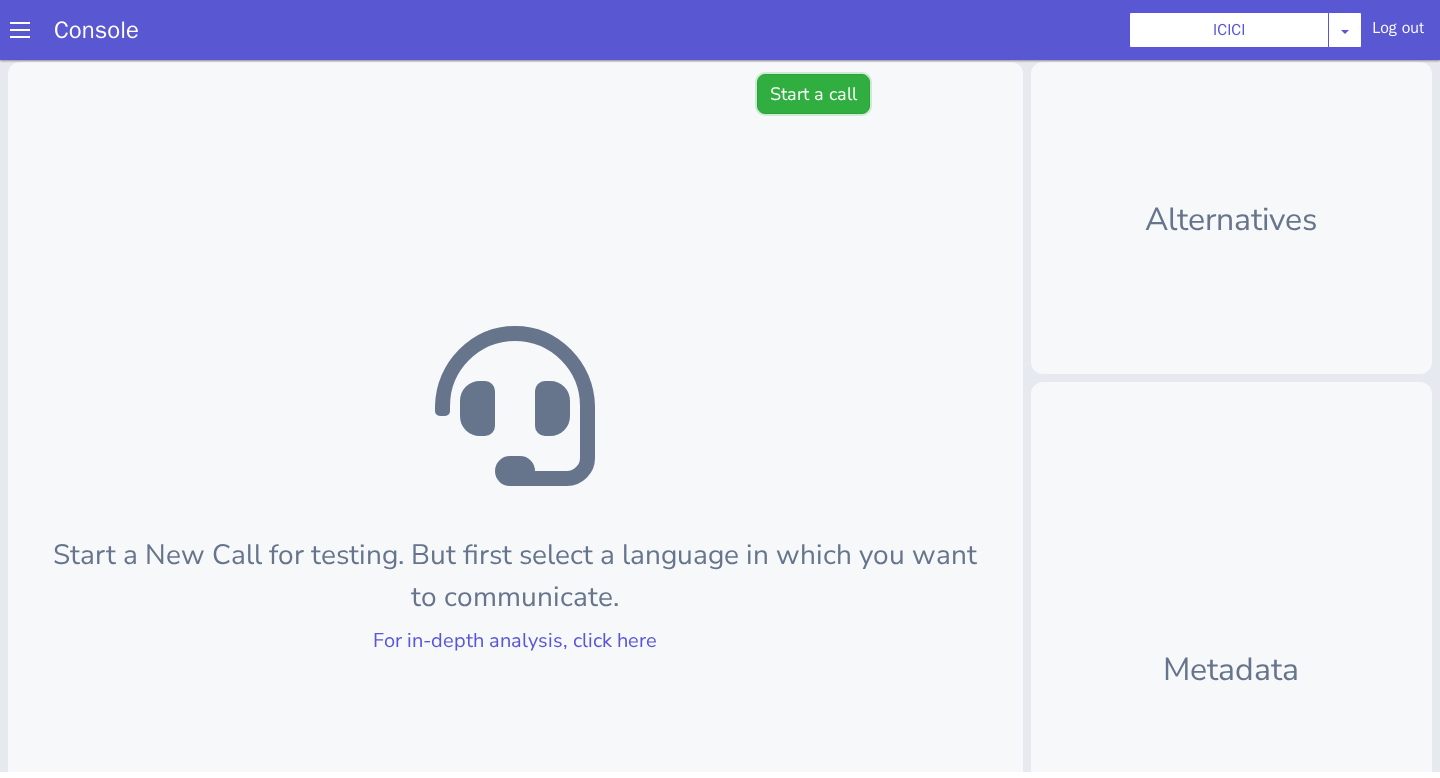 click on "Start a call" at bounding box center (813, 94) 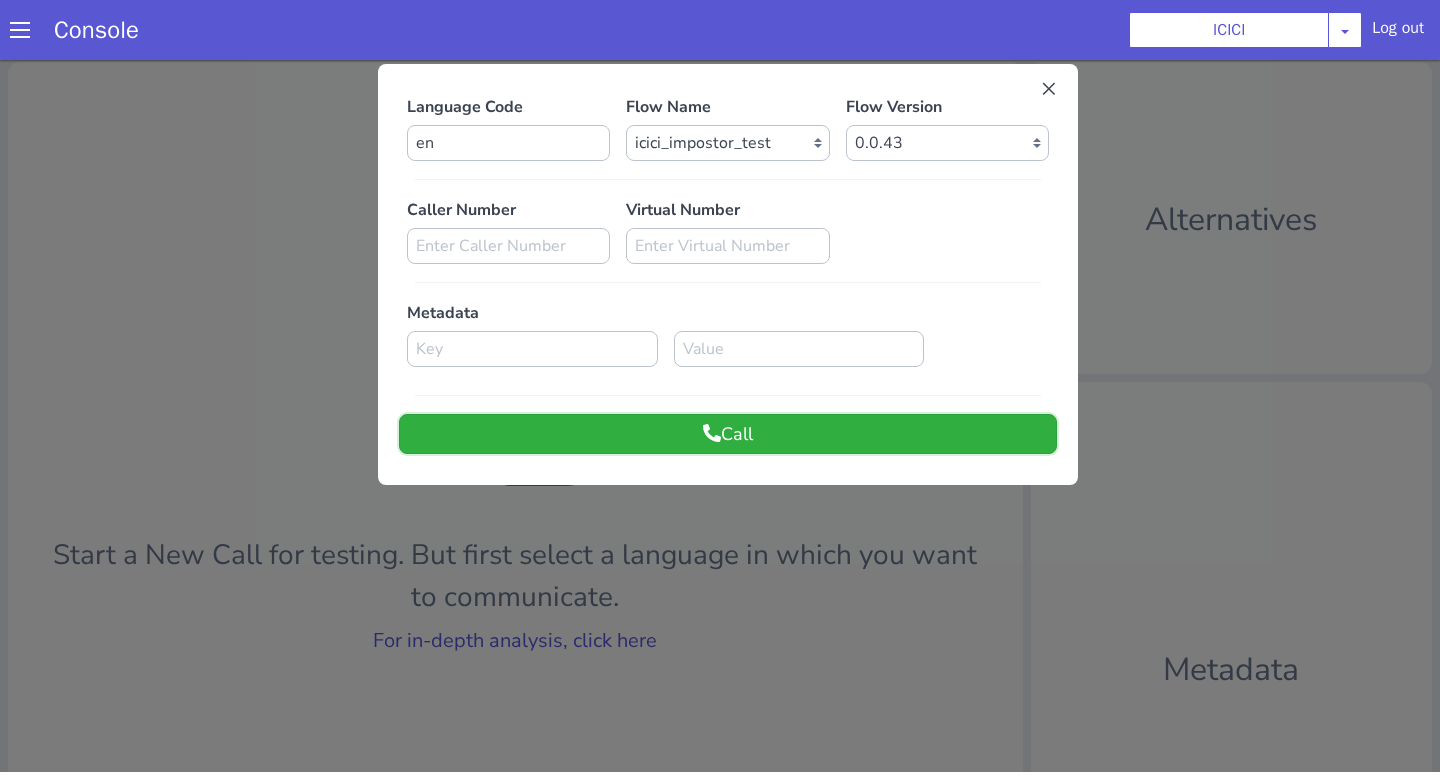 click on "Call" at bounding box center (728, 434) 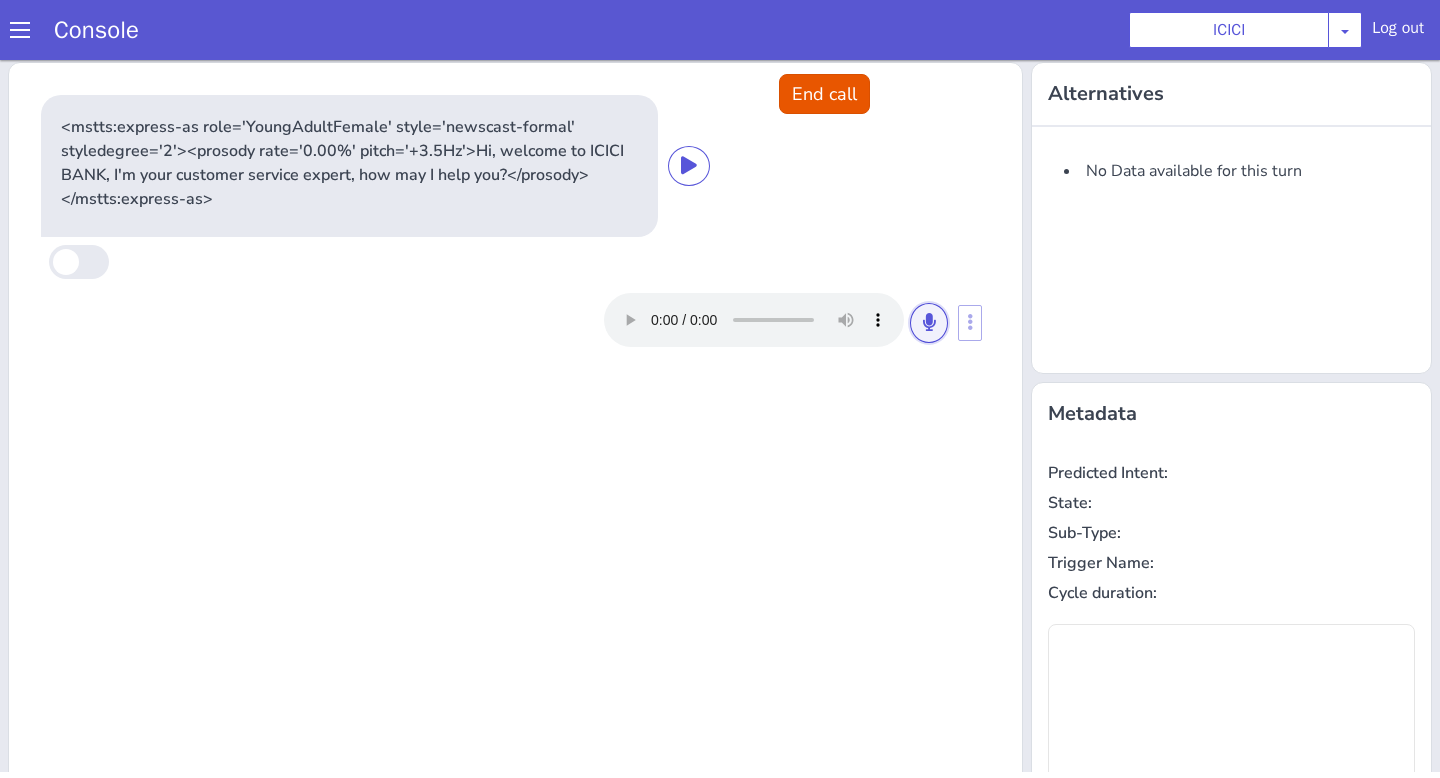 click at bounding box center [929, 322] 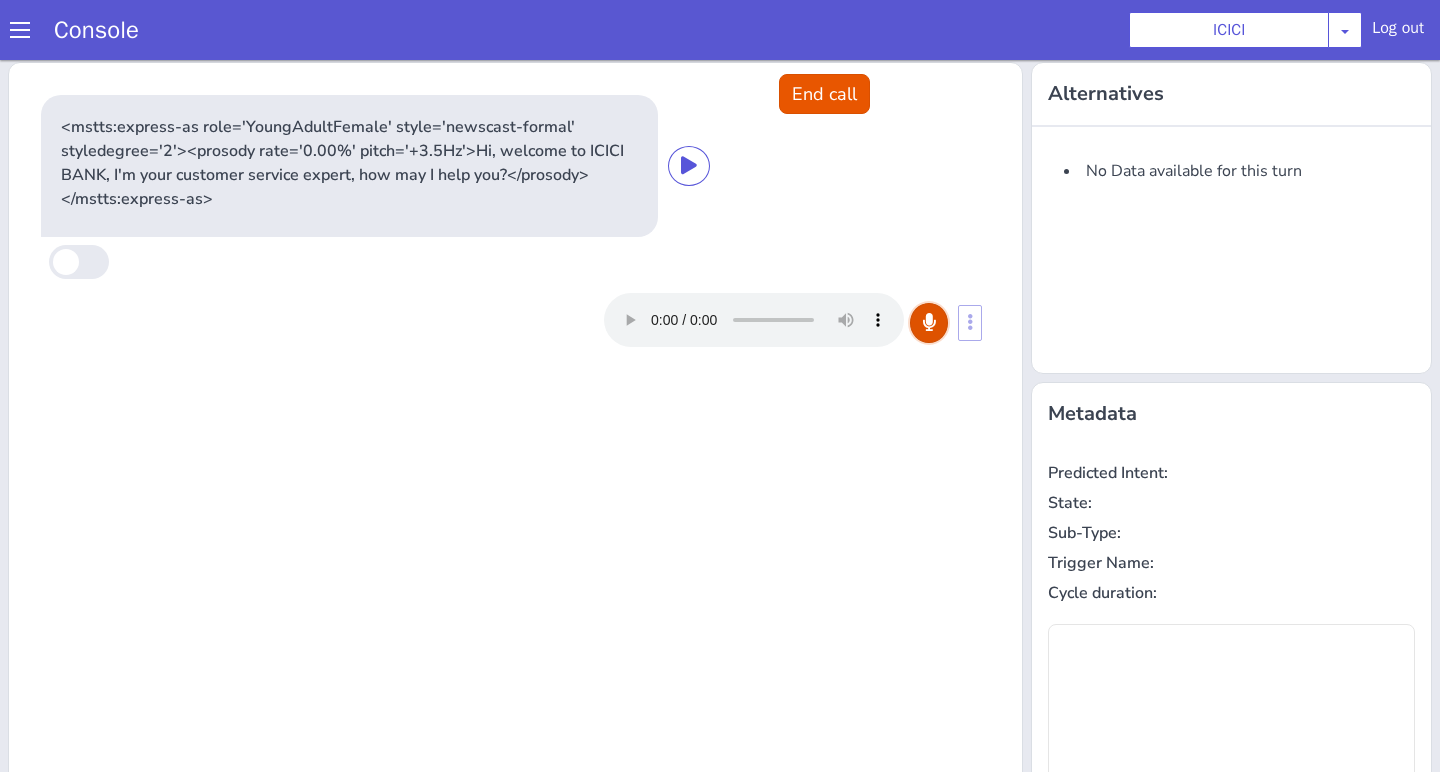 click at bounding box center [929, 322] 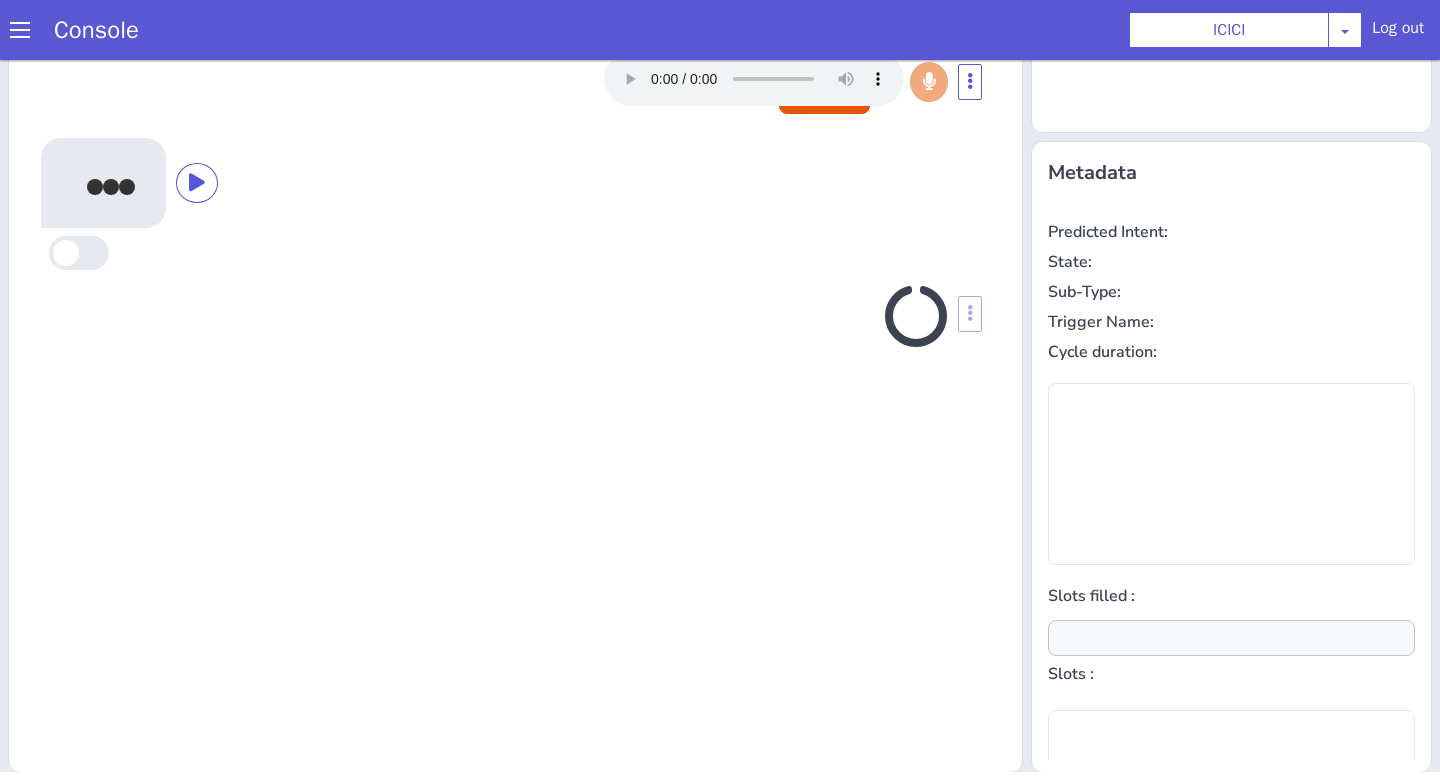 scroll, scrollTop: 242, scrollLeft: 0, axis: vertical 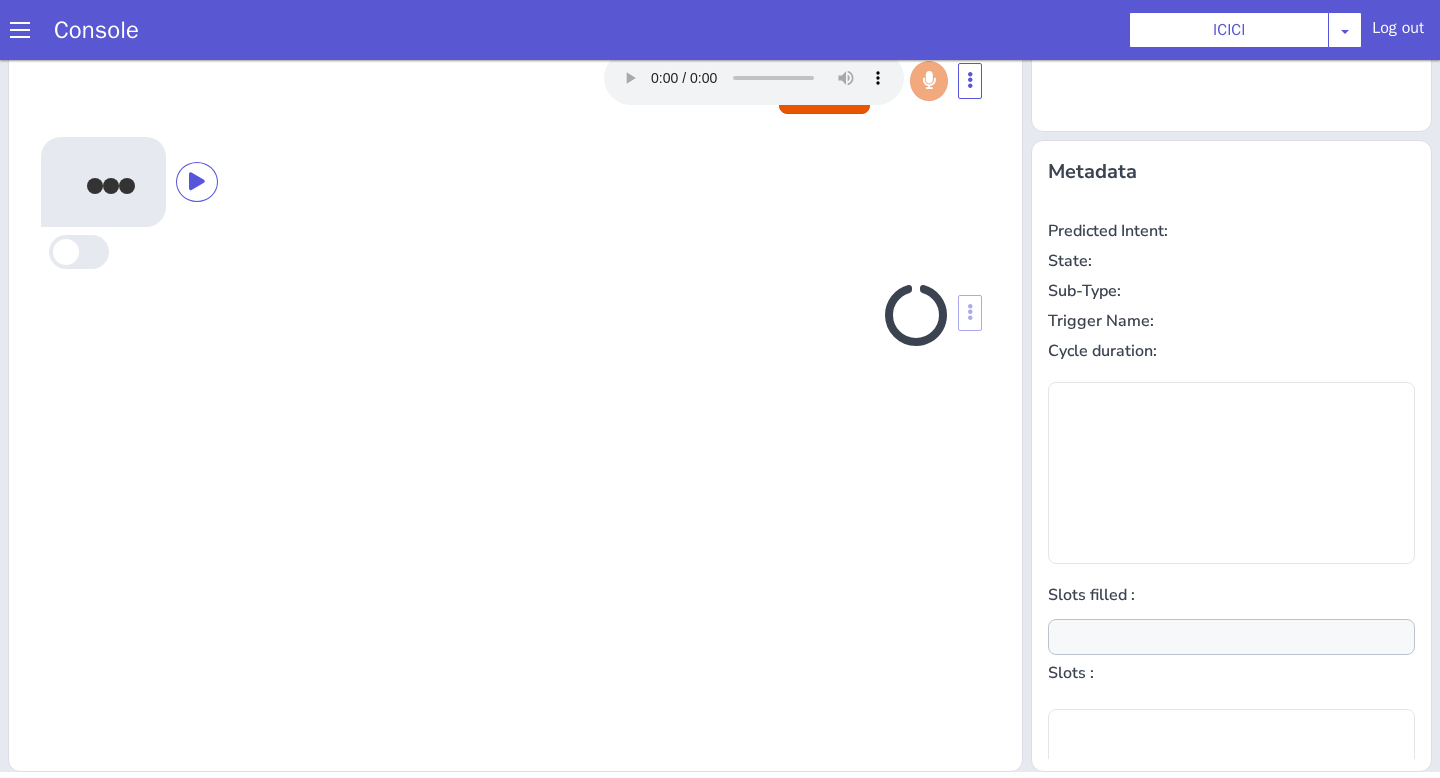 type on "null" 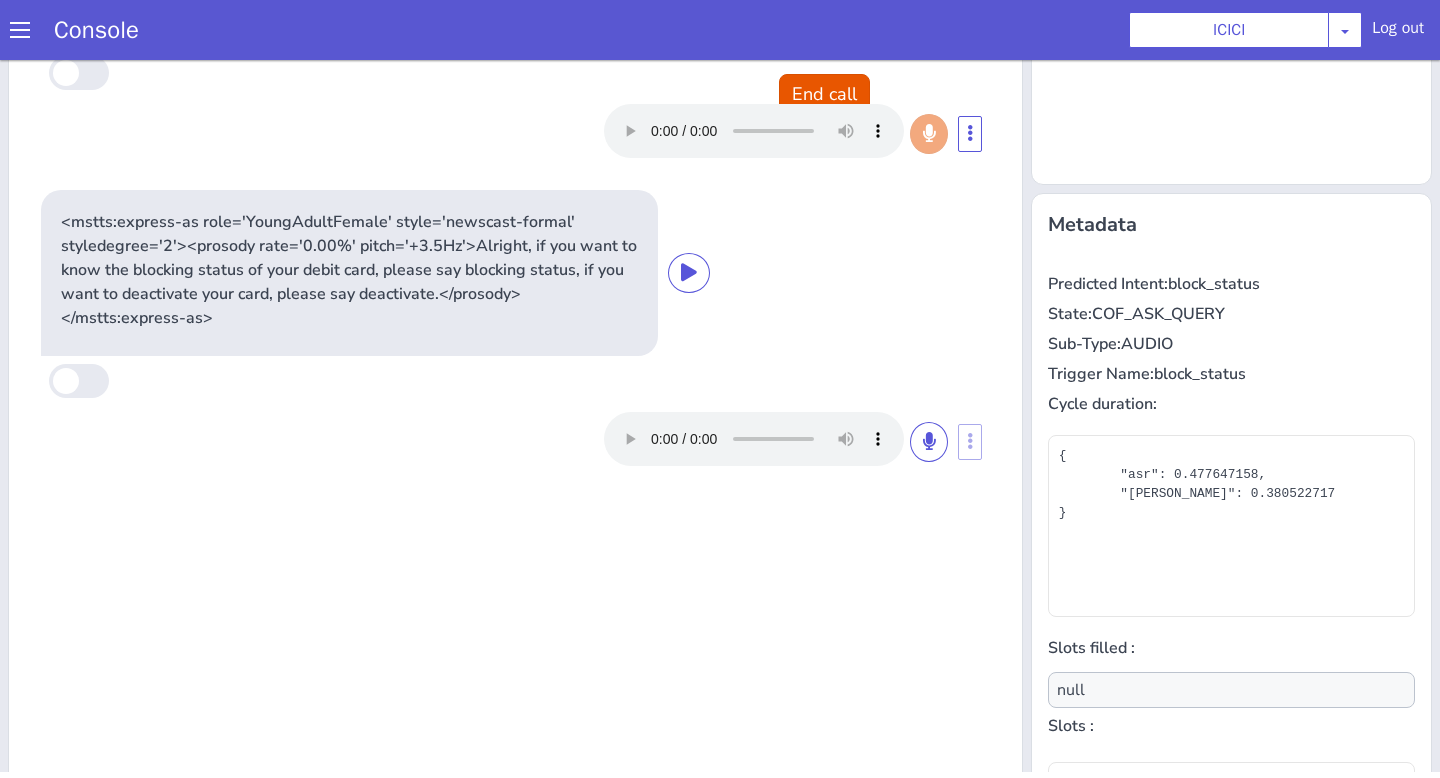 scroll, scrollTop: 150, scrollLeft: 0, axis: vertical 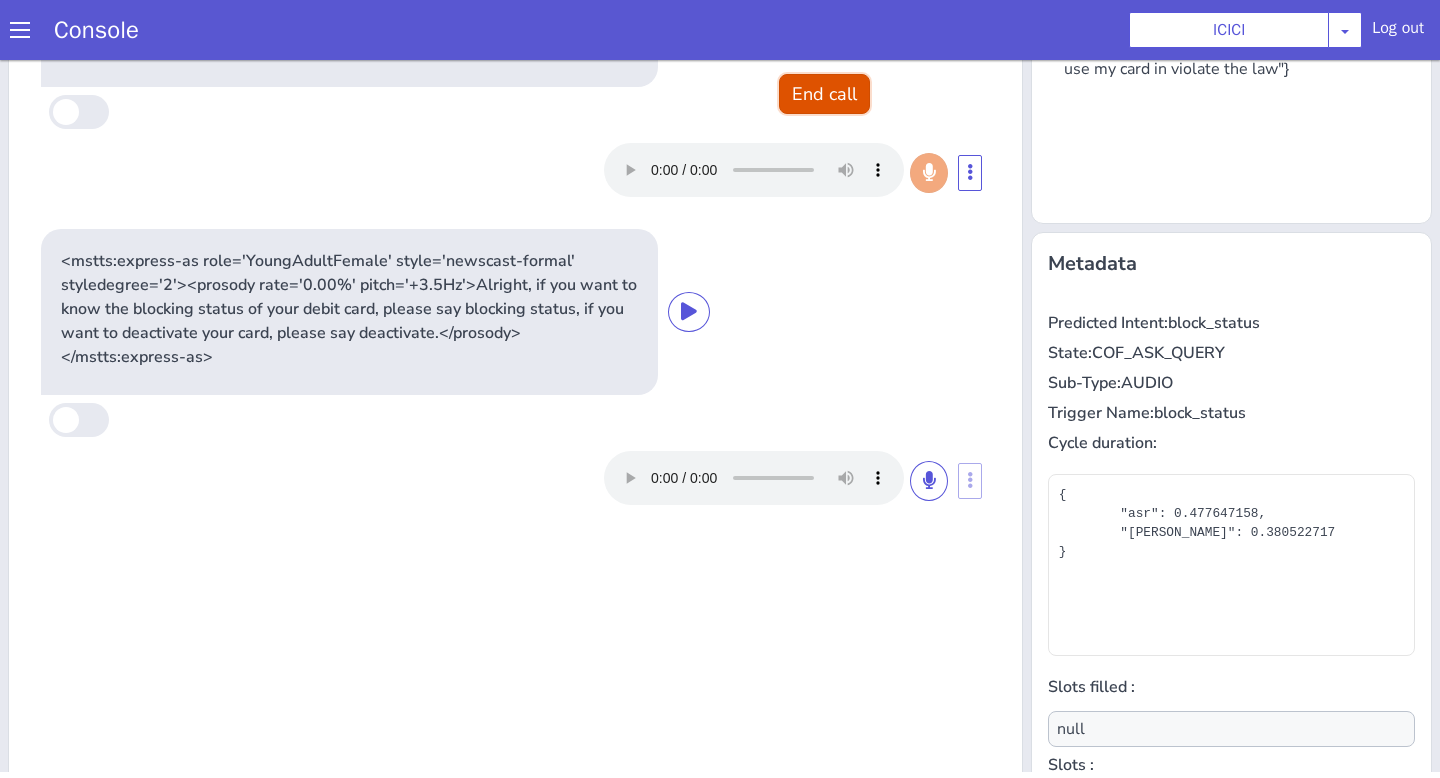click on "End call" at bounding box center (824, 94) 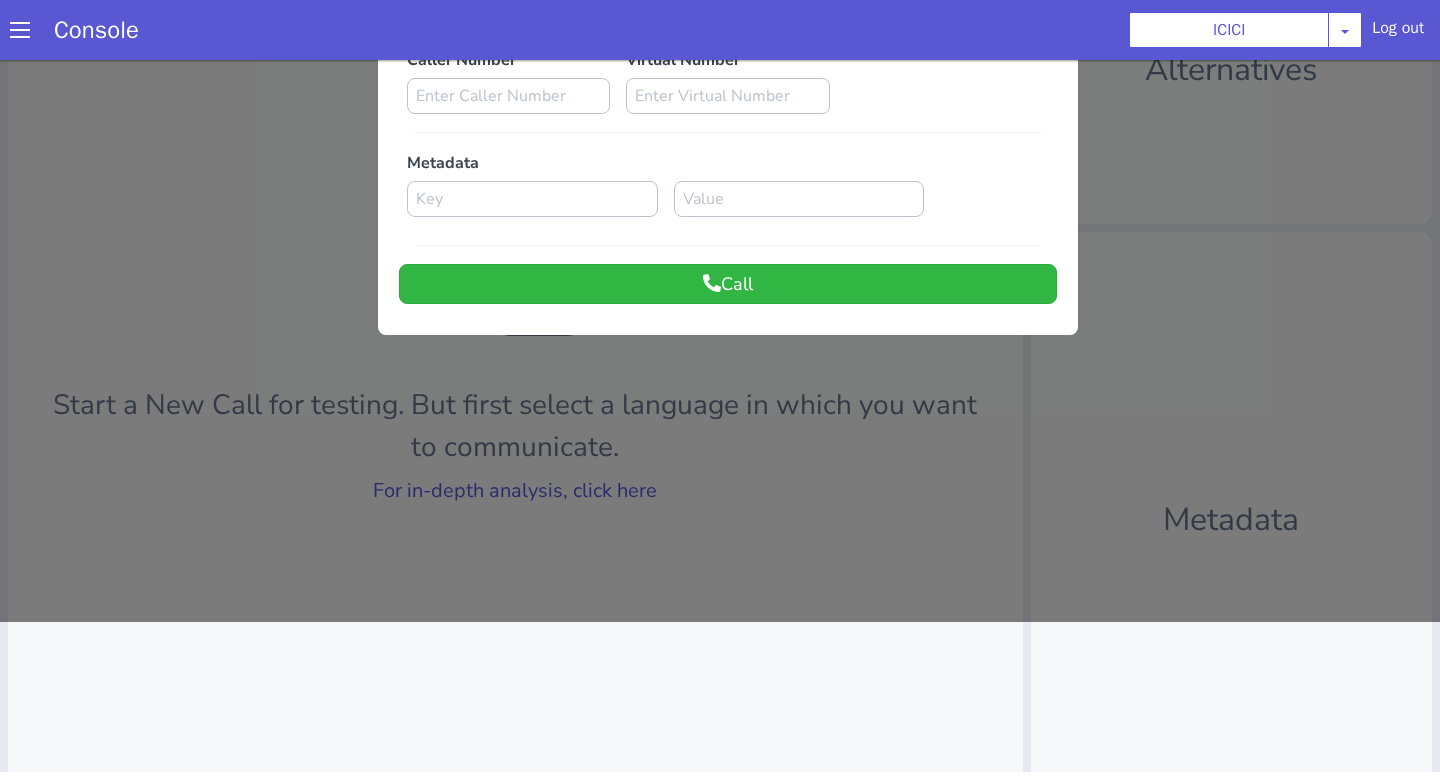 click at bounding box center (720, 263) 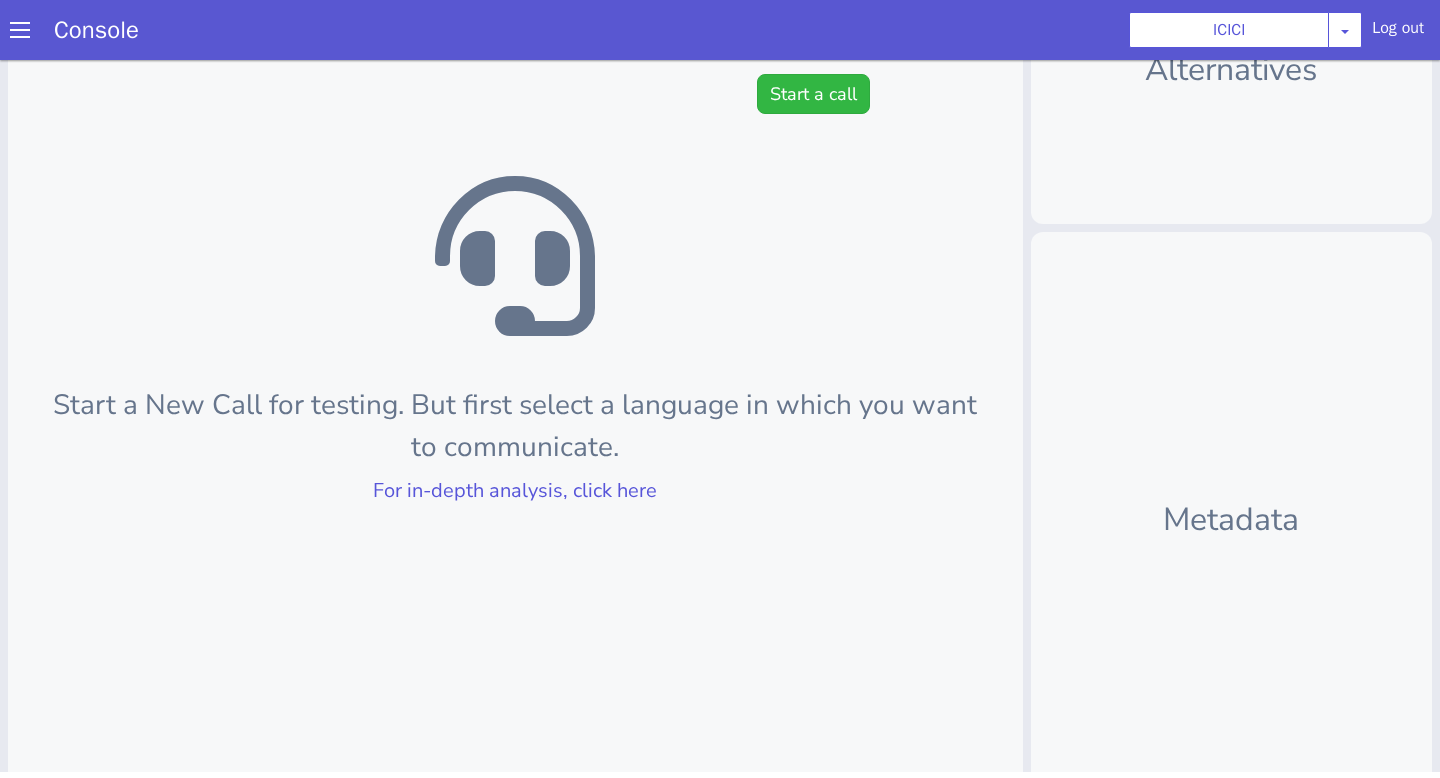 click on "Start a New Call for testing. But first select a language in which you want to communicate." at bounding box center (515, 426) 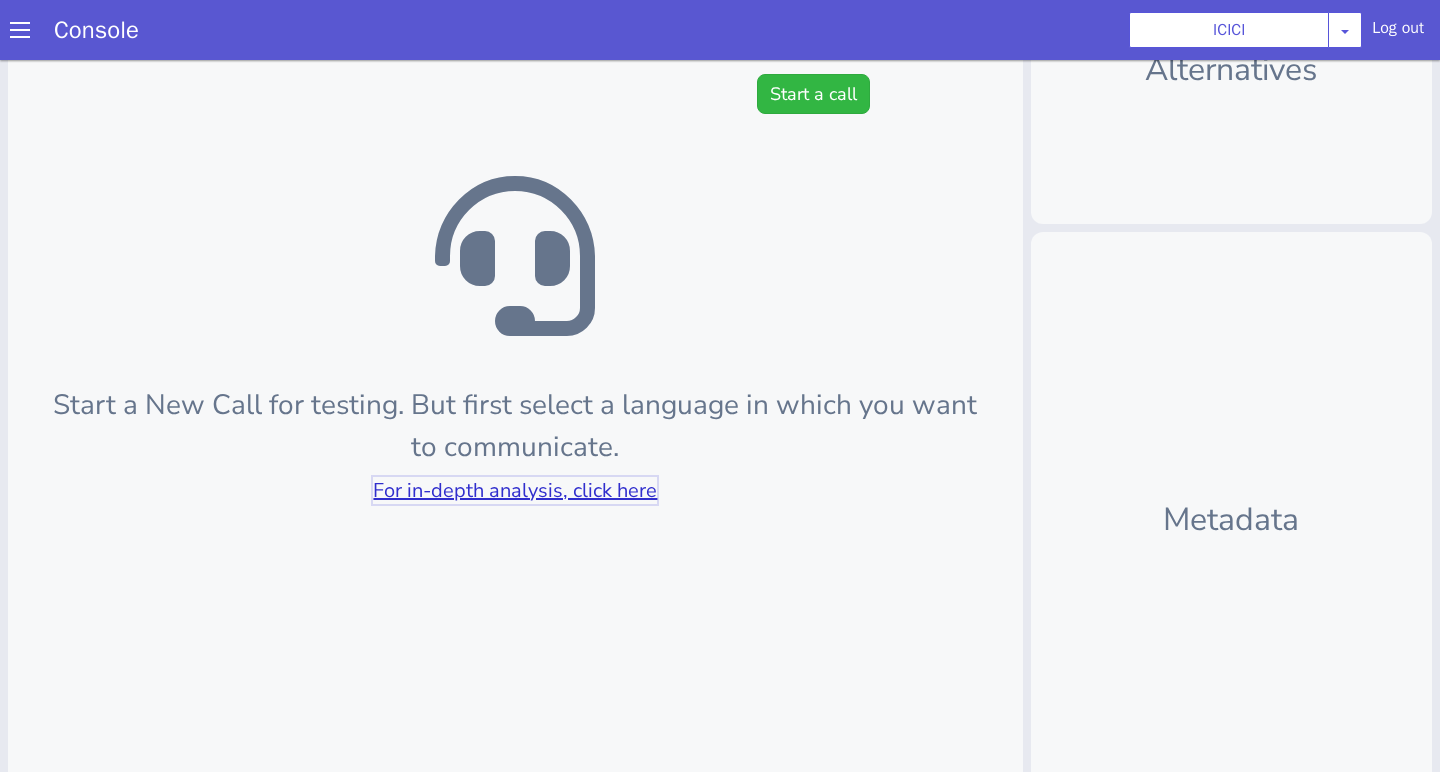 click on "For in-depth analysis, click here" at bounding box center [515, 490] 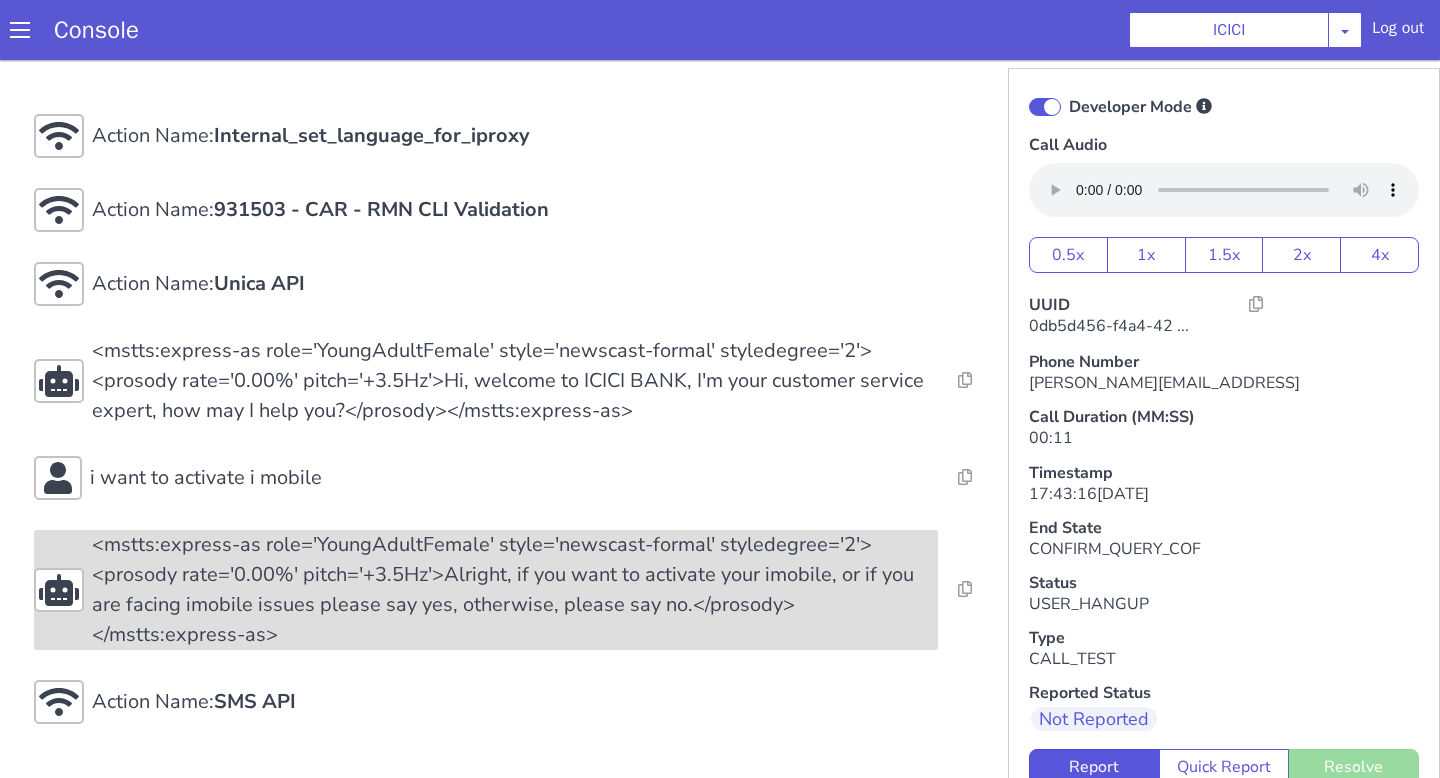 scroll, scrollTop: 8, scrollLeft: 0, axis: vertical 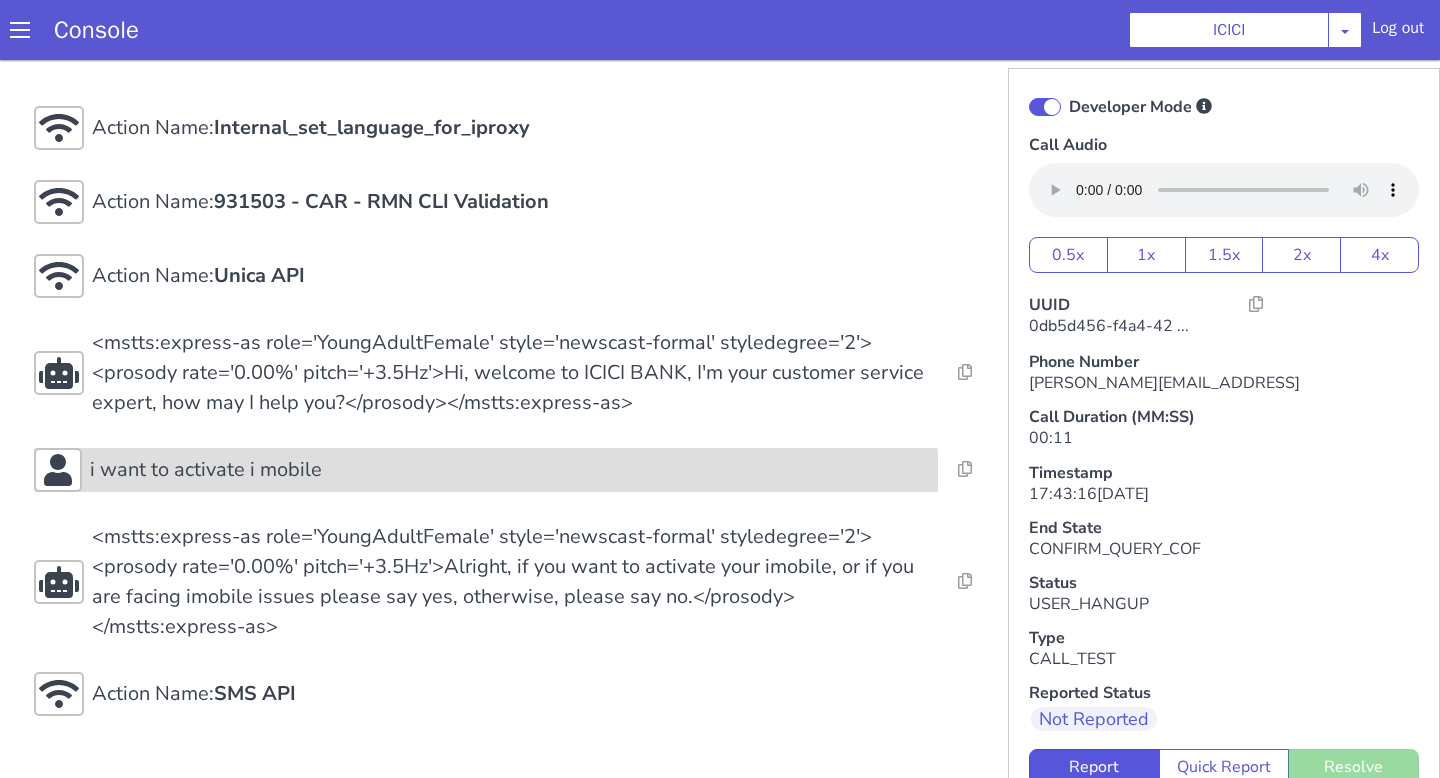 click on "i want to activate i mobile" at bounding box center [510, 470] 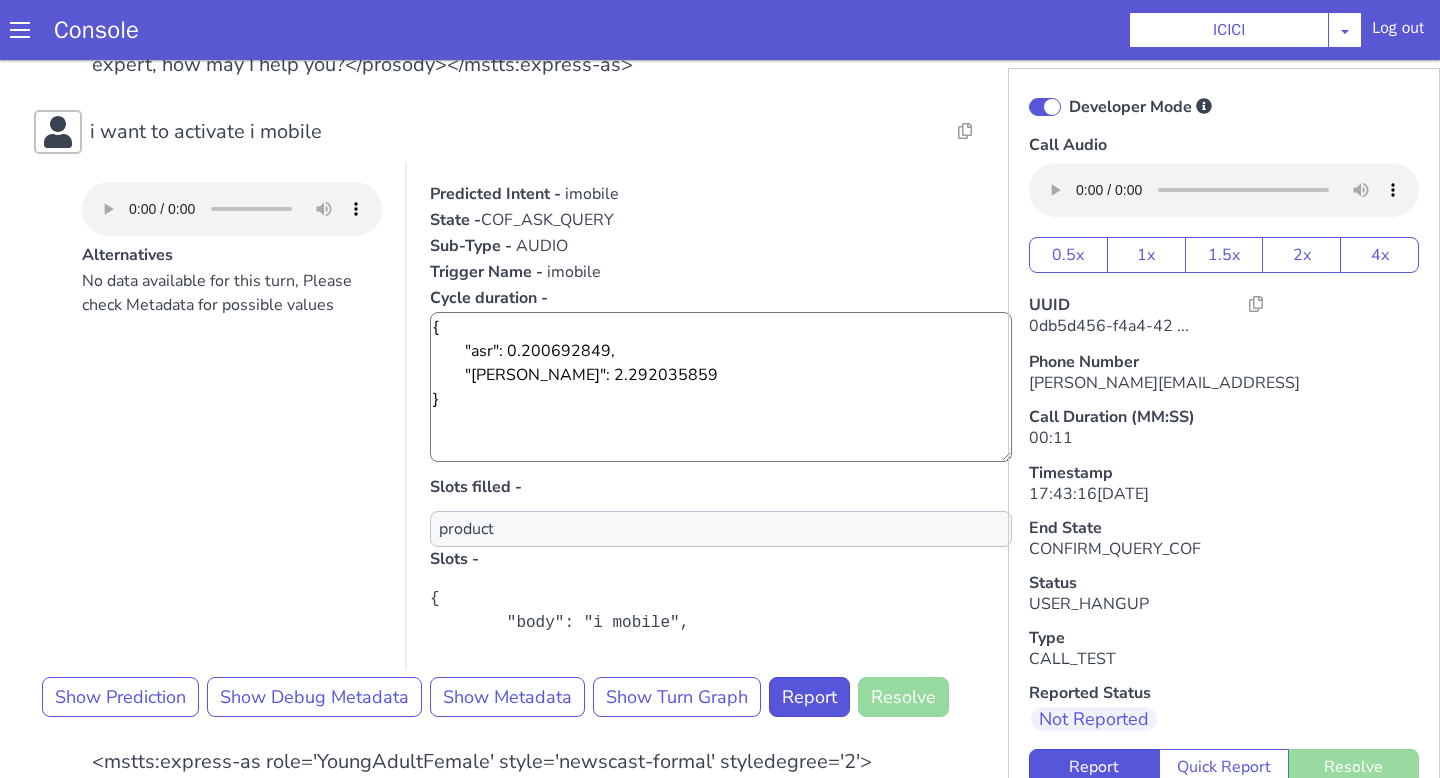 scroll, scrollTop: 341, scrollLeft: 0, axis: vertical 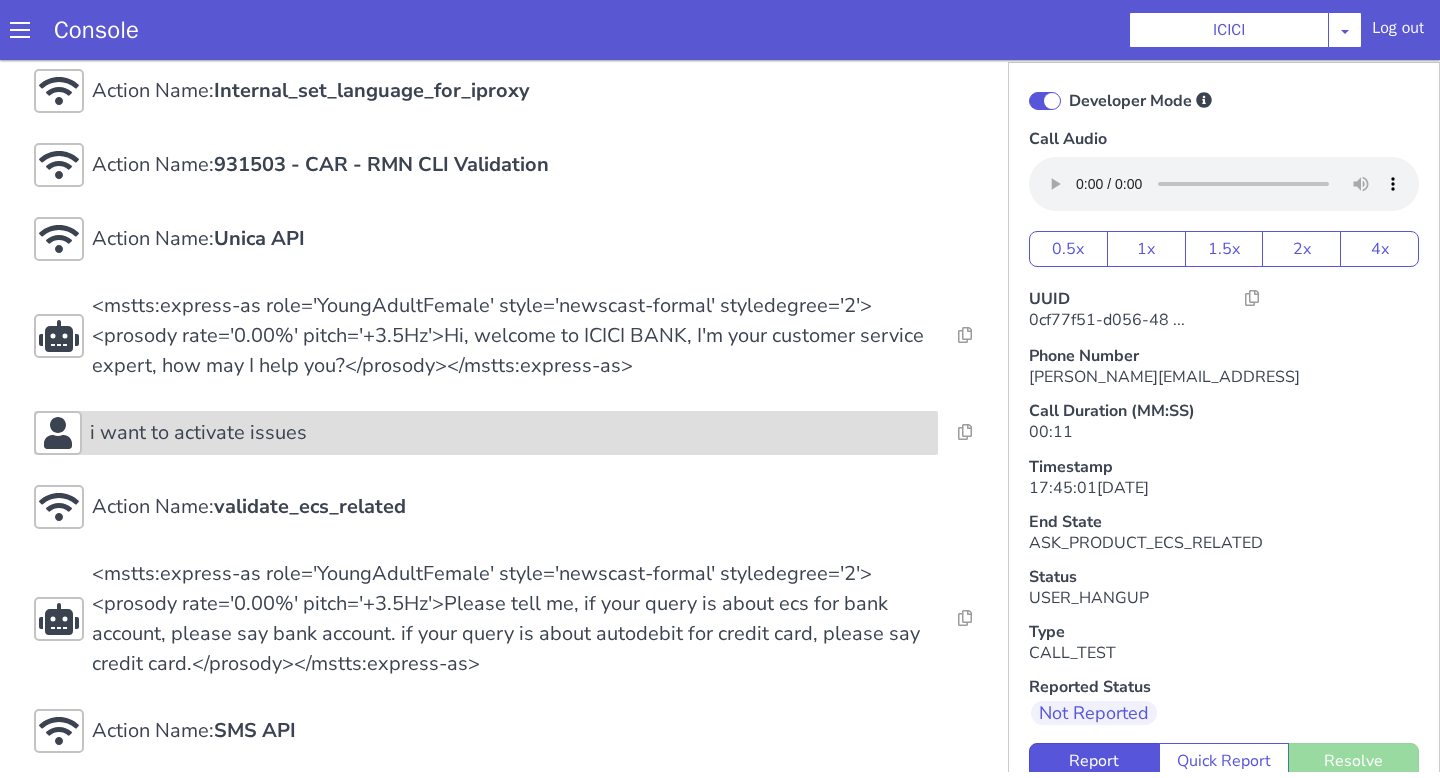 click on "i want to activate issues" at bounding box center [510, 433] 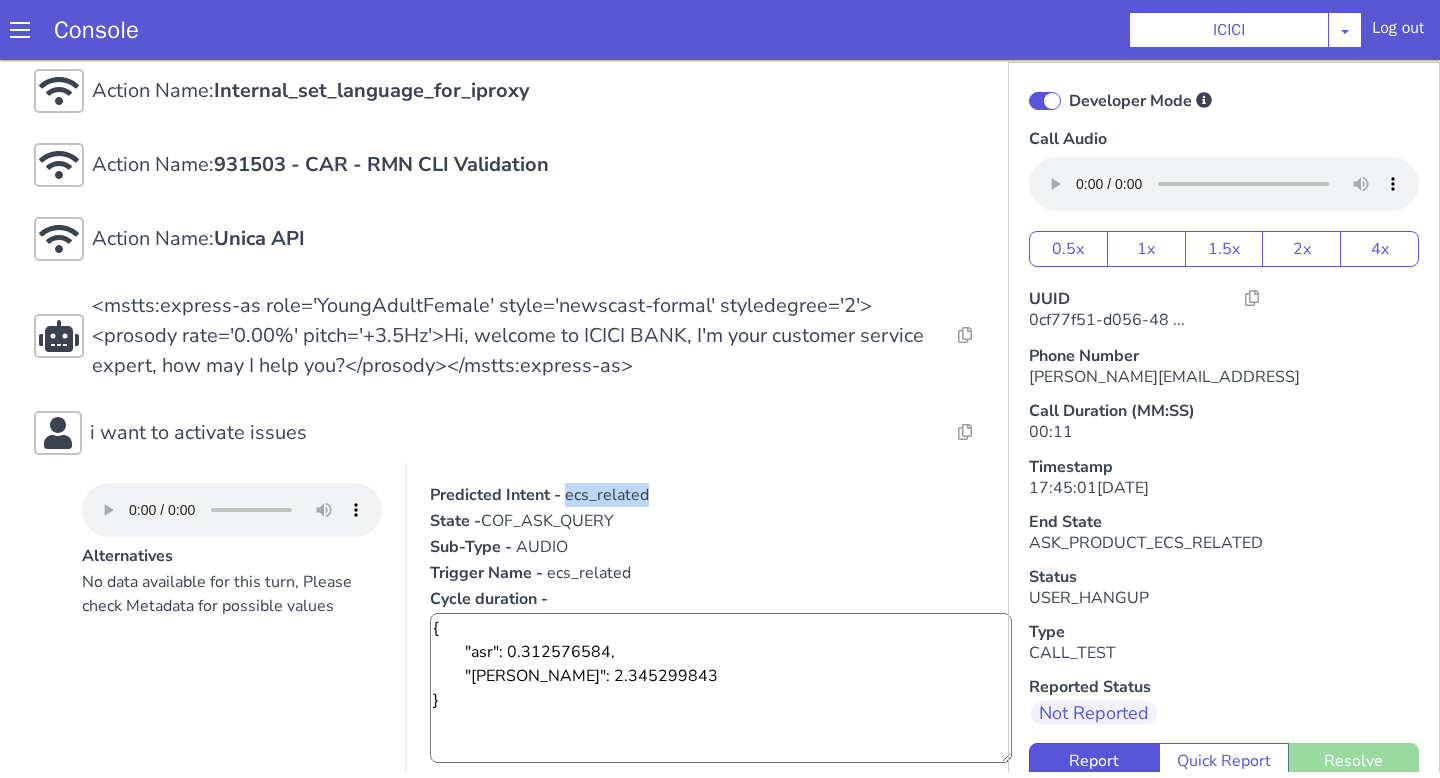 drag, startPoint x: 594, startPoint y: 487, endPoint x: 718, endPoint y: 493, distance: 124.14507 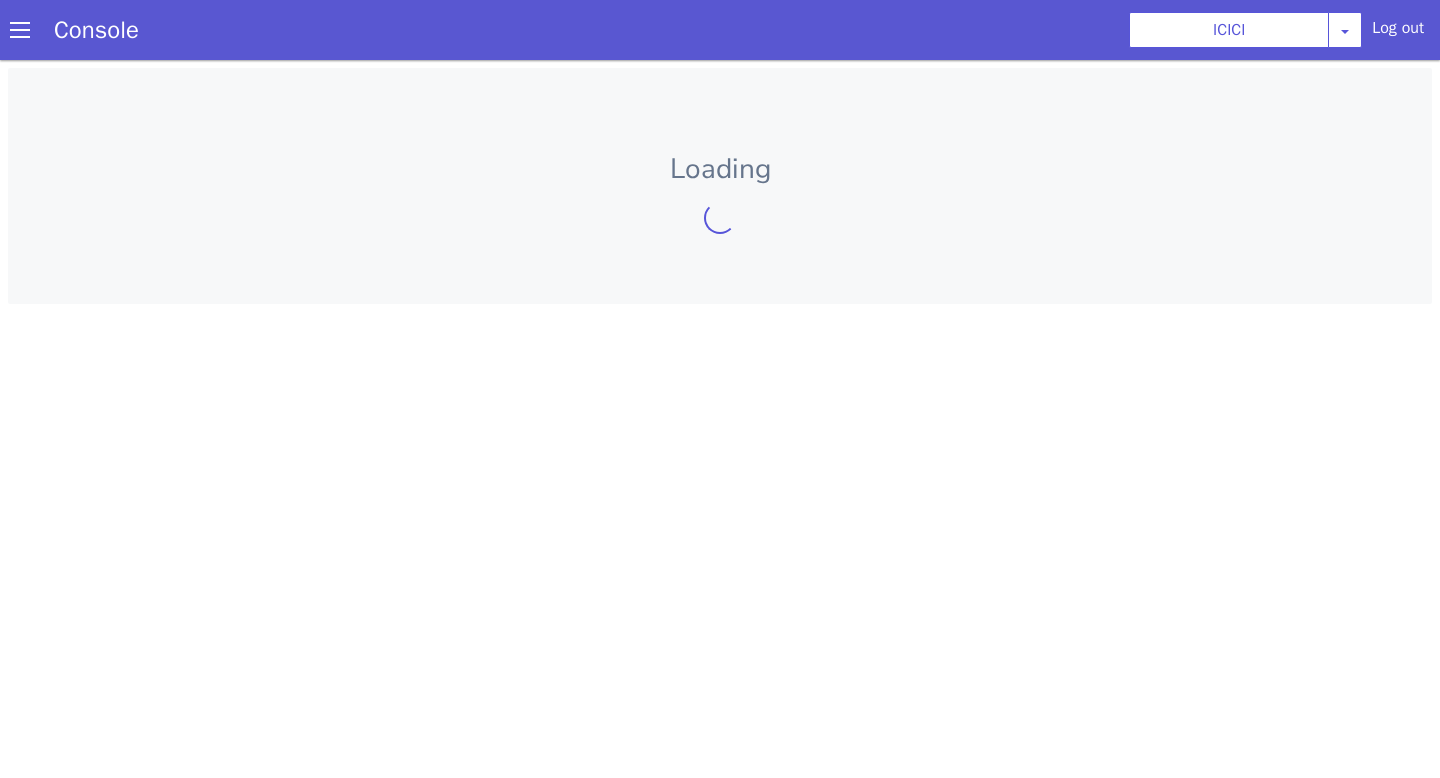 scroll, scrollTop: 0, scrollLeft: 0, axis: both 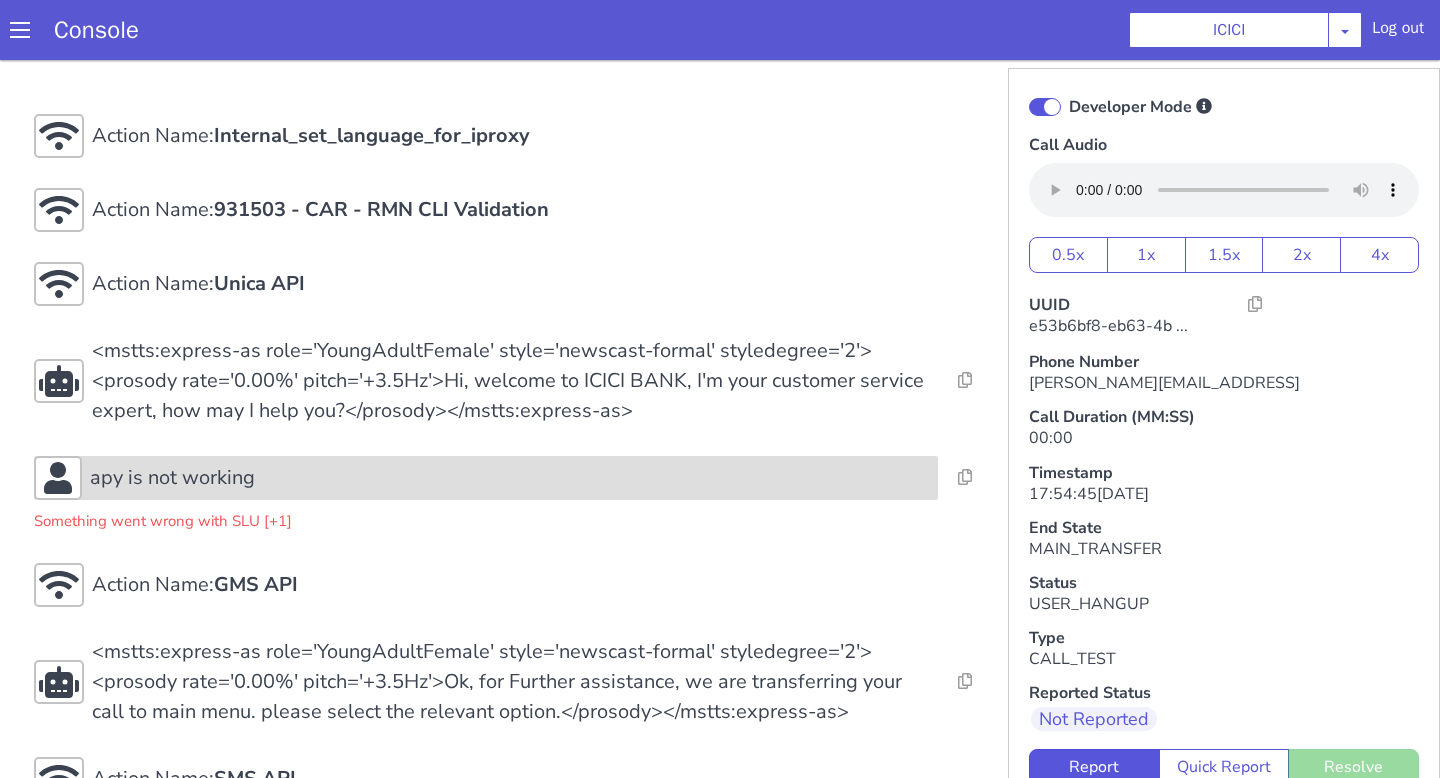 click on "apy is not working" at bounding box center (510, 478) 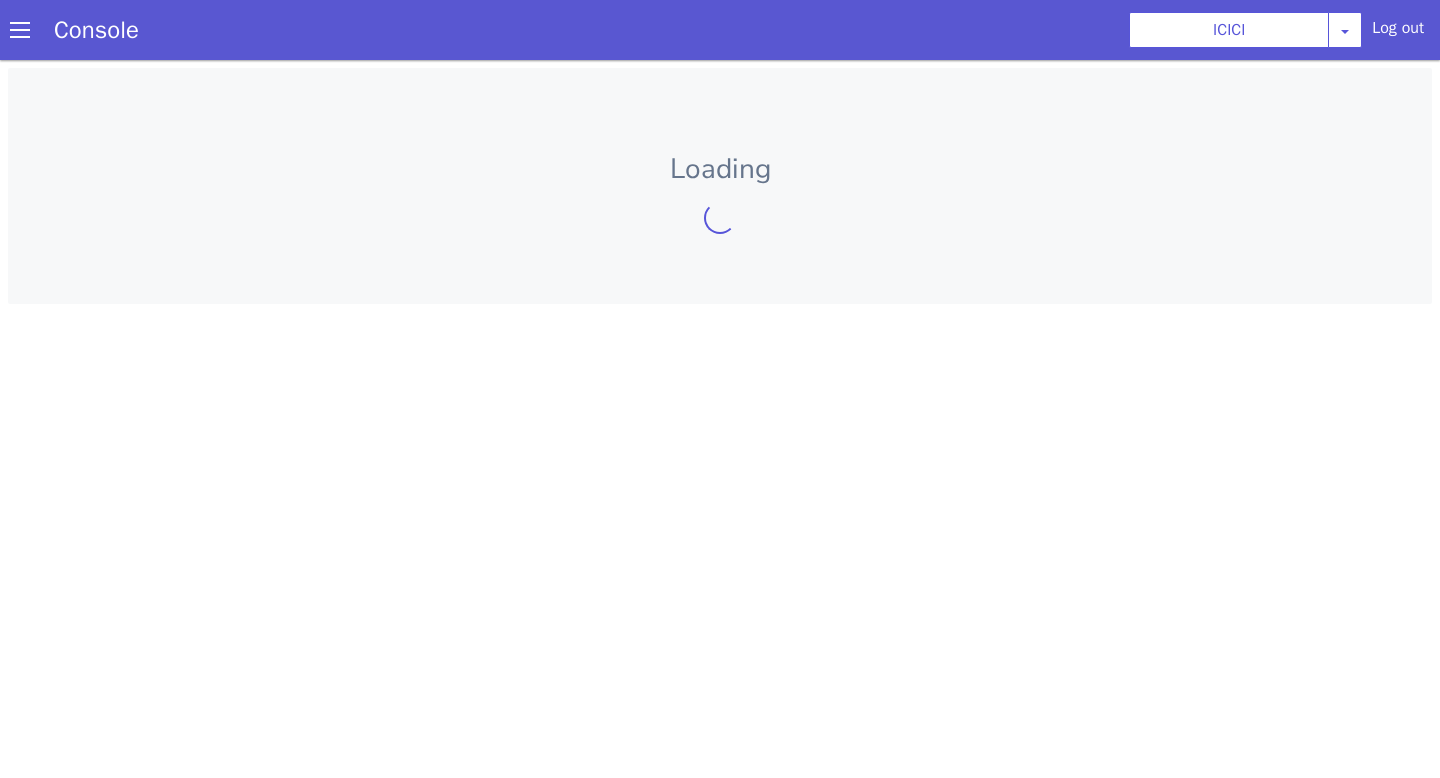 scroll, scrollTop: 0, scrollLeft: 0, axis: both 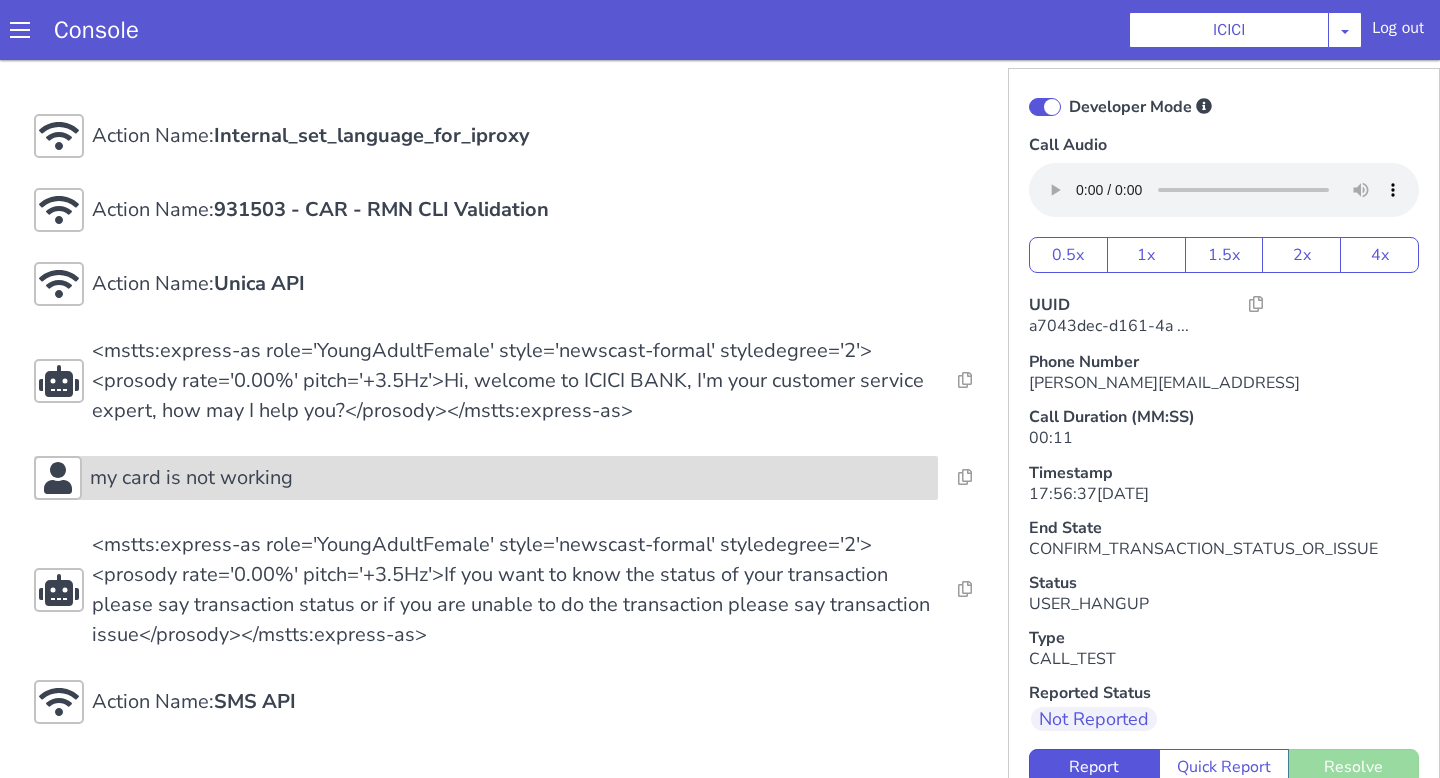 click on "my card is not working" at bounding box center [486, 478] 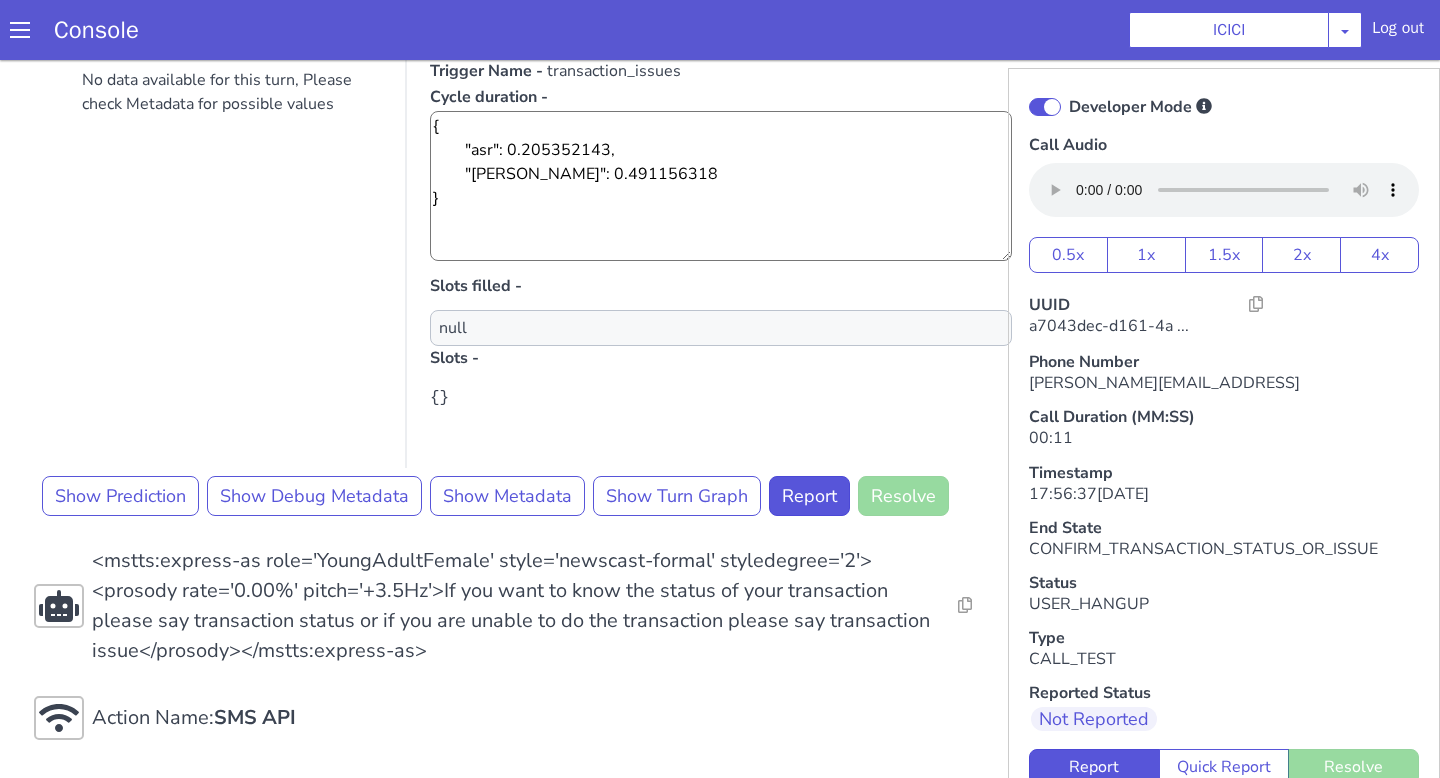 scroll, scrollTop: 6, scrollLeft: 0, axis: vertical 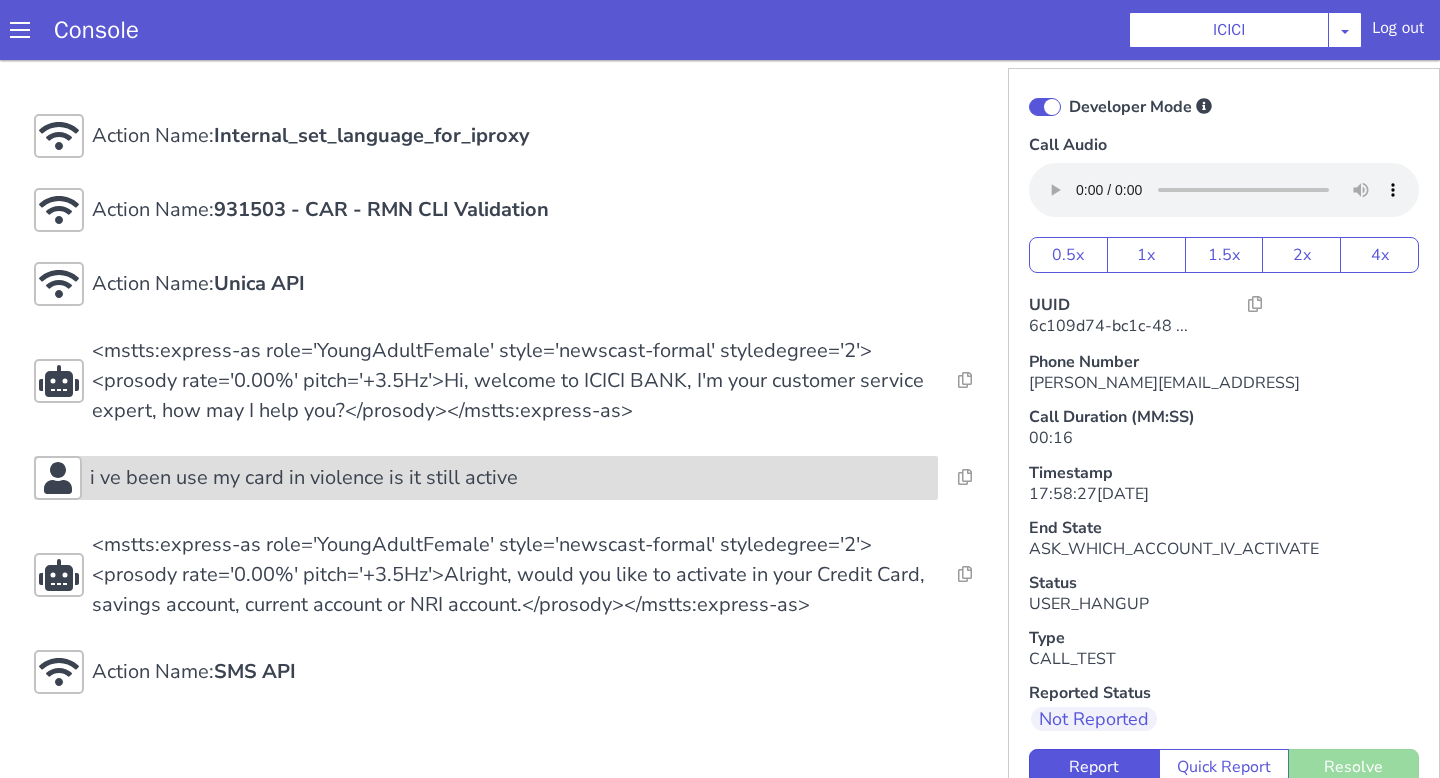 click on "i ve been use my card in violence is it still active" at bounding box center (510, 478) 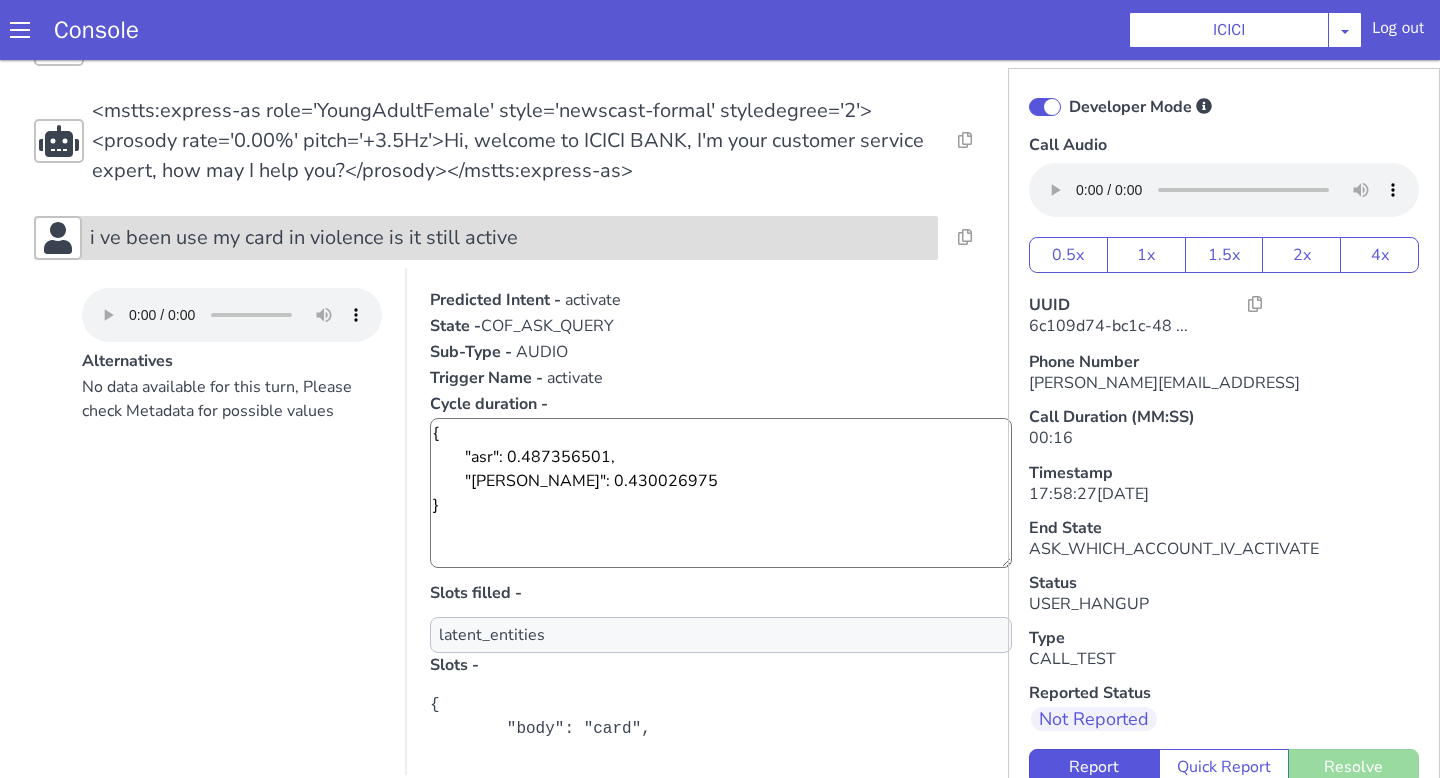 scroll, scrollTop: 253, scrollLeft: 0, axis: vertical 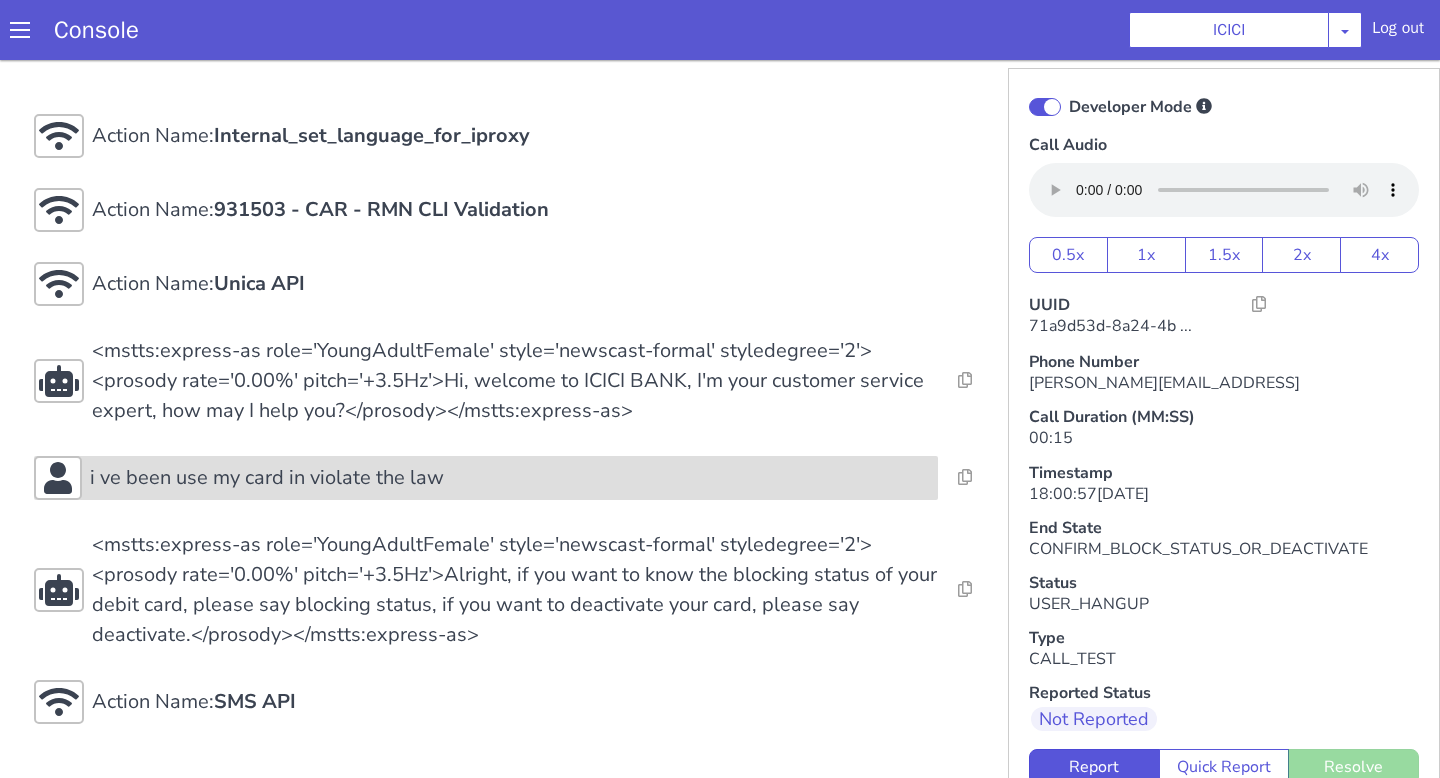 click on "i ve been use my card in violate the law" at bounding box center [510, 478] 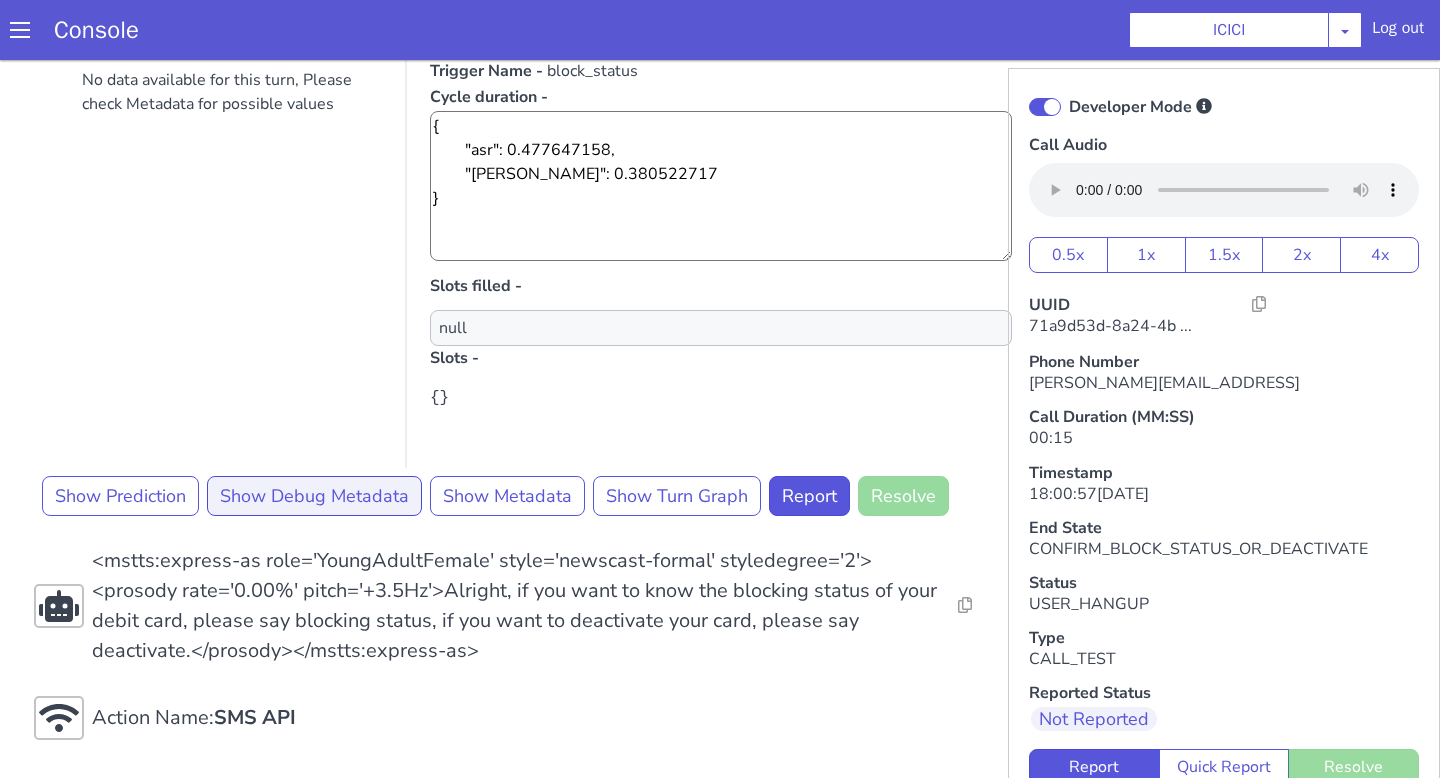 scroll, scrollTop: 6, scrollLeft: 0, axis: vertical 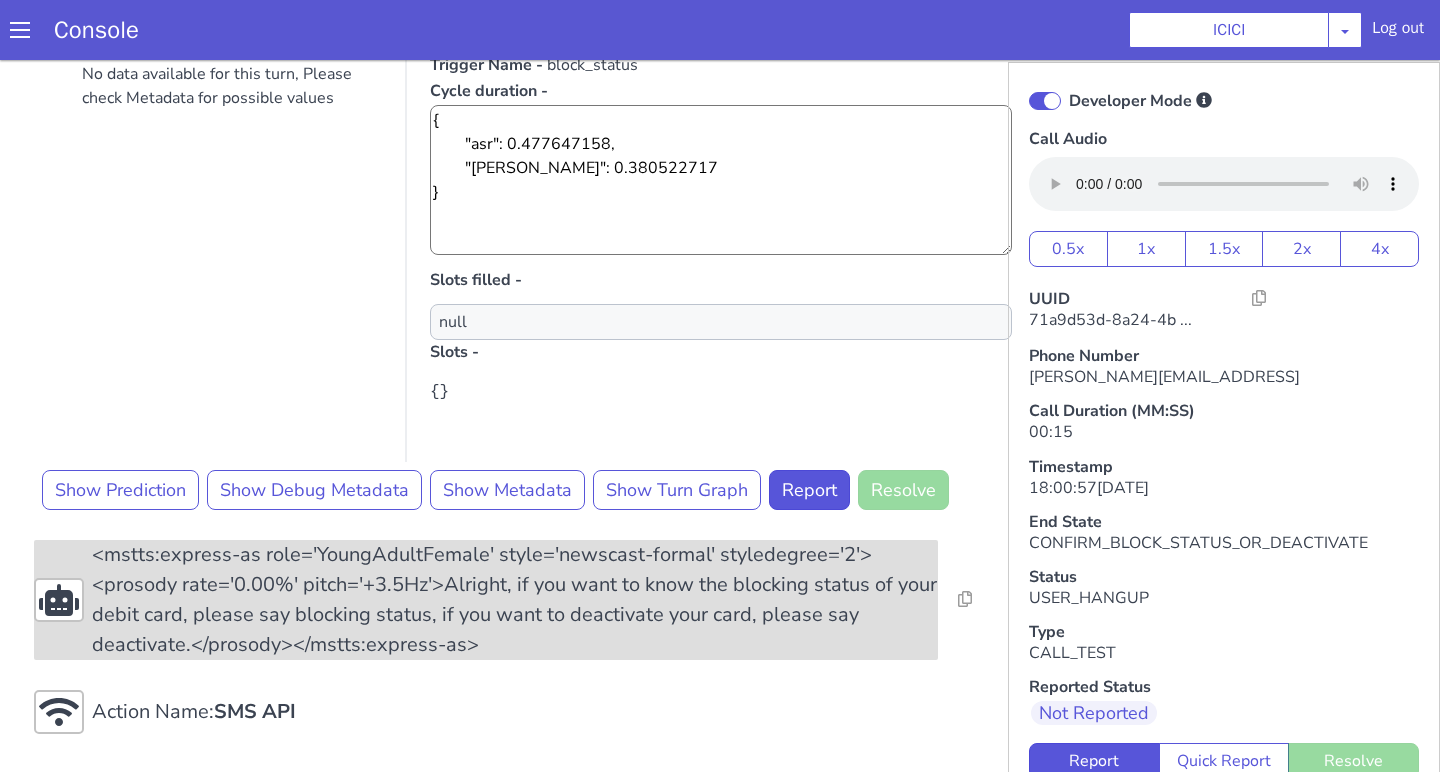 click on "<mstts:express-as role='YoungAdultFemale' style='newscast-formal' styledegree='2'><prosody rate='0.00%' pitch='+3.5Hz'>Alright, if you want to know the blocking status of your debit card, please say blocking status, if you want to deactivate your card, please say deactivate.</prosody></mstts:express-as>" at bounding box center [515, 600] 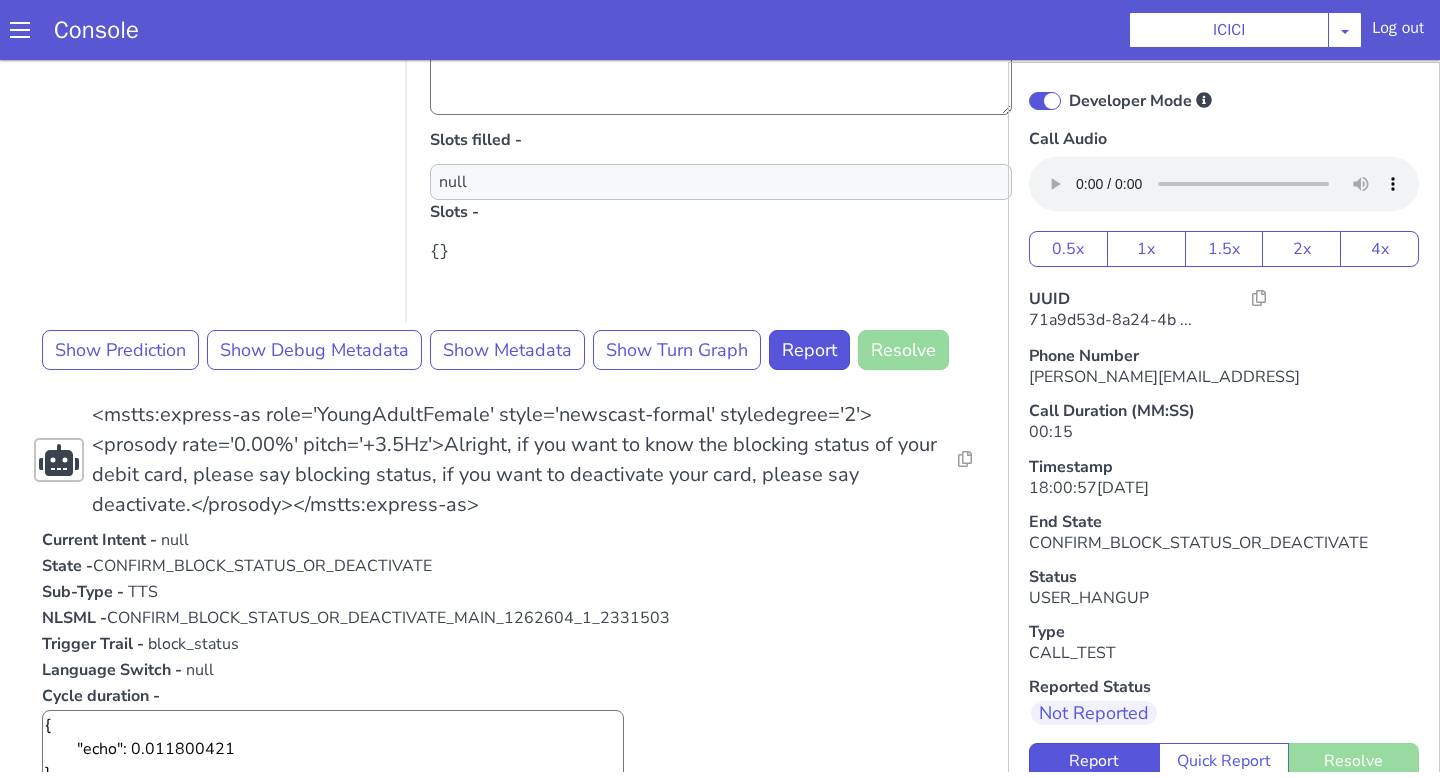 scroll, scrollTop: 1073, scrollLeft: 0, axis: vertical 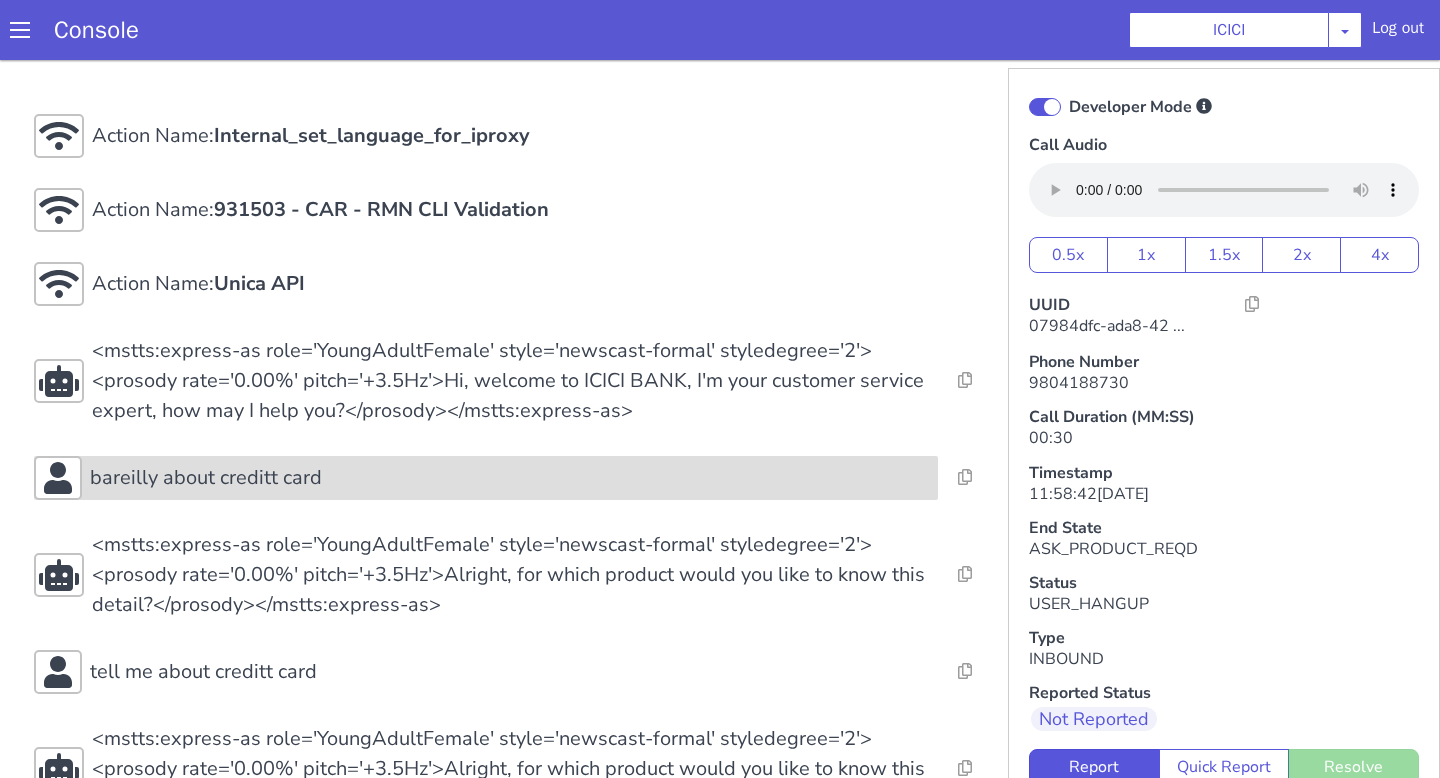 click on "bareilly about creditt card" at bounding box center [510, 478] 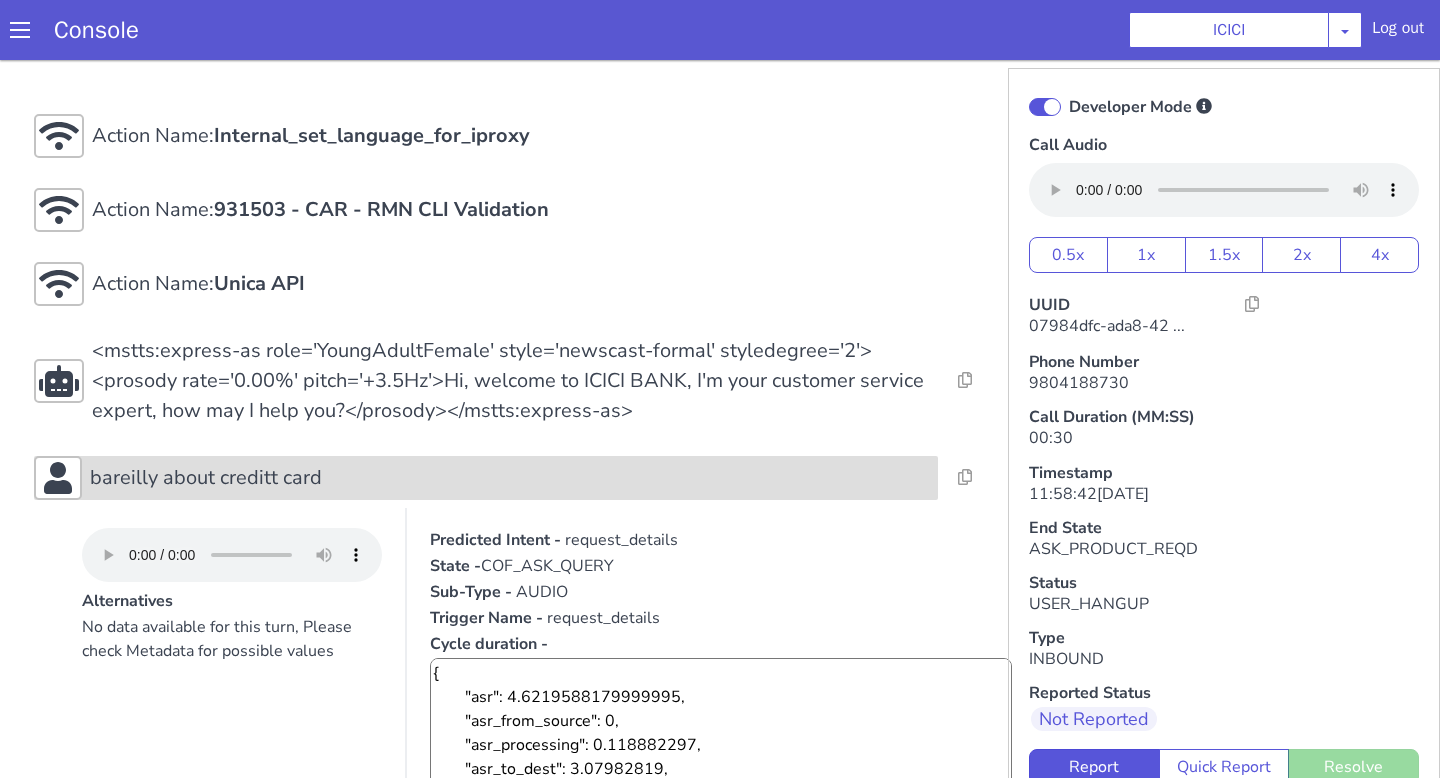 scroll, scrollTop: 937, scrollLeft: 0, axis: vertical 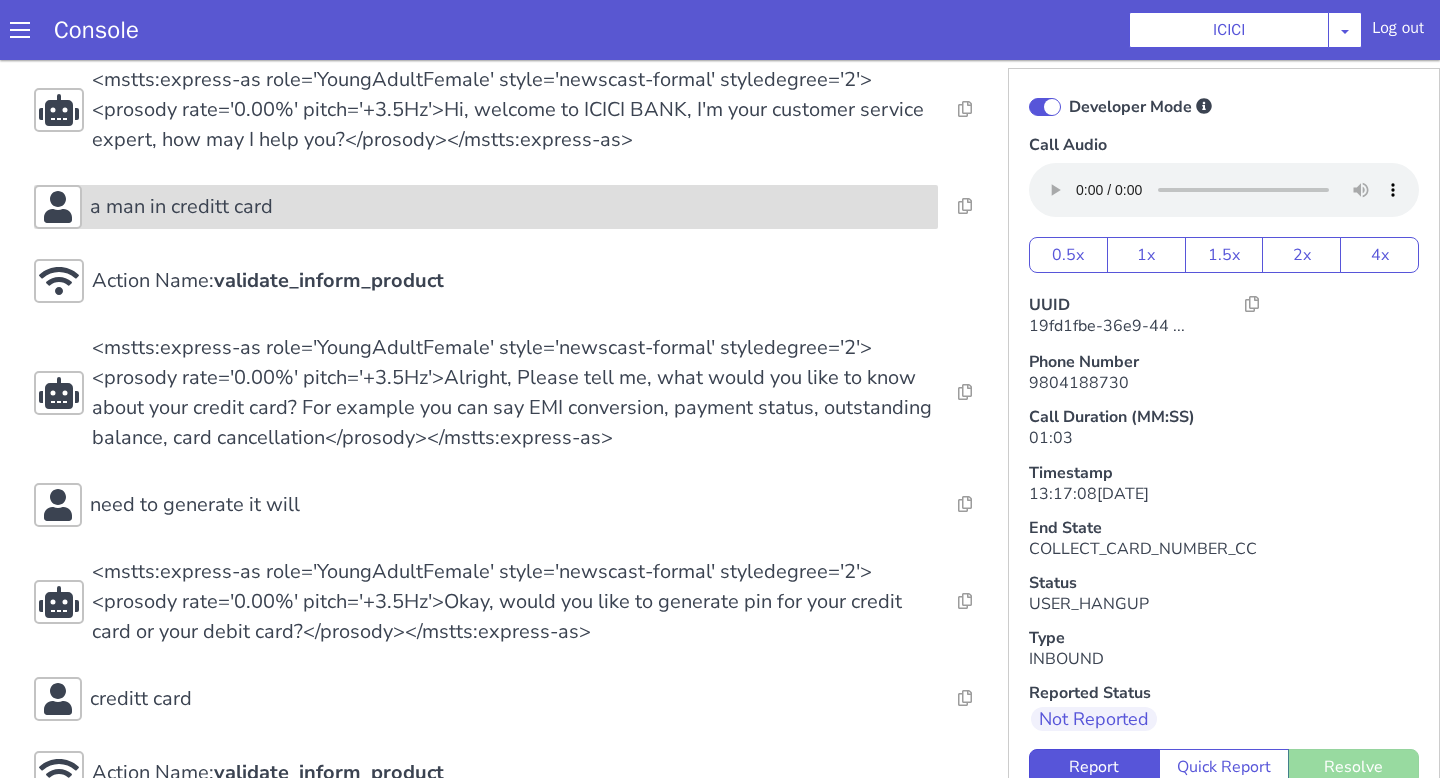click on "a man in creditt card" at bounding box center [510, 207] 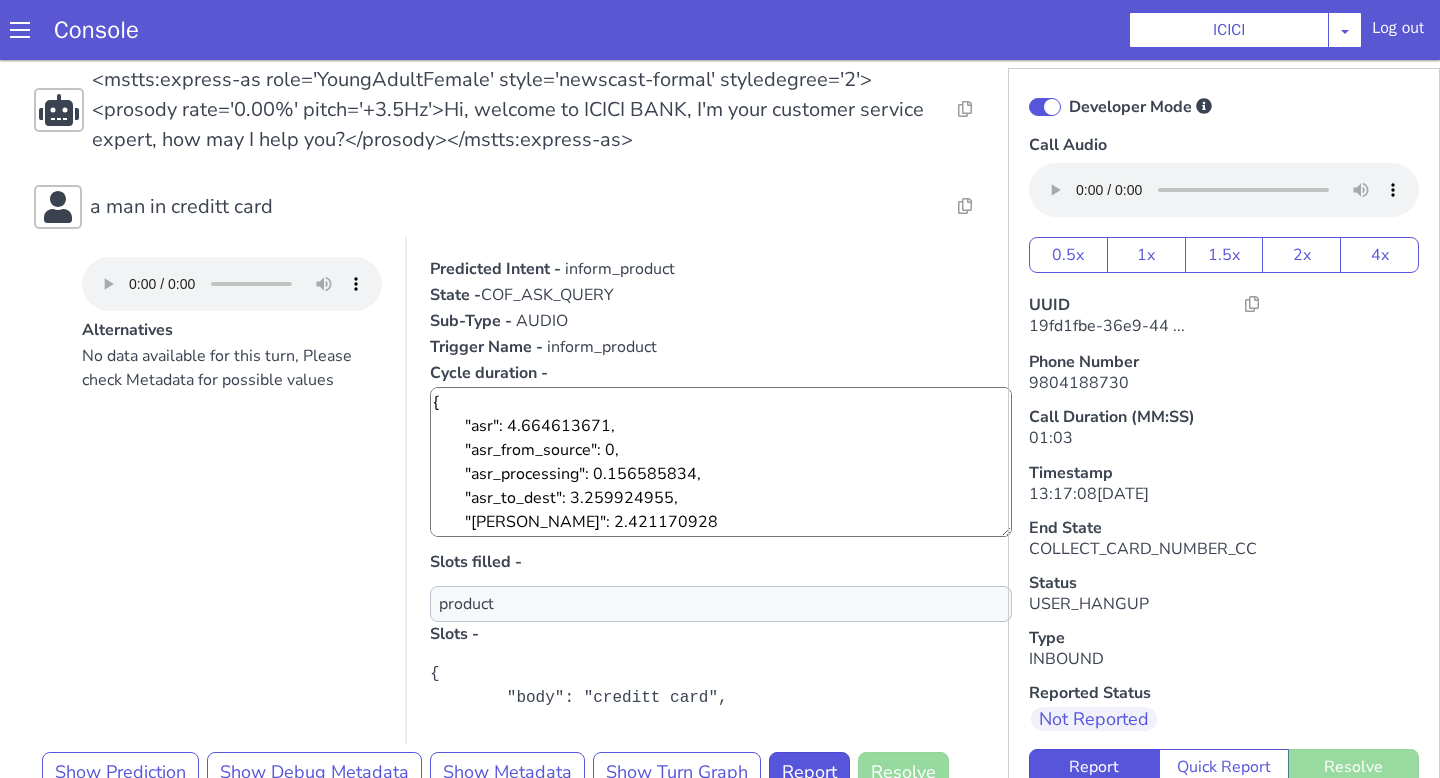 scroll, scrollTop: 24, scrollLeft: 0, axis: vertical 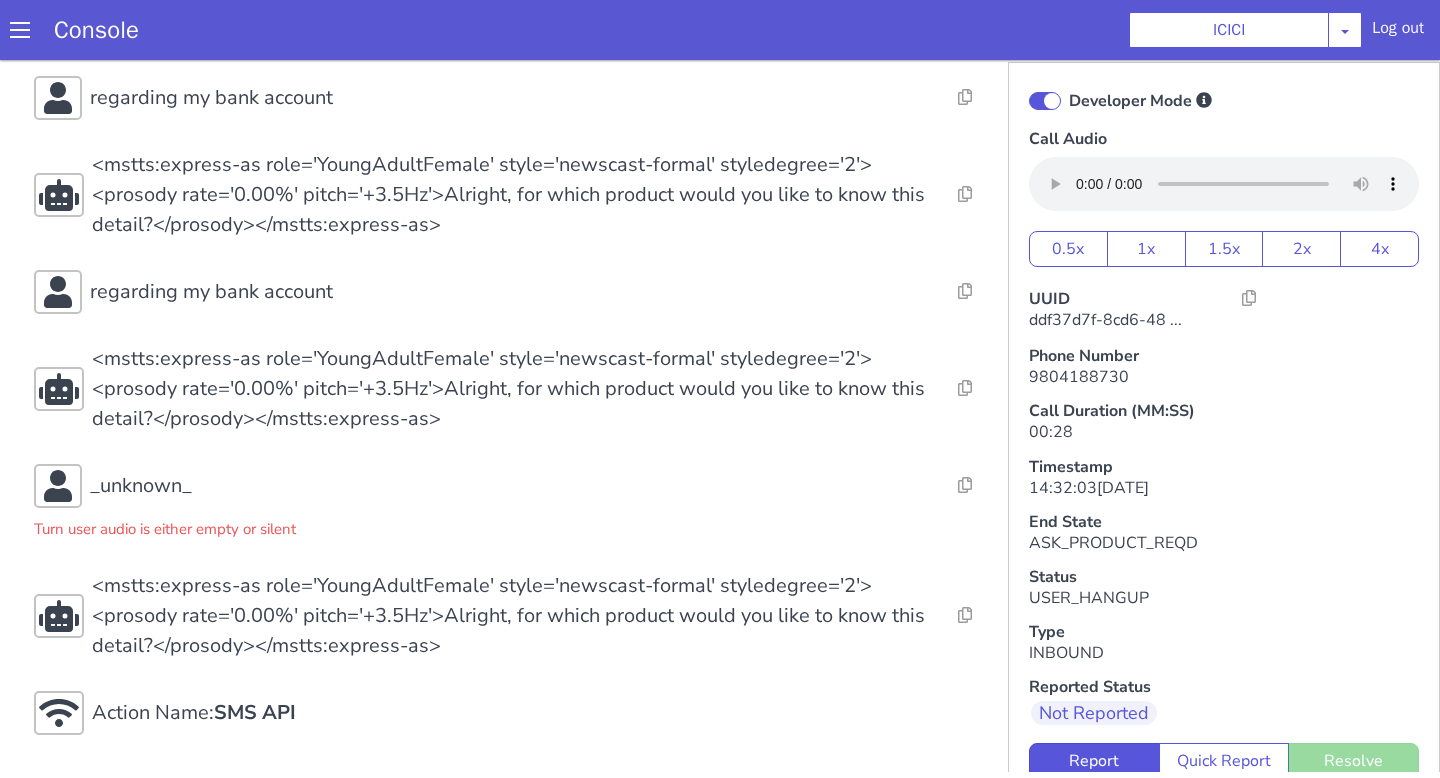 click on "Action Name:  Internal_set_language_for_iproxy Resolve  Intent Error  Entity Error  Transcription Error  Miscellaneous Submit Action Name:  931503 - CAR - RMN CLI Validation Resolve  Intent Error  Entity Error  Transcription Error  Miscellaneous Submit Action Name:  Unica API Resolve  Intent Error  Entity Error  Transcription Error  Miscellaneous Submit <mstts:express-as role='YoungAdultFemale' style='newscast-formal' styledegree='2'><prosody rate='0.00%' pitch='+3.5Hz'>Hi, welcome to ICICI BANK, I'm your customer service expert, how may I help you?</prosody></mstts:express-as> Resolve  Intent Error  Entity Error  Transcription Error  Miscellaneous Submit regarding my bank account Resolve  Intent Error  Entity Error  Transcription Error  Miscellaneous Submit <mstts:express-as role='YoungAdultFemale' style='newscast-formal' styledegree='2'><prosody rate='0.00%' pitch='+3.5Hz'>Alright, for which product would you like to know this detail?</prosody></mstts:express-as> Resolve  Intent Error  Entity Error Submit" at bounding box center [515, 234] 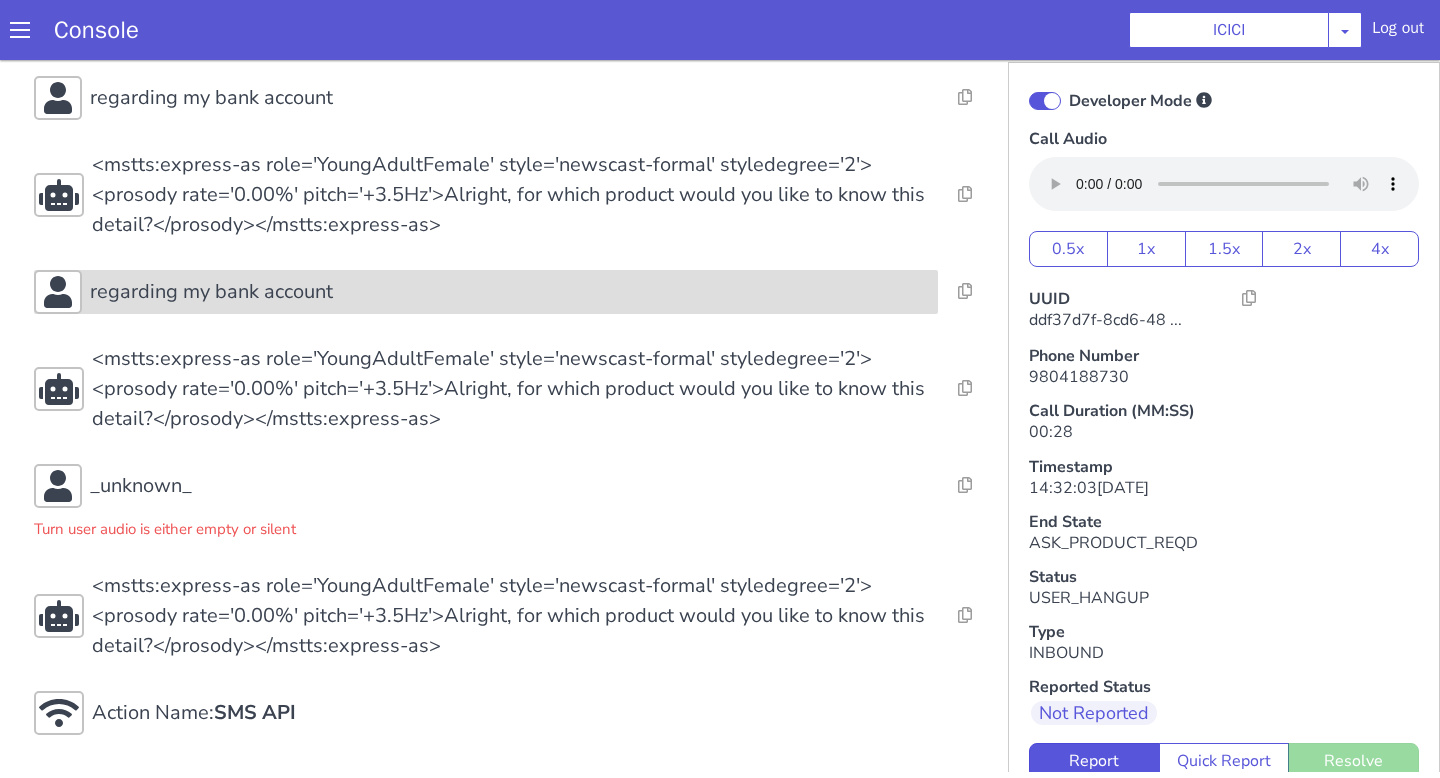 click on "regarding my bank account" at bounding box center [510, 292] 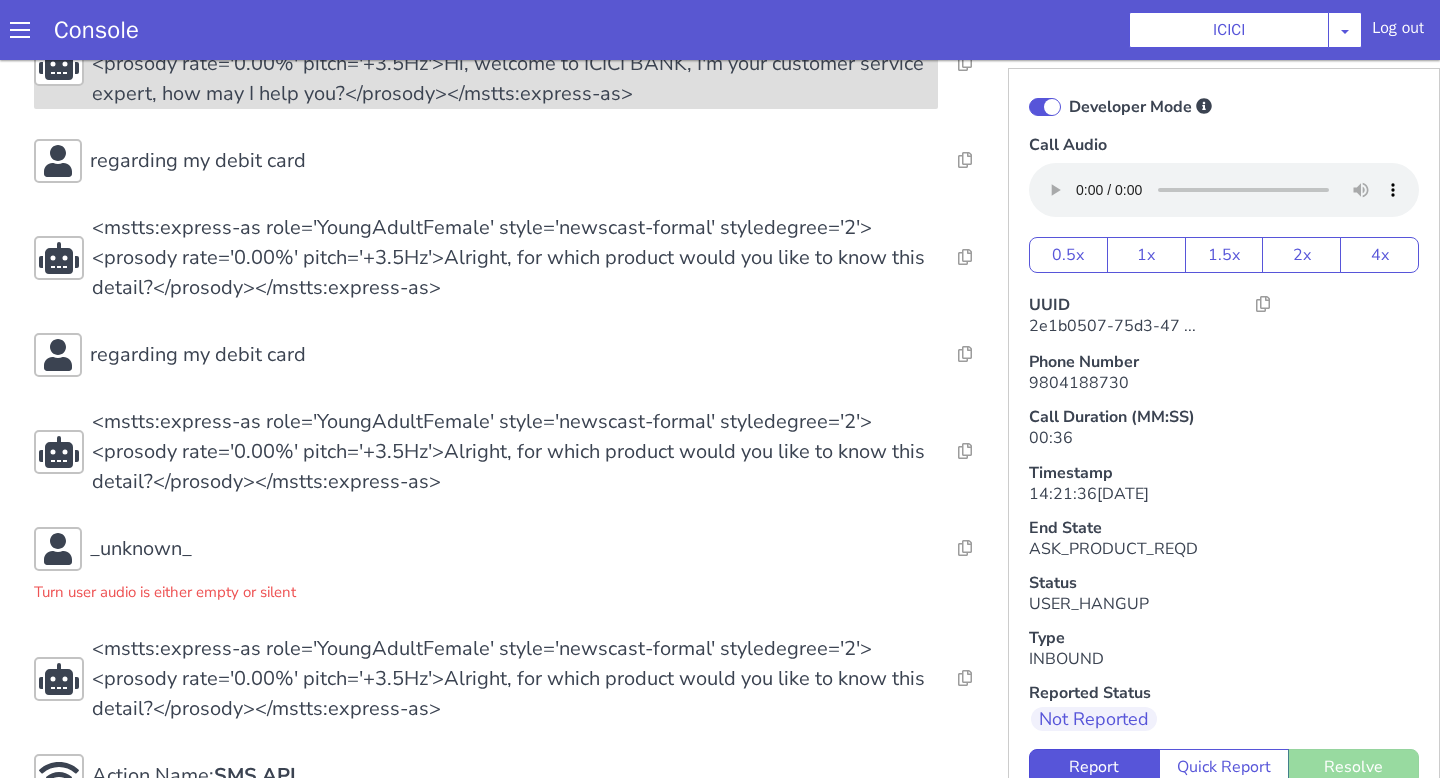 scroll, scrollTop: 374, scrollLeft: 0, axis: vertical 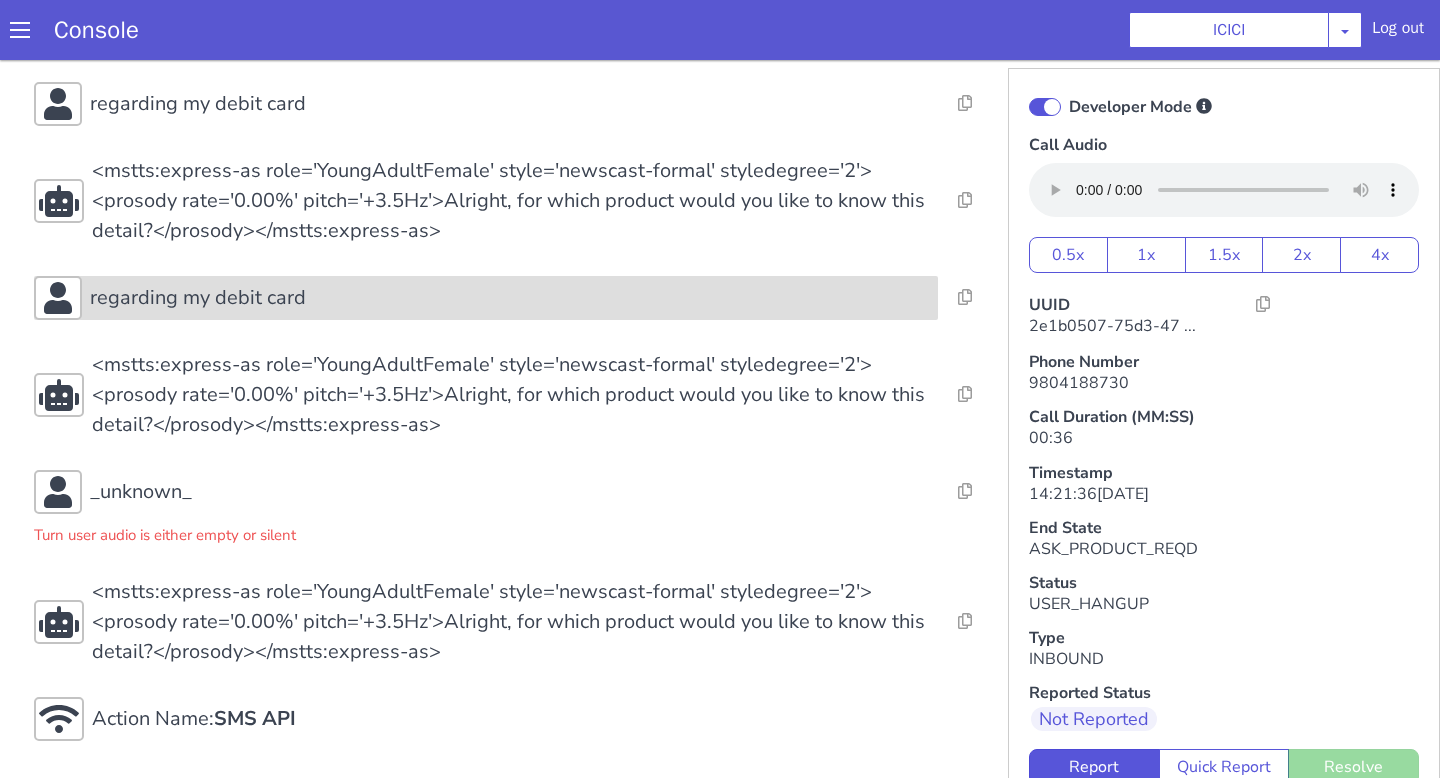 click on "regarding my debit card" at bounding box center [510, 298] 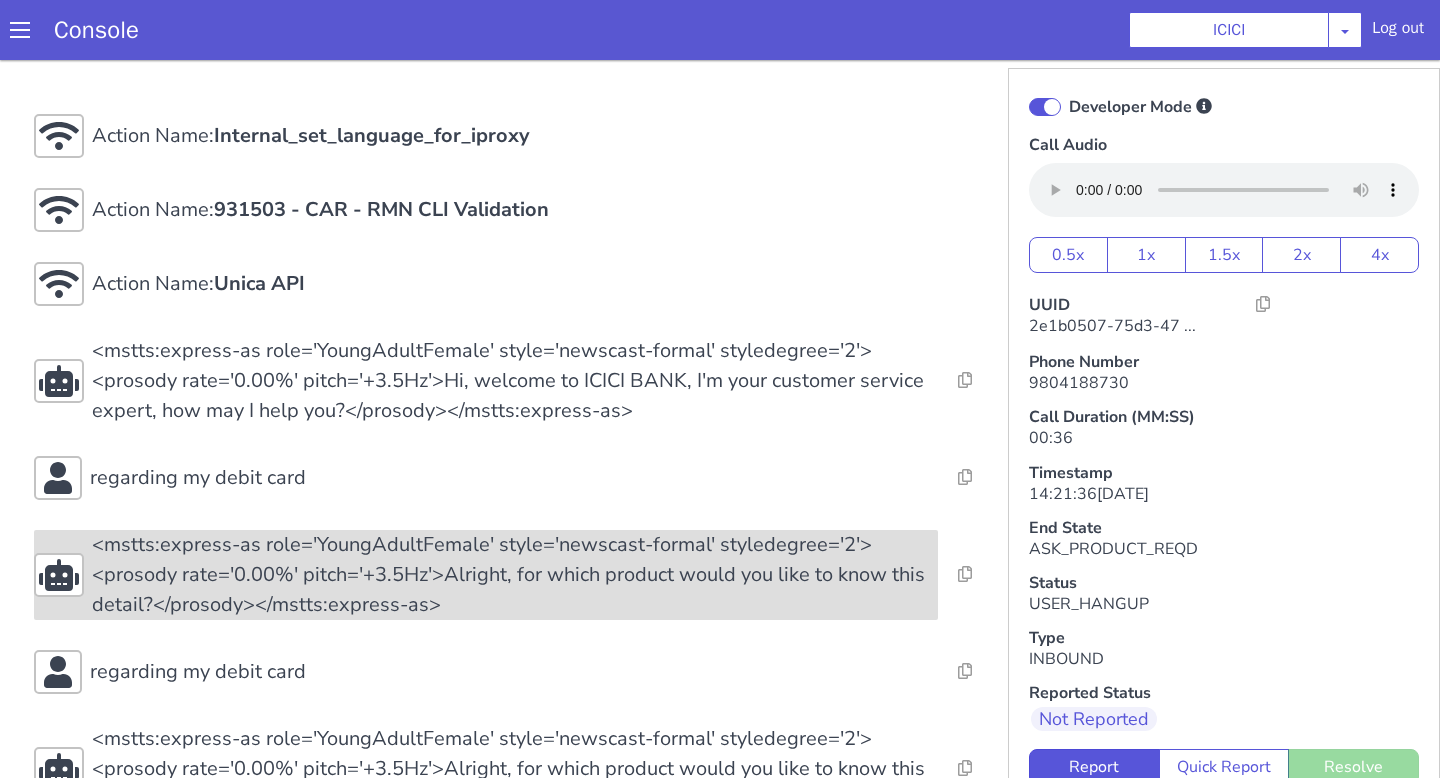 scroll, scrollTop: 374, scrollLeft: 0, axis: vertical 